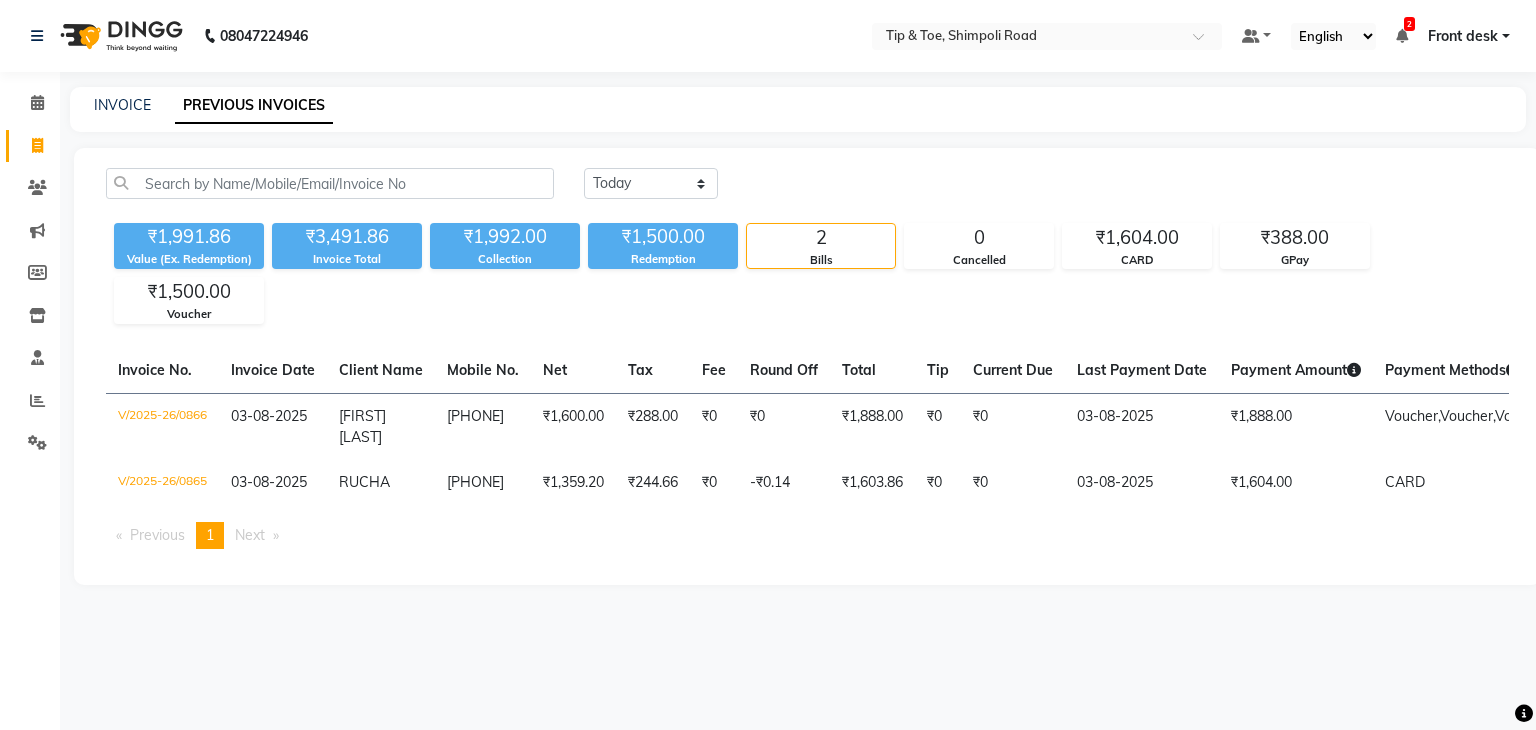 scroll, scrollTop: 0, scrollLeft: 0, axis: both 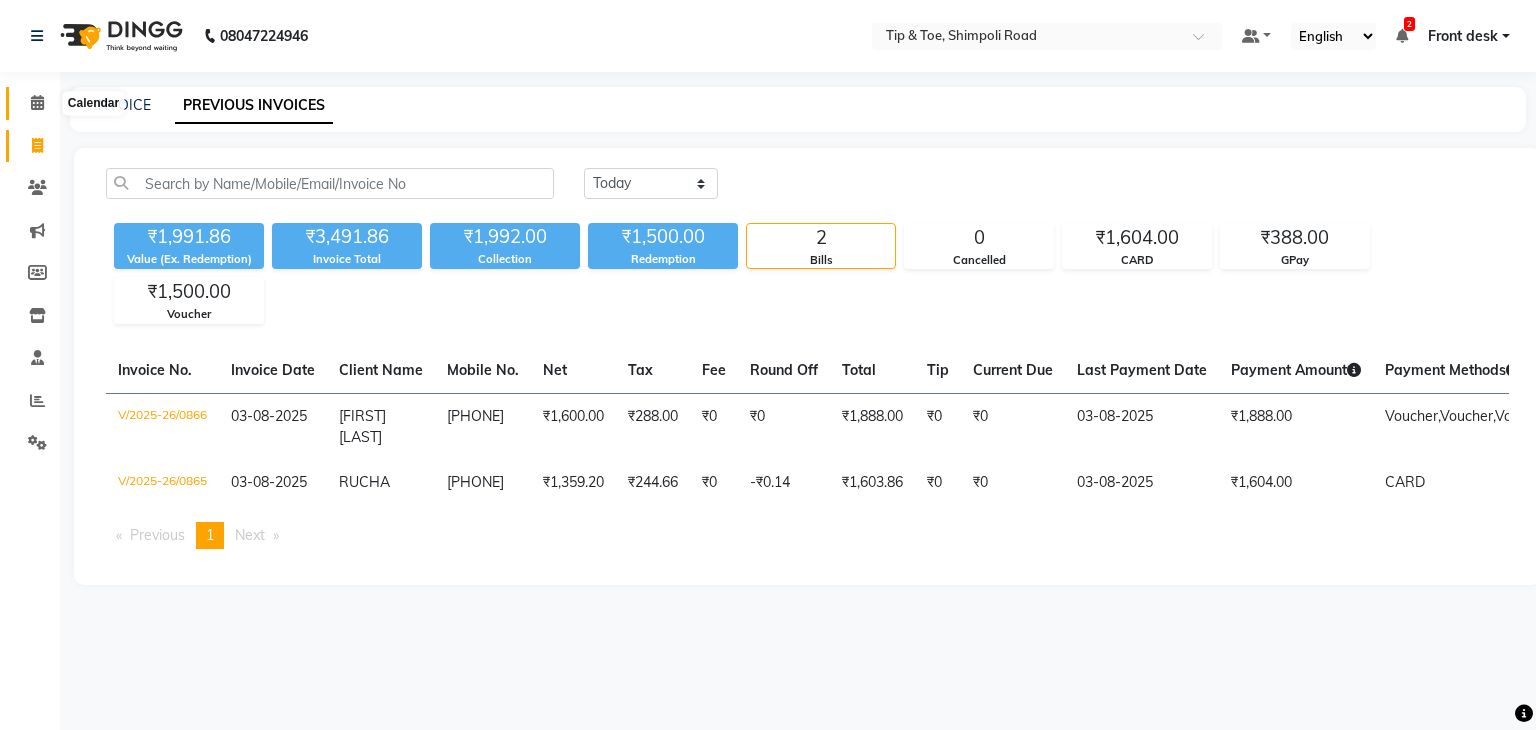 click 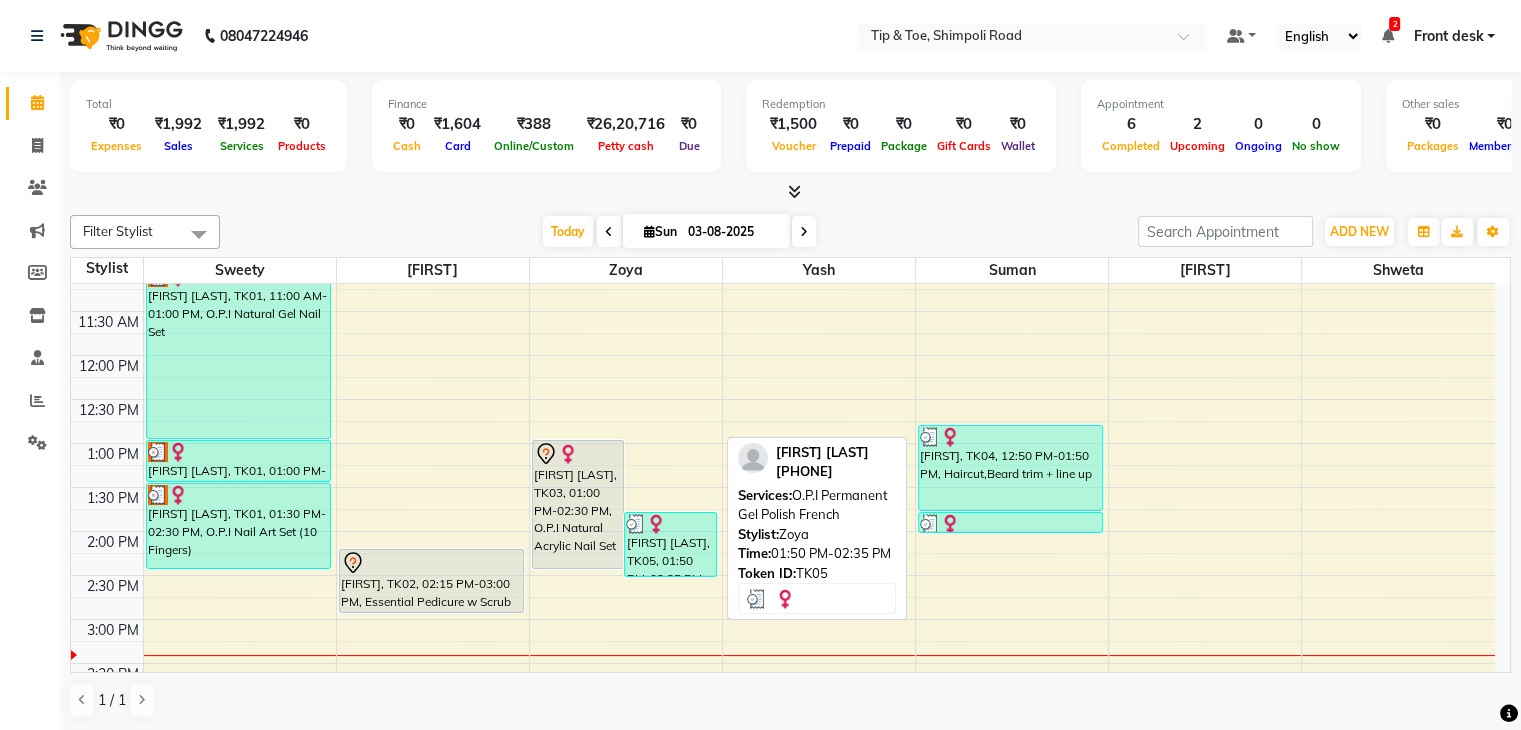 scroll, scrollTop: 300, scrollLeft: 0, axis: vertical 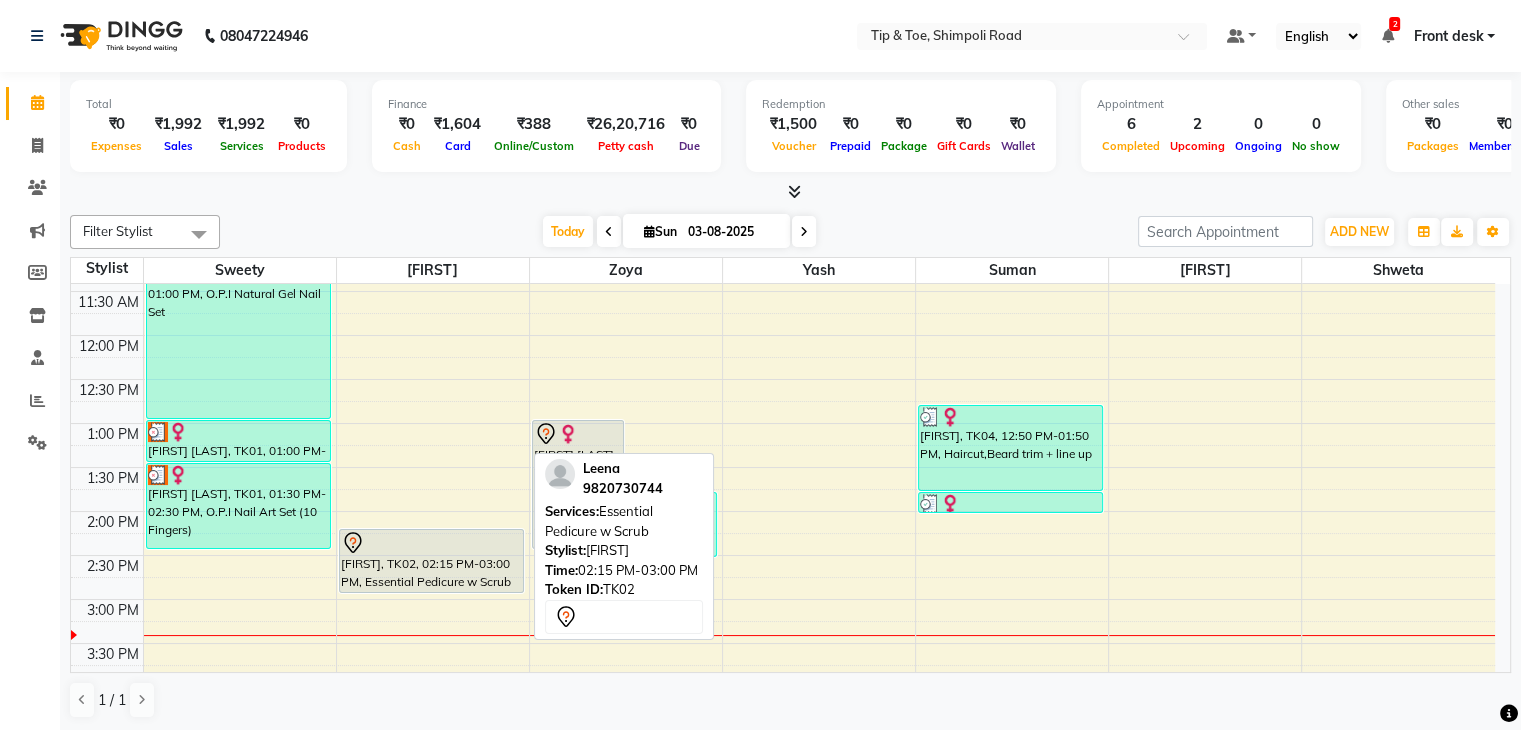 click on "[FIRST], TK02, 02:15 PM-03:00 PM, Essential Pedicure w Scrub" at bounding box center [431, 561] 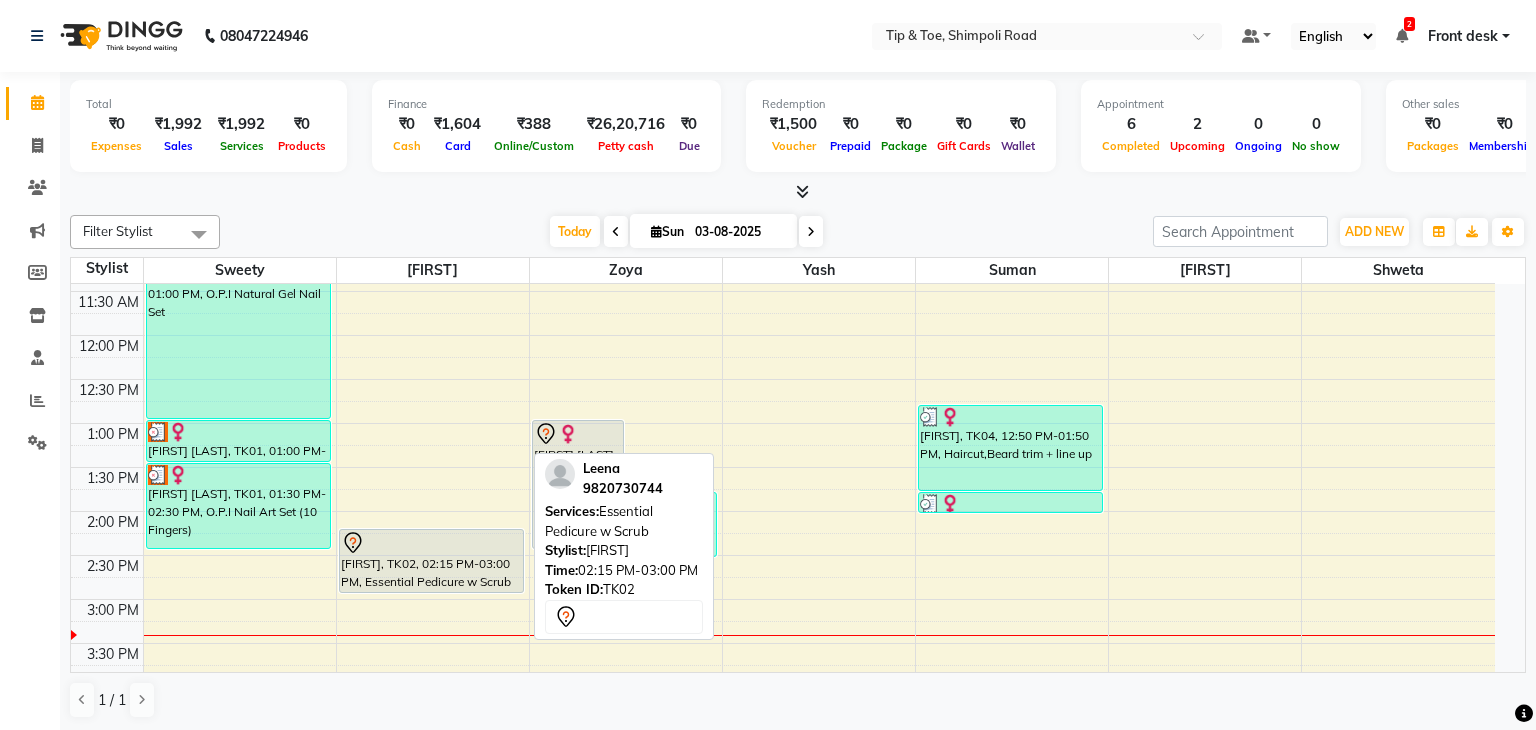 select on "7" 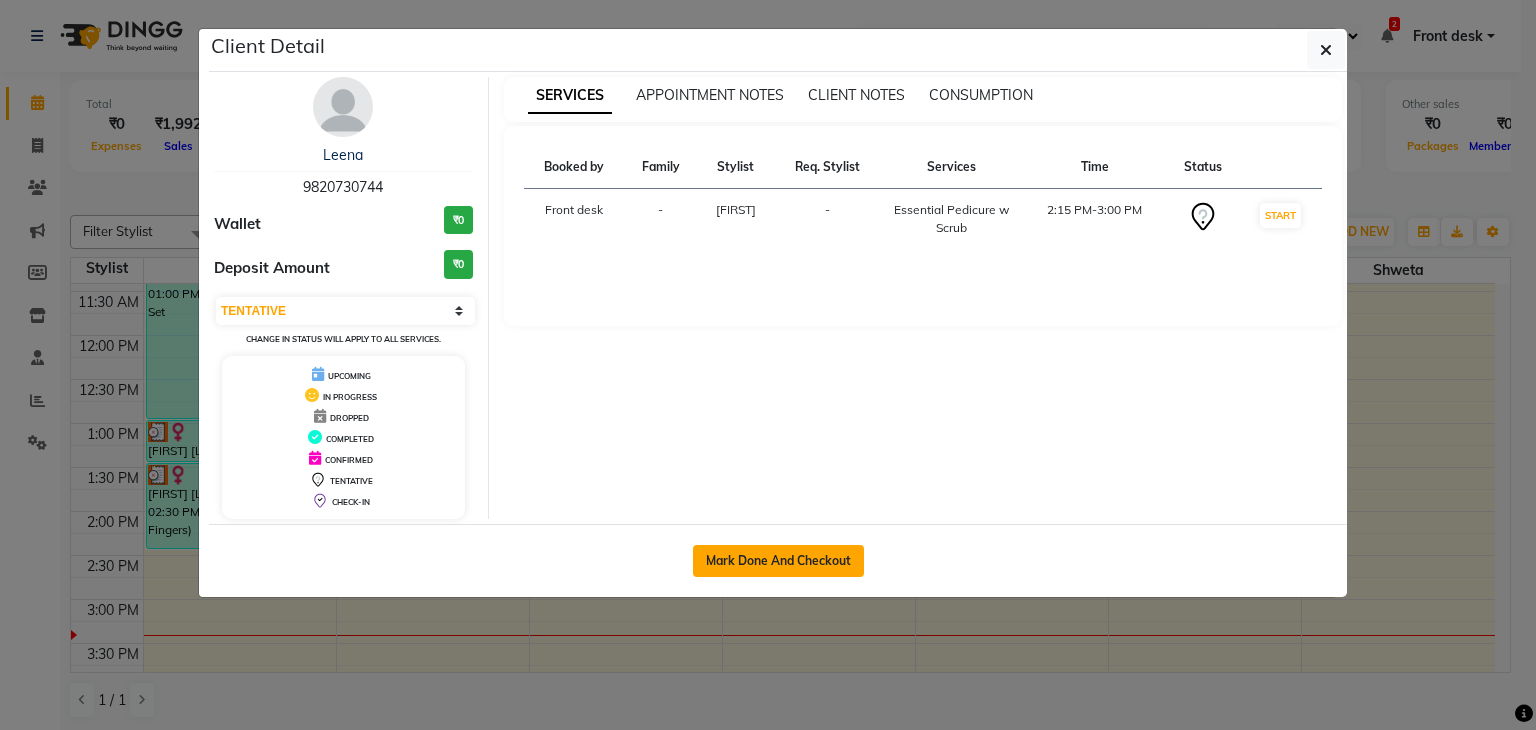 click on "Mark Done And Checkout" 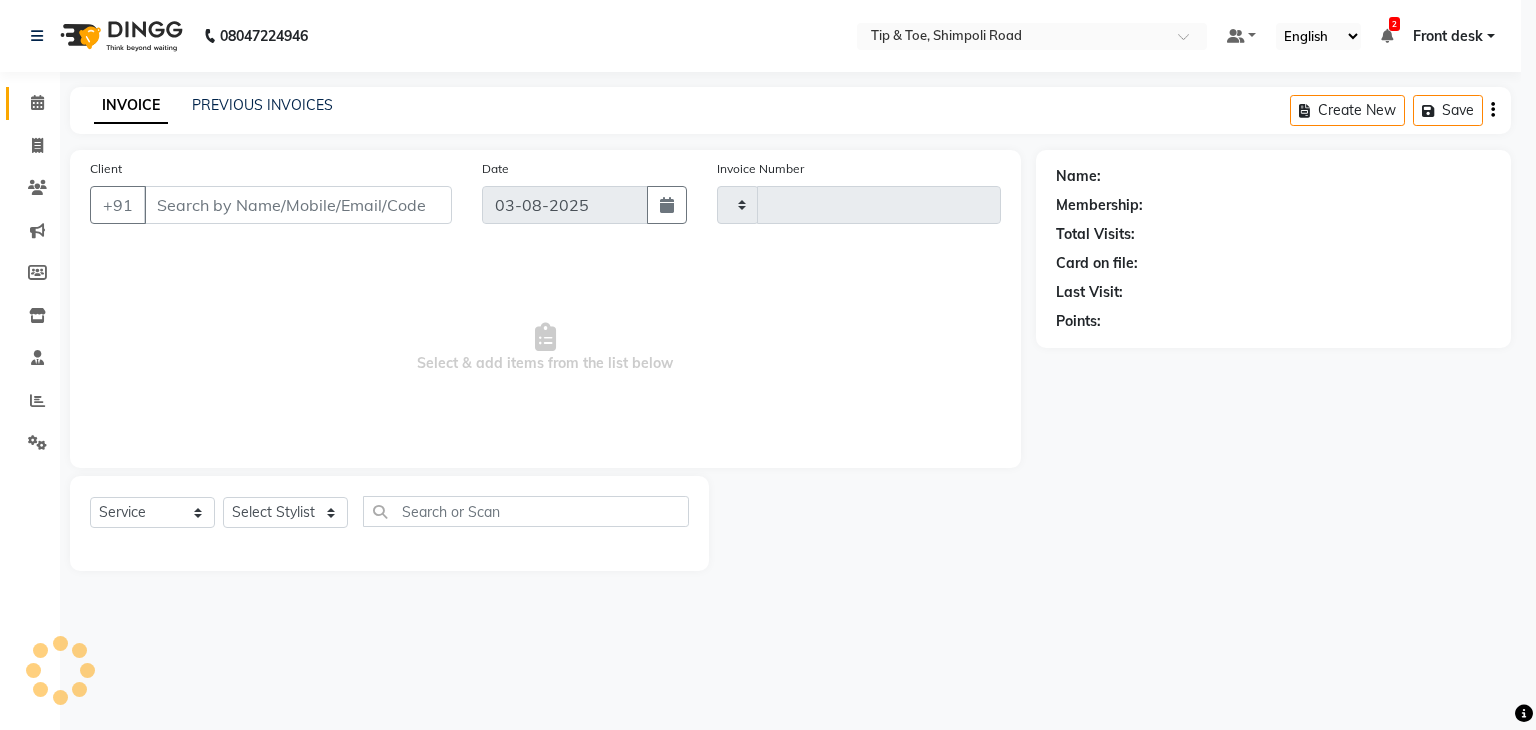 type on "0867" 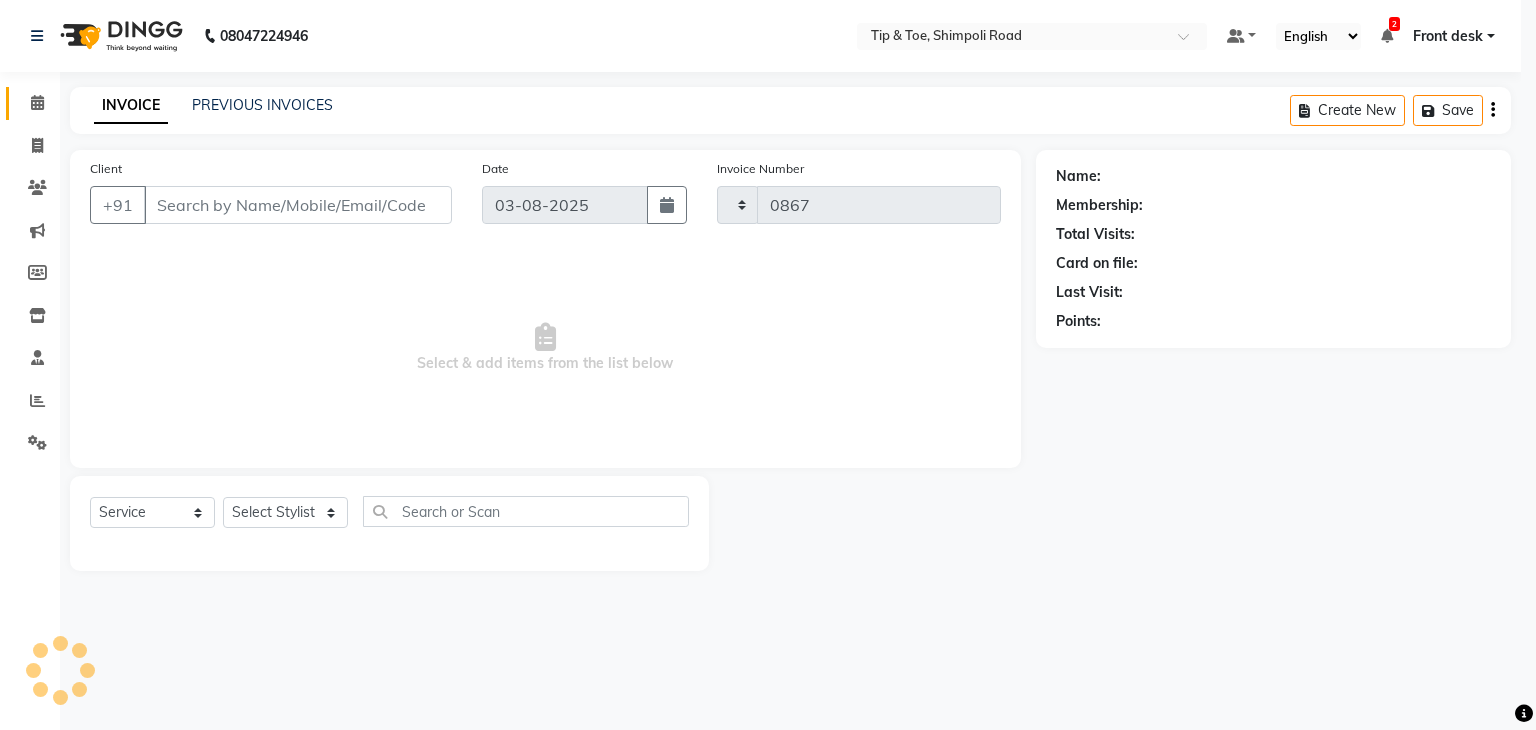 select on "5942" 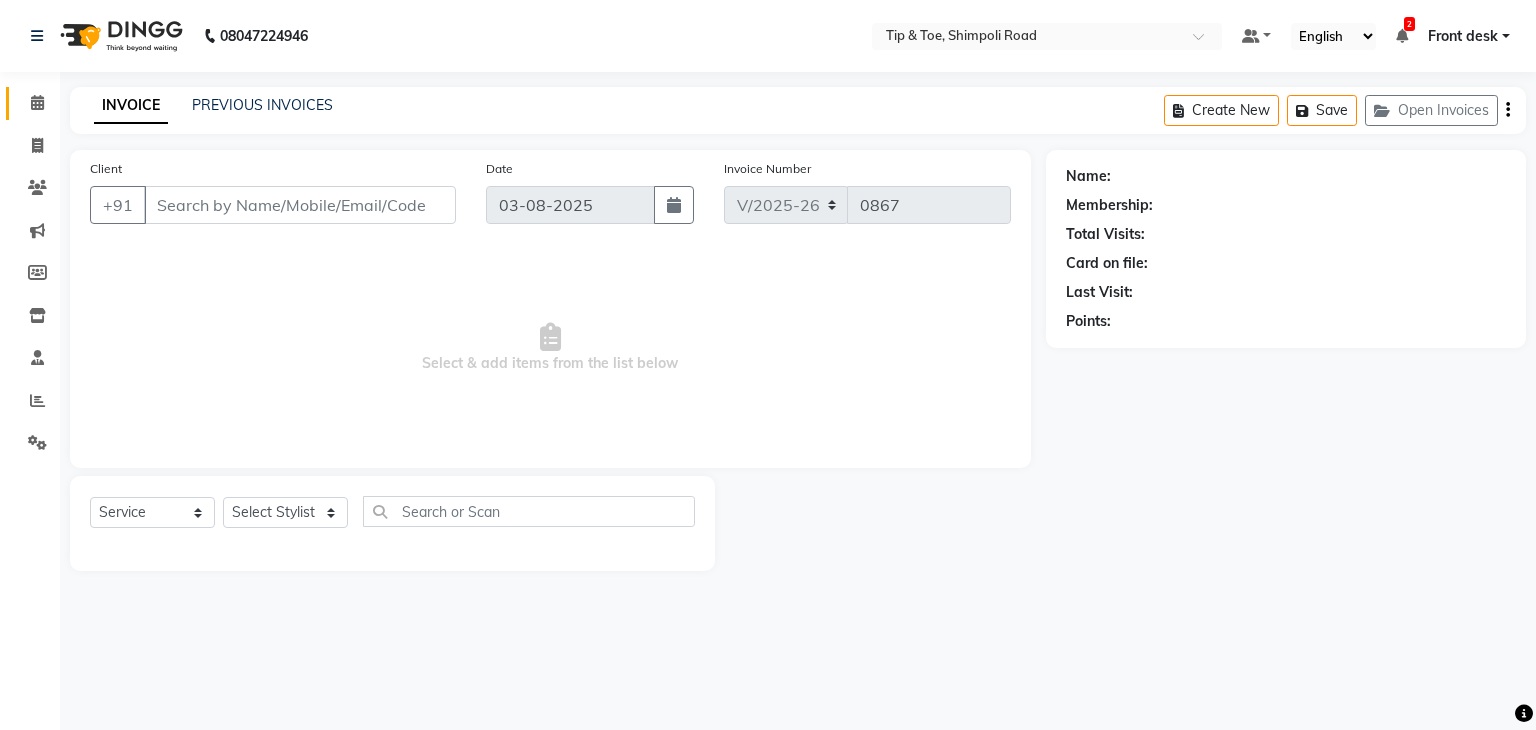 type on "9820730744" 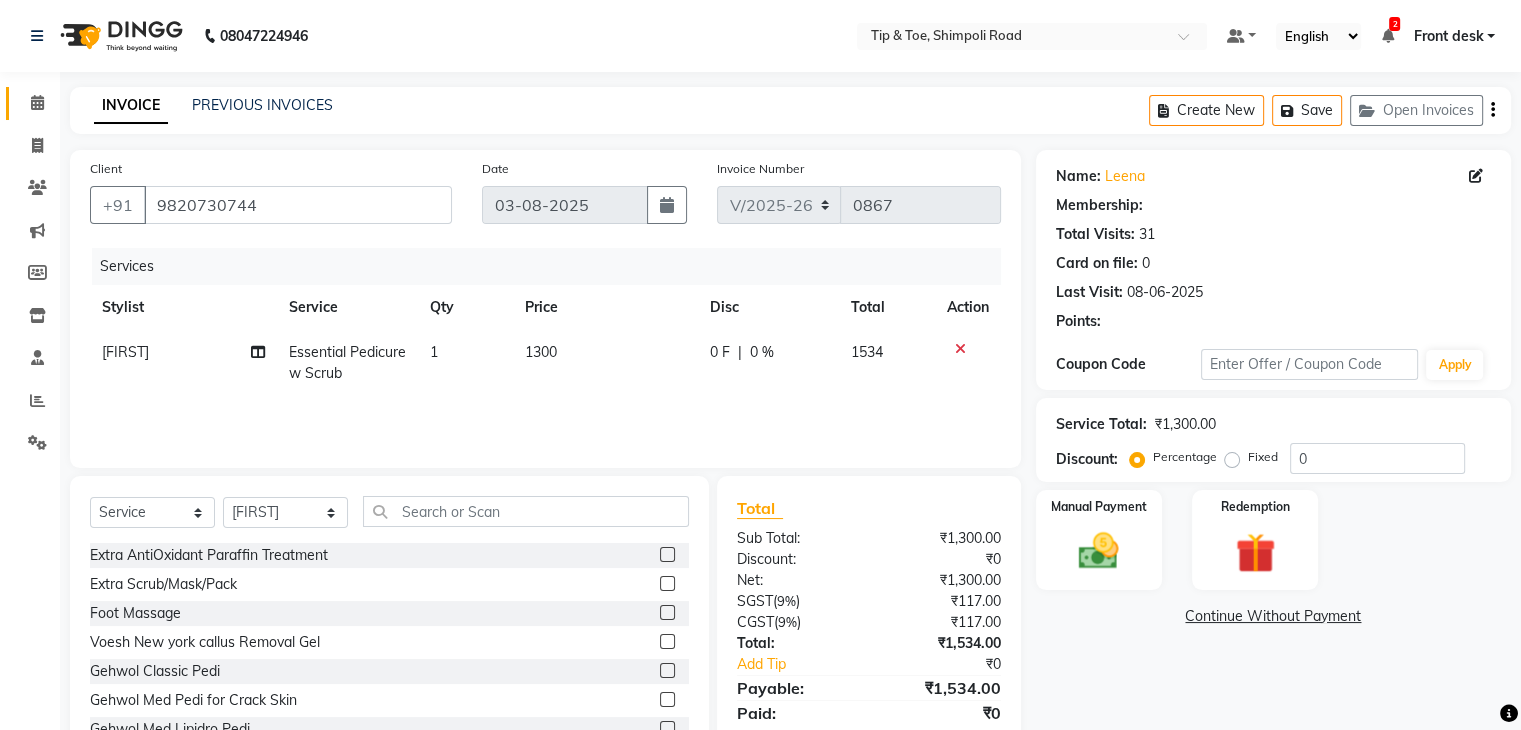 select on "1: Object" 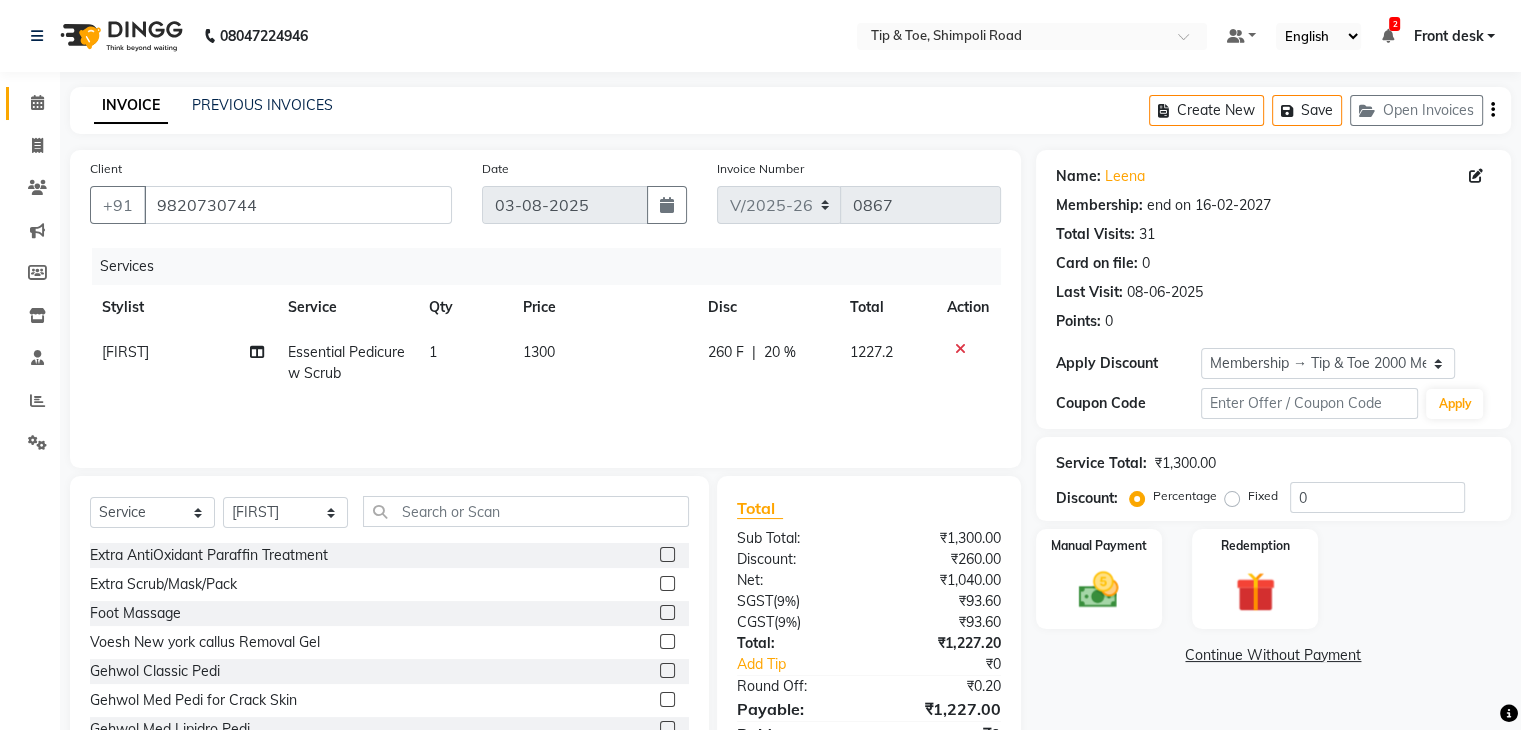 type on "20" 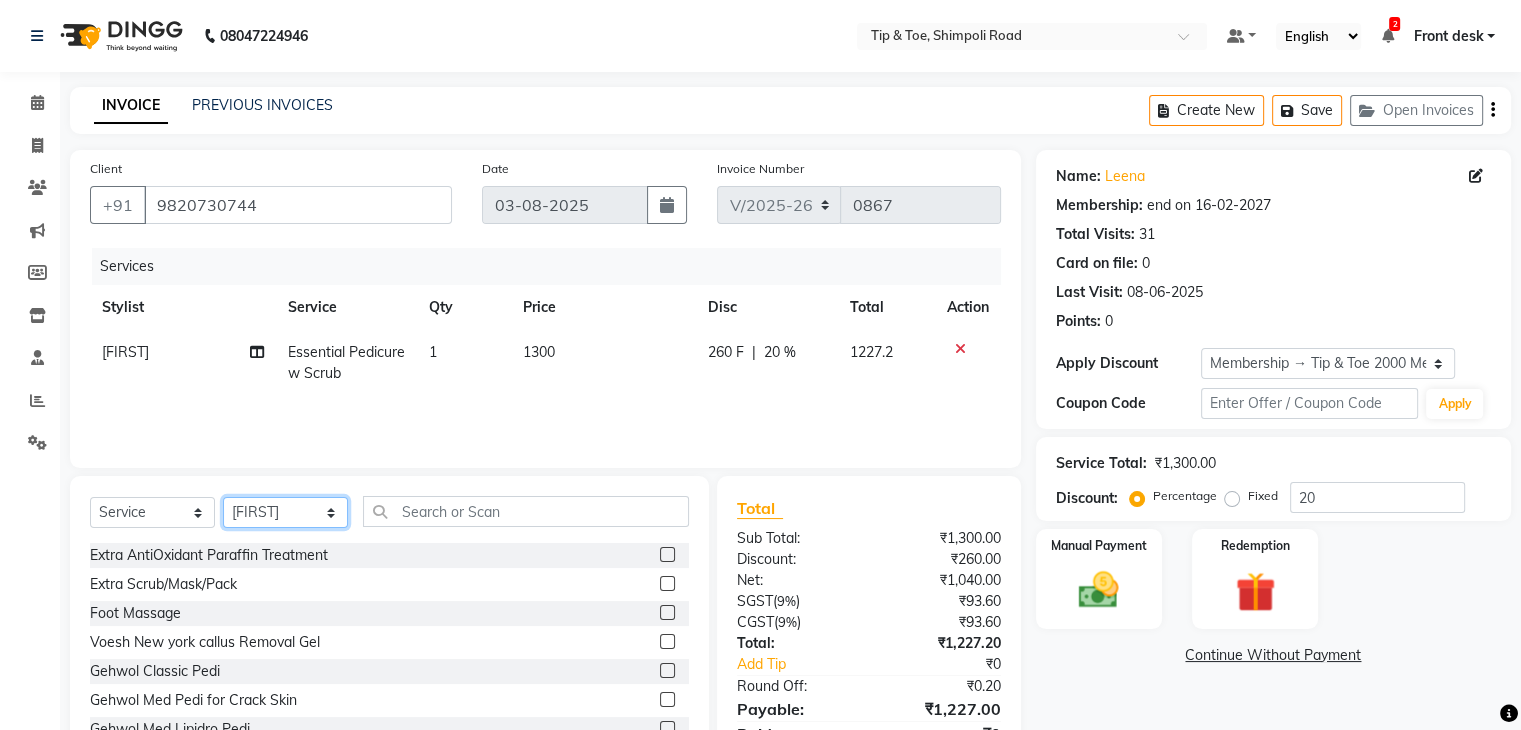 click on "Select Stylist Front desk [FIRST] [FIRST] [FIRST] [FIRST] [FIRST] [FIRST] [FIRST] [FIRST] [FIRST] [FIRST] [FIRST]" 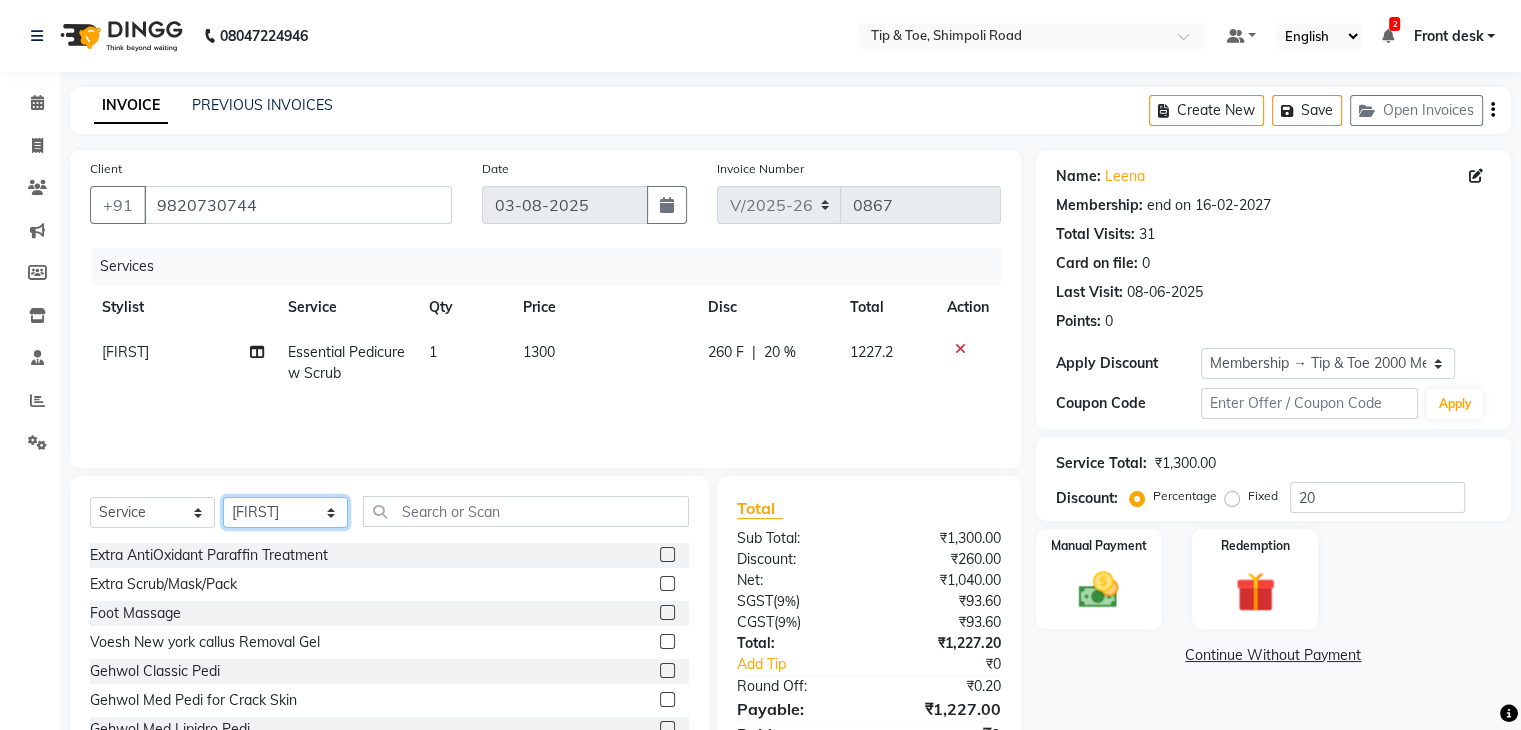 select on "48234" 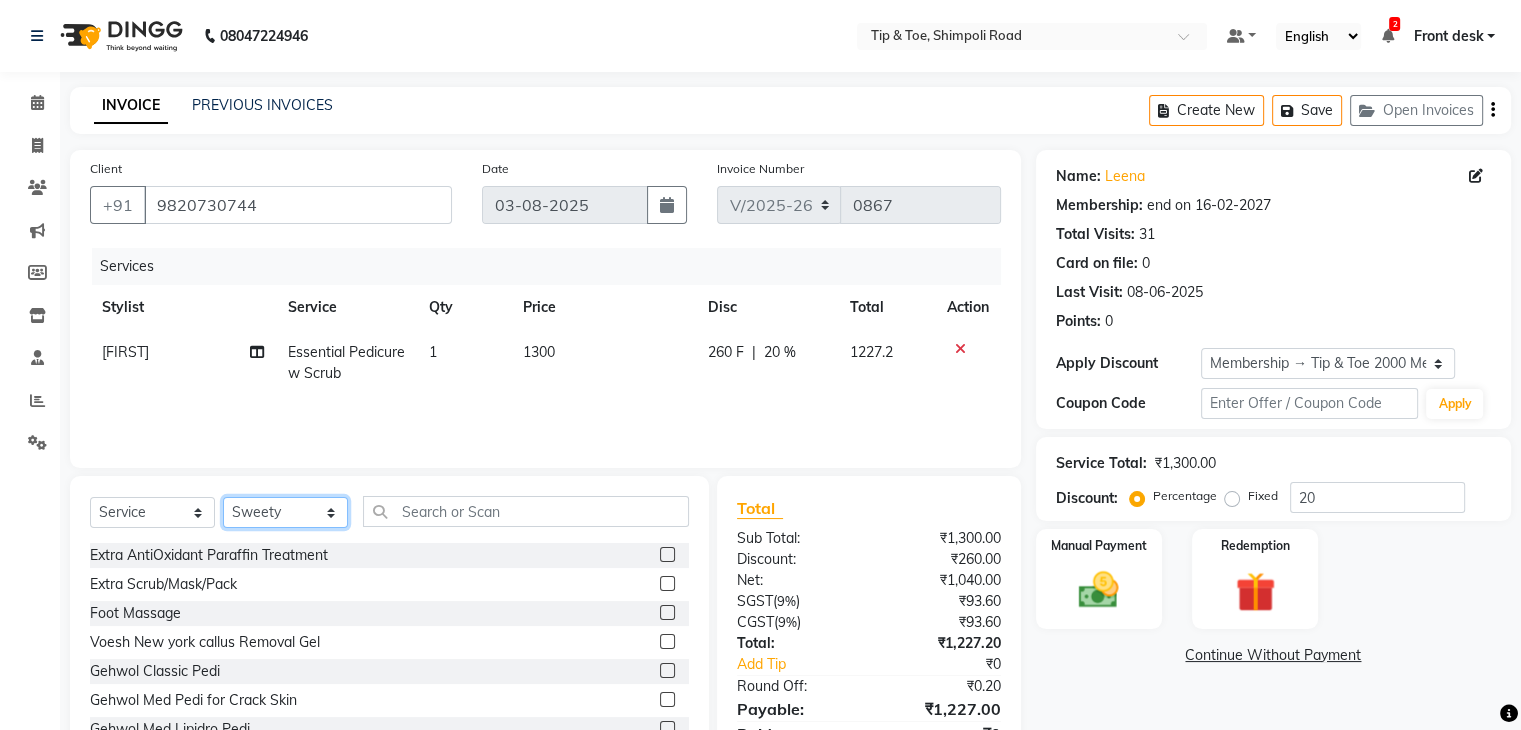 click on "Select Stylist Front desk [FIRST] [FIRST] [FIRST] [FIRST] [FIRST] [FIRST] [FIRST] [FIRST] [FIRST] [FIRST] [FIRST]" 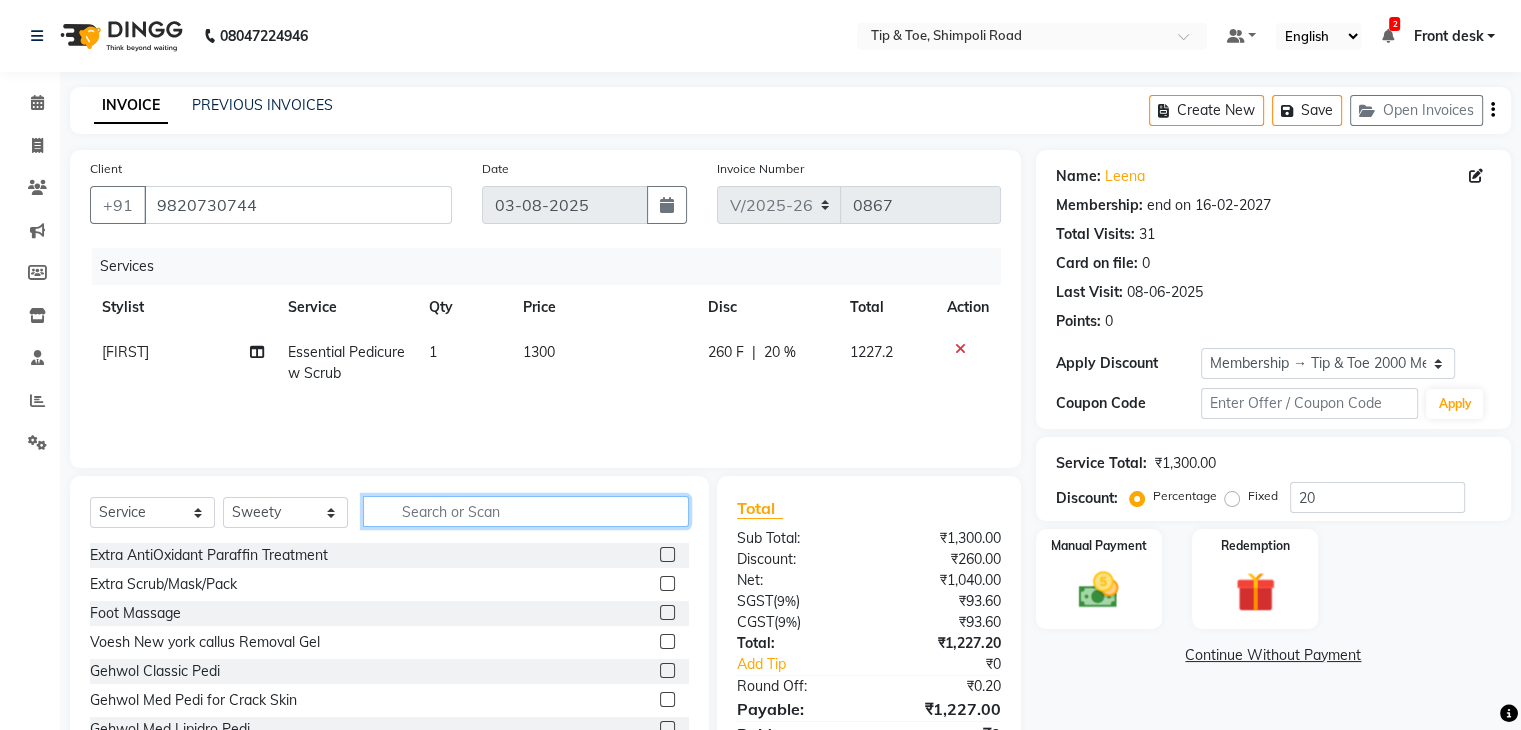 click 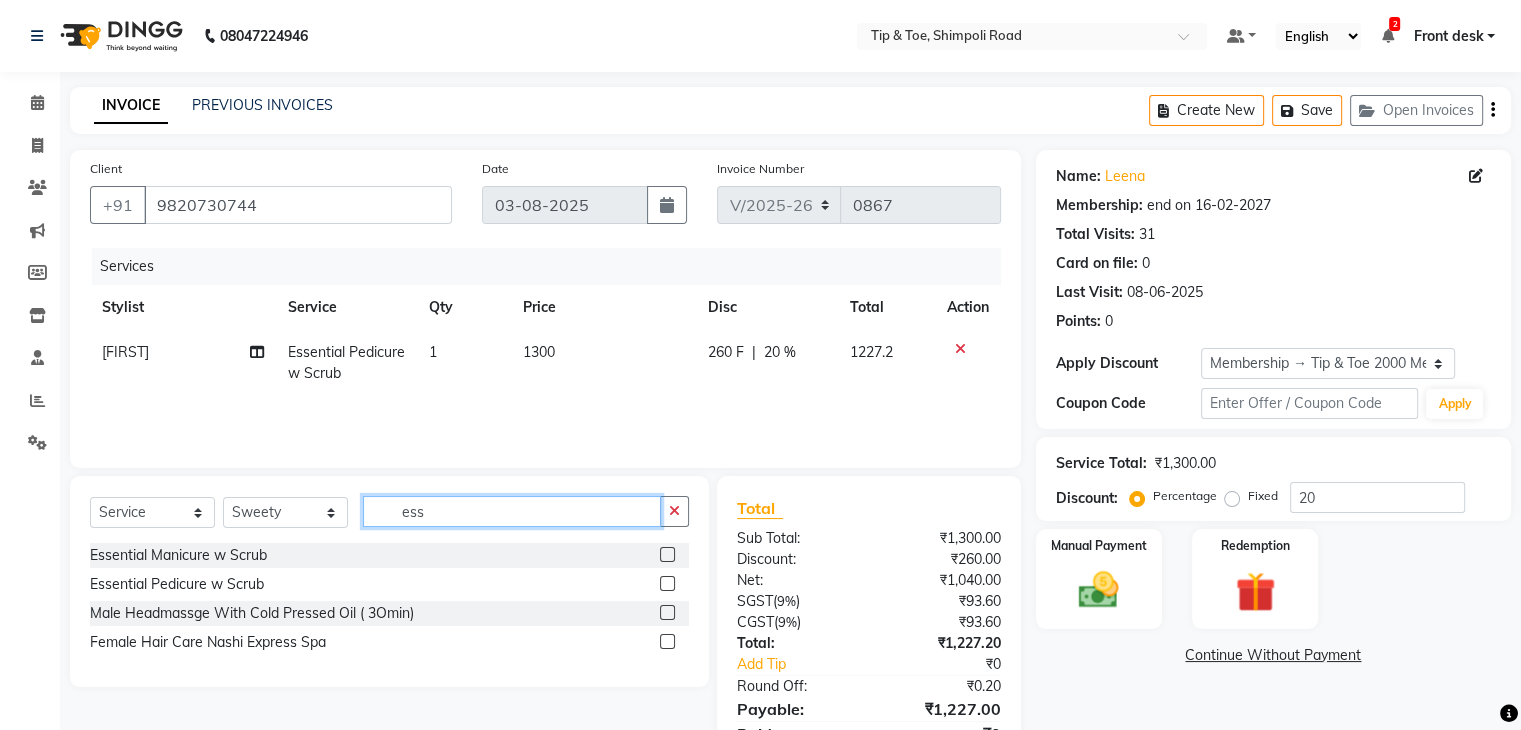 type on "ess" 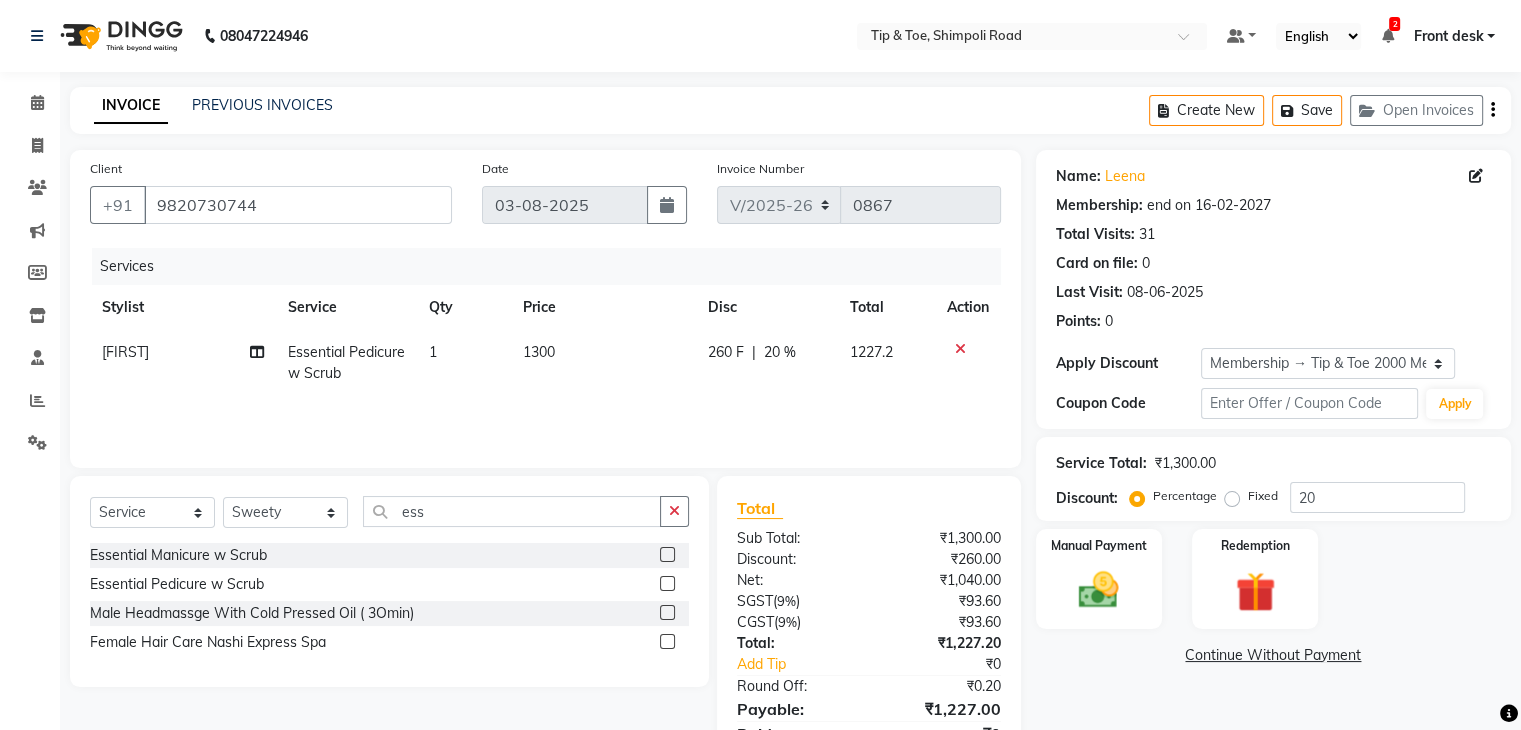 click 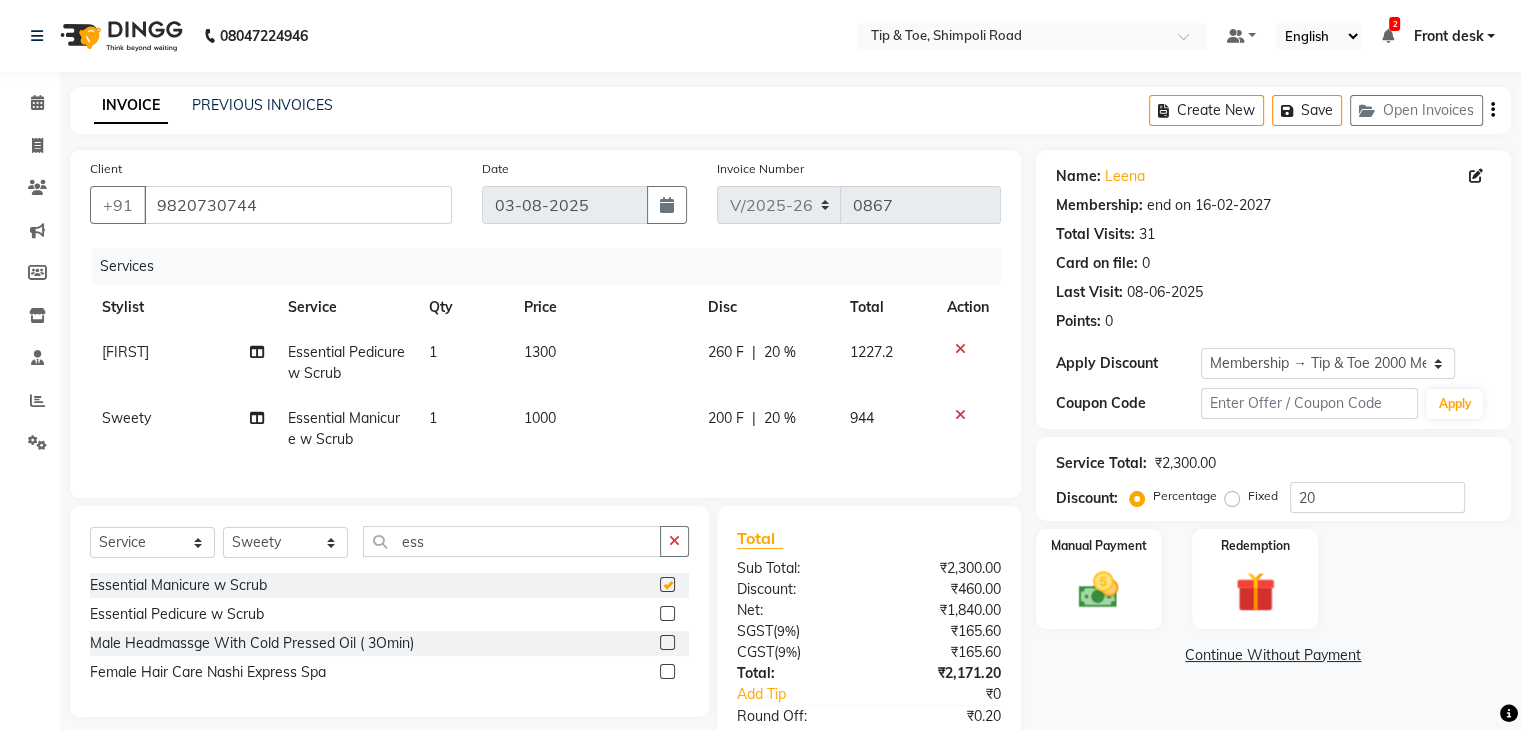 checkbox on "false" 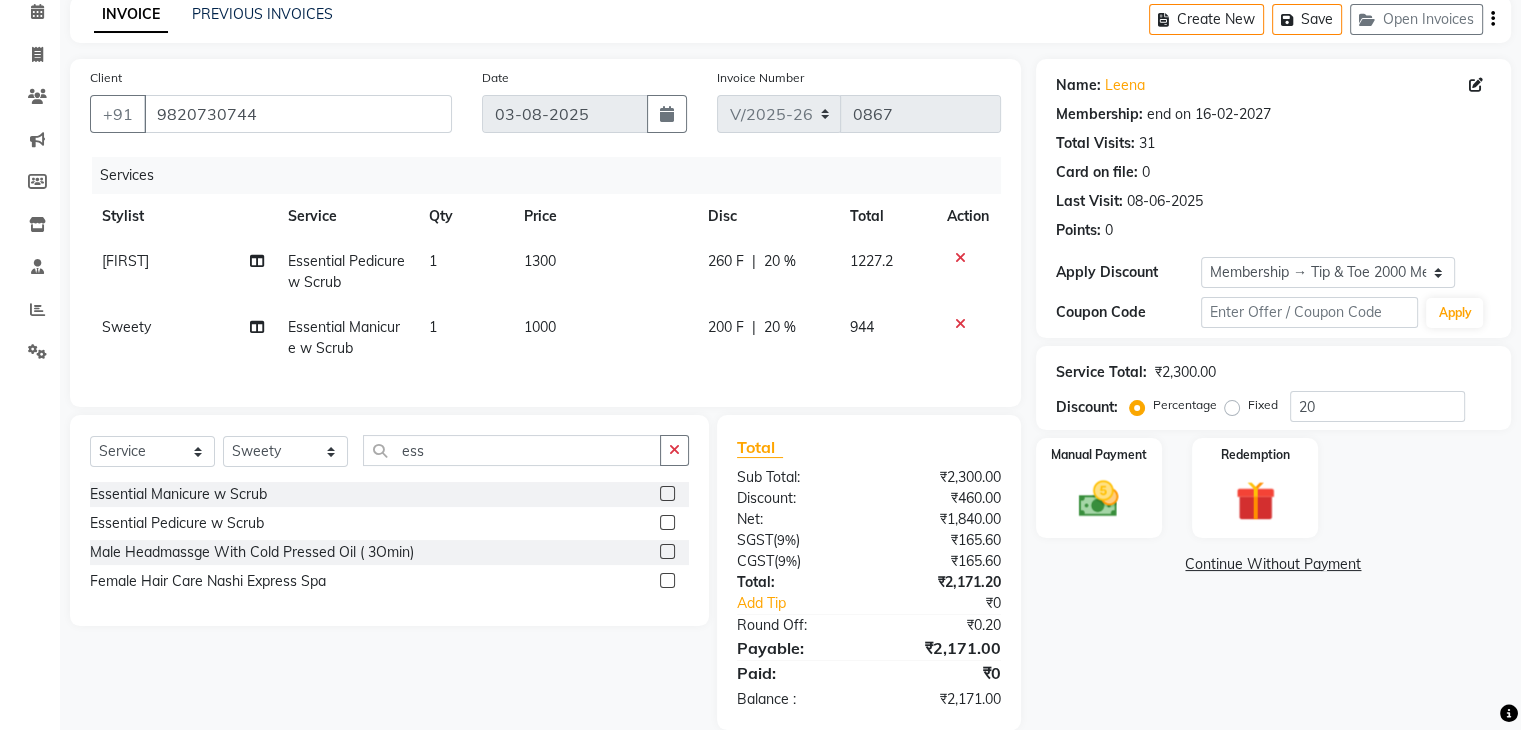scroll, scrollTop: 137, scrollLeft: 0, axis: vertical 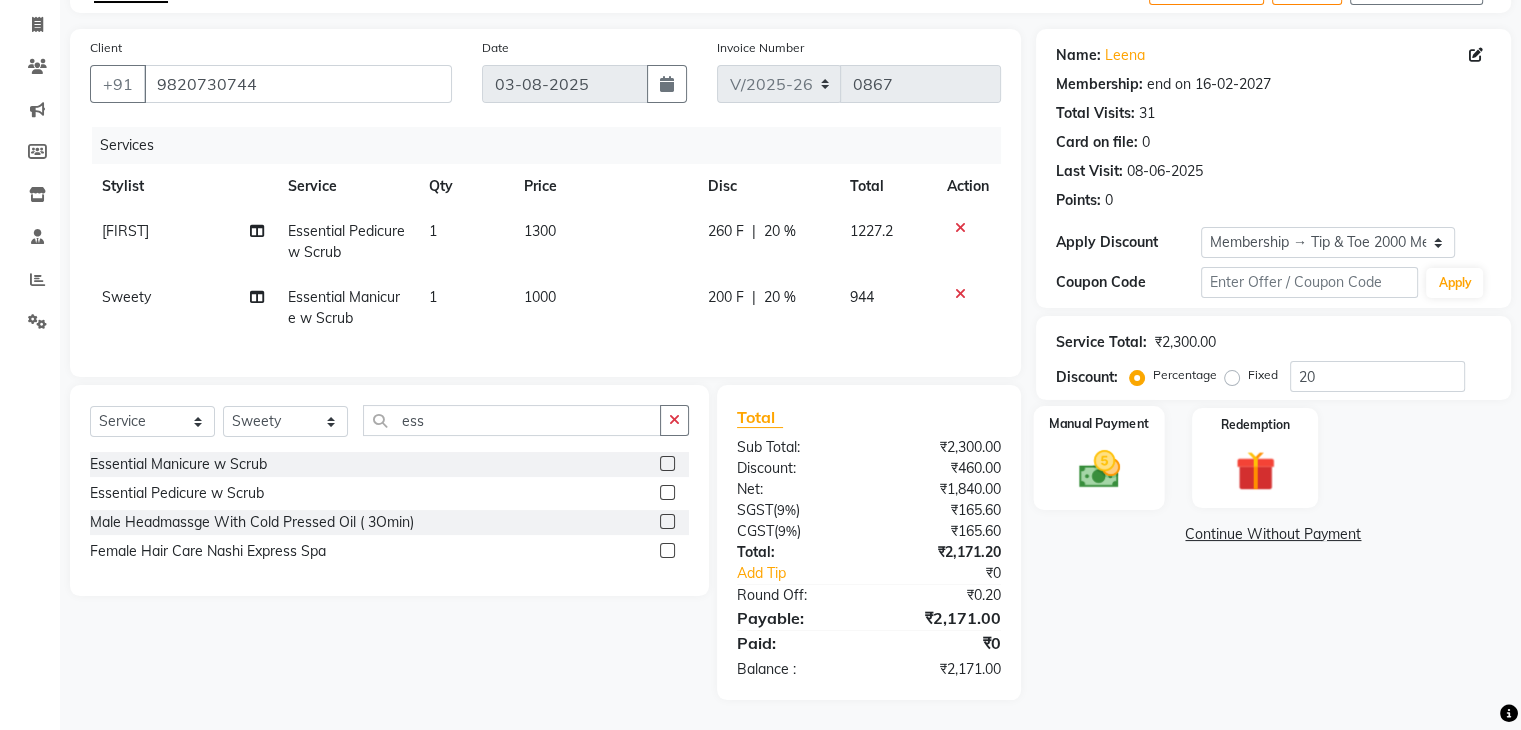 click 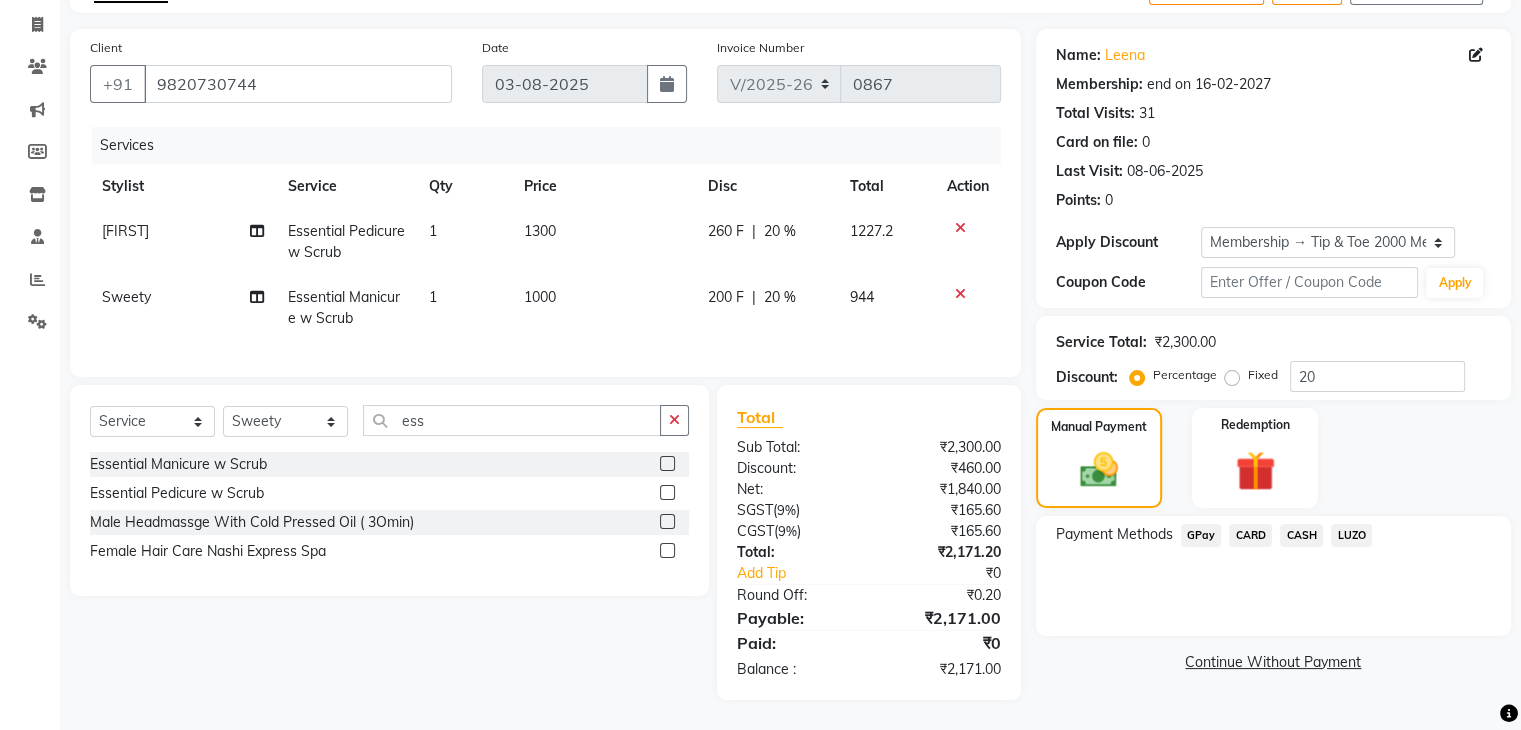 click on "CARD" 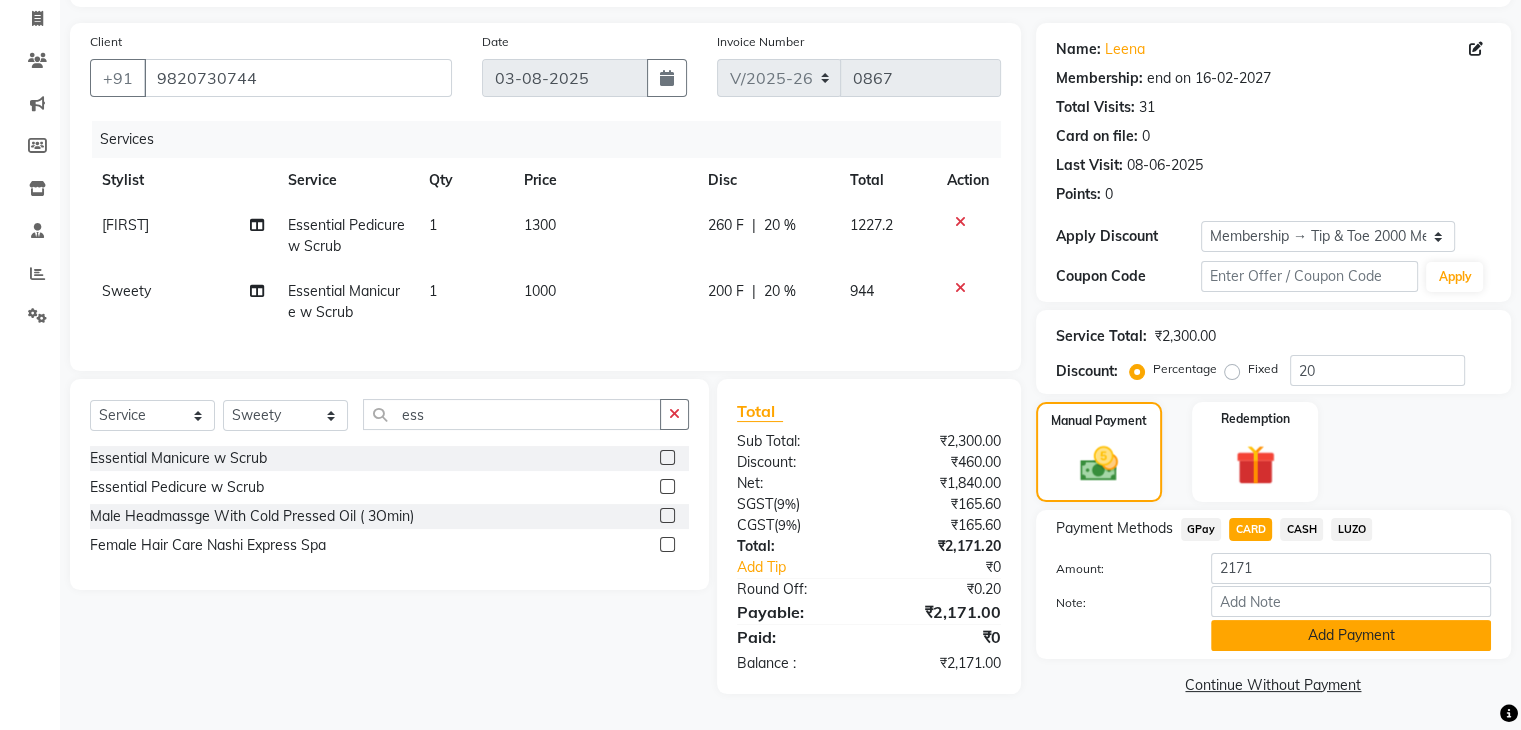 click on "Add Payment" 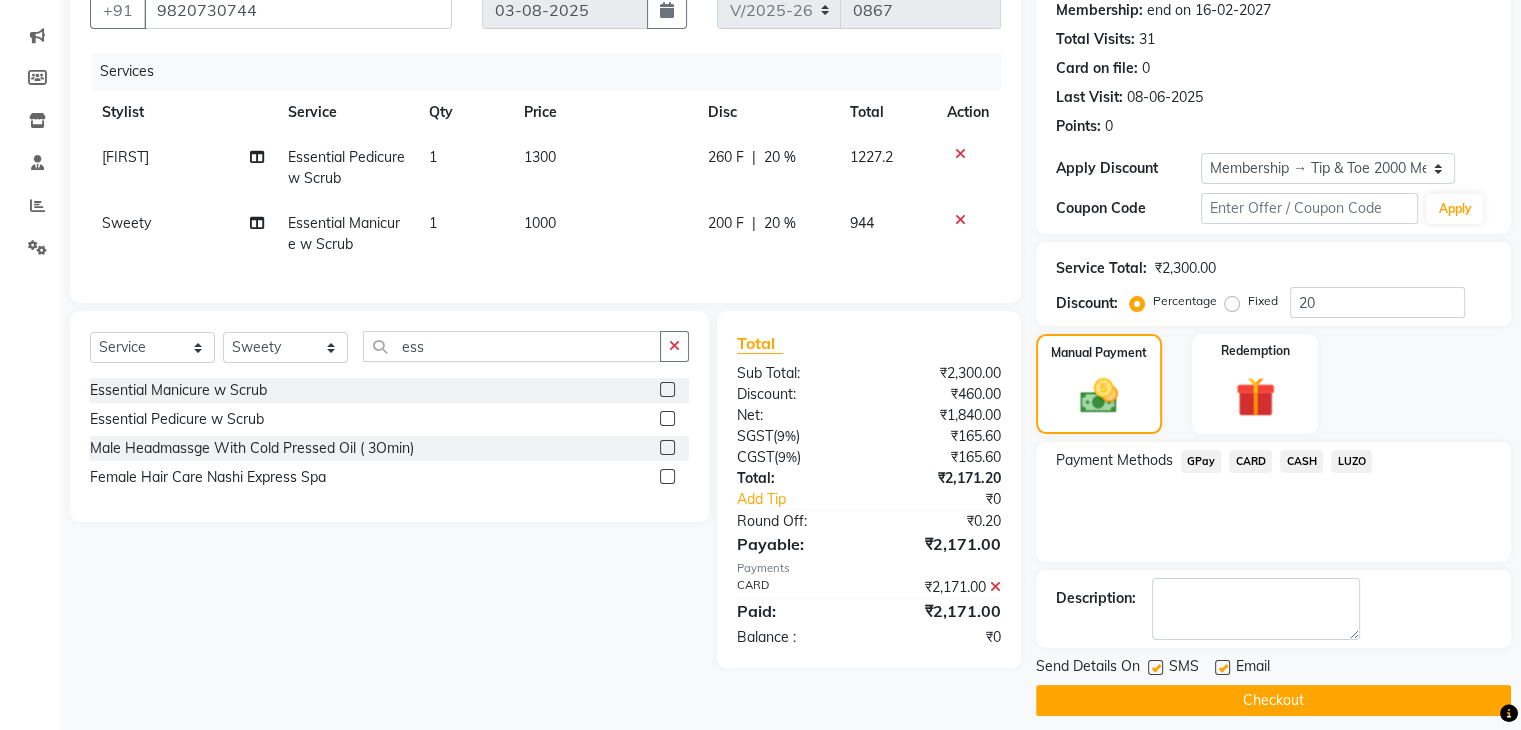 scroll, scrollTop: 209, scrollLeft: 0, axis: vertical 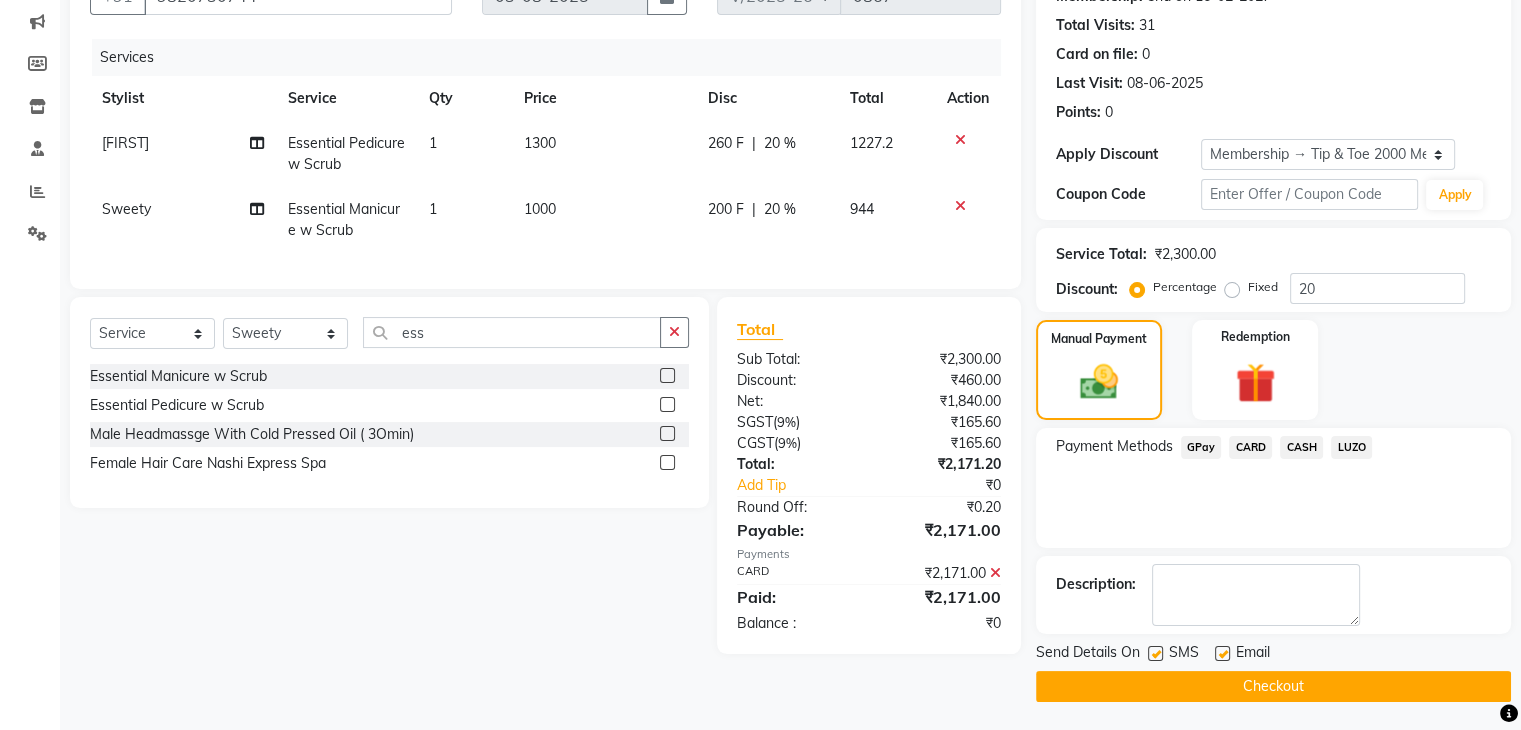 click on "Checkout" 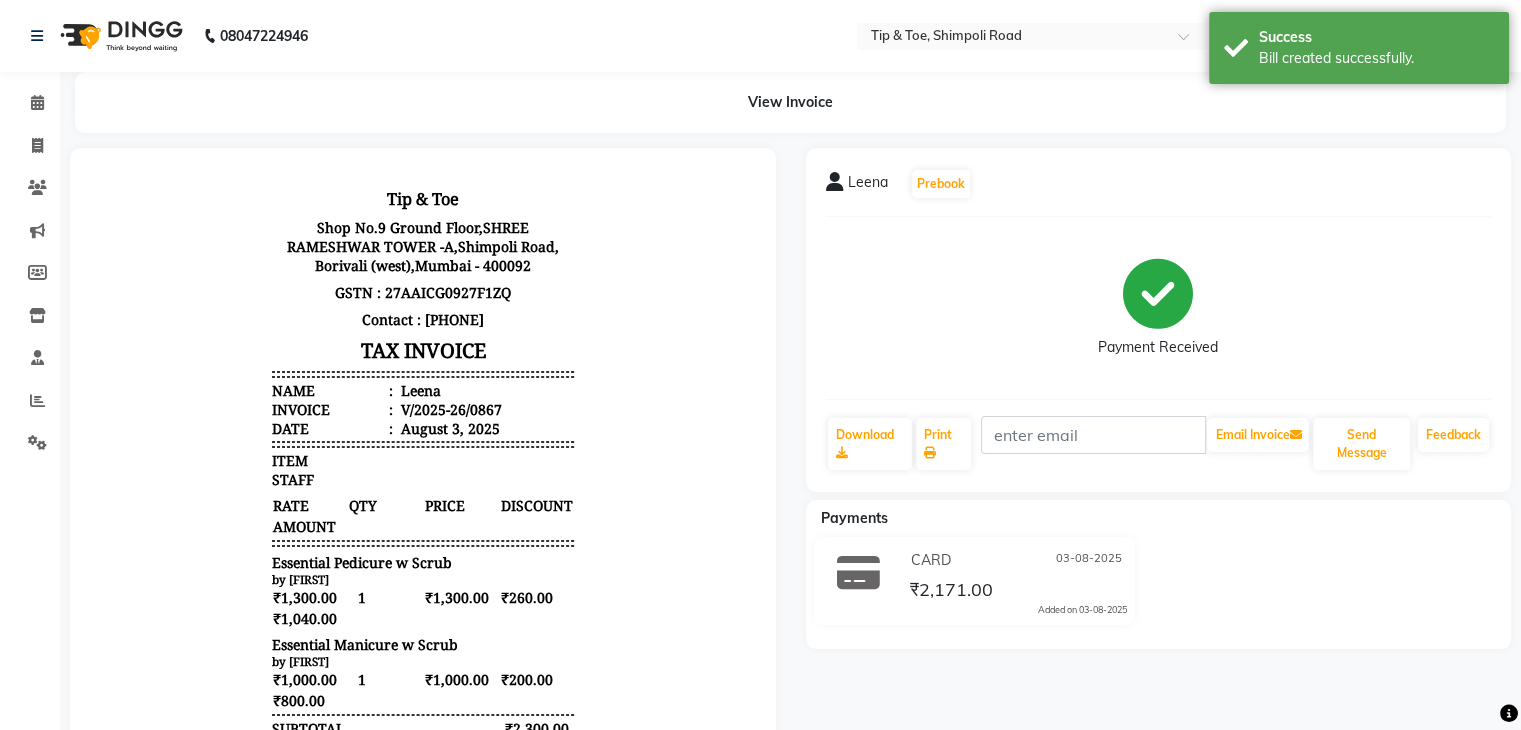 scroll, scrollTop: 0, scrollLeft: 0, axis: both 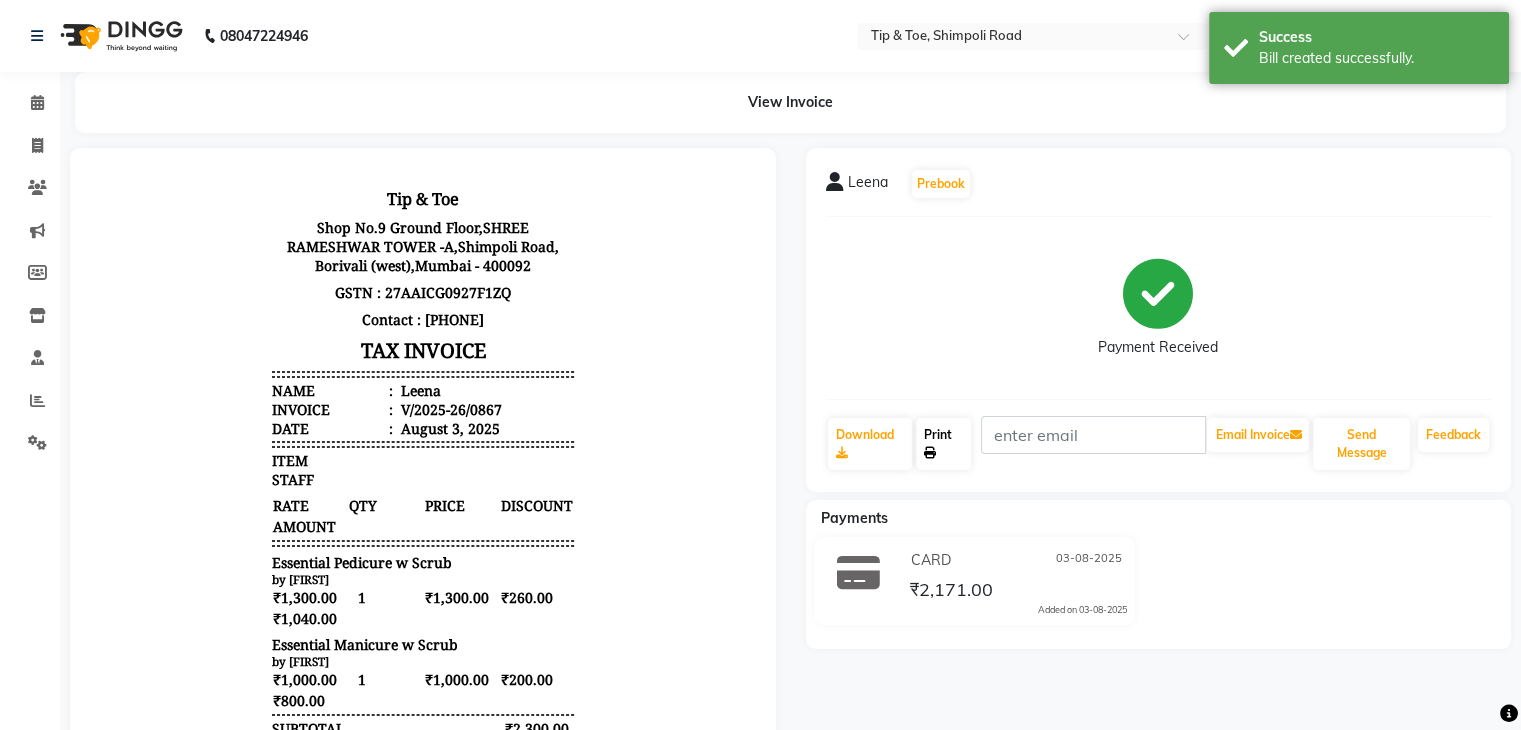 click on "Print" 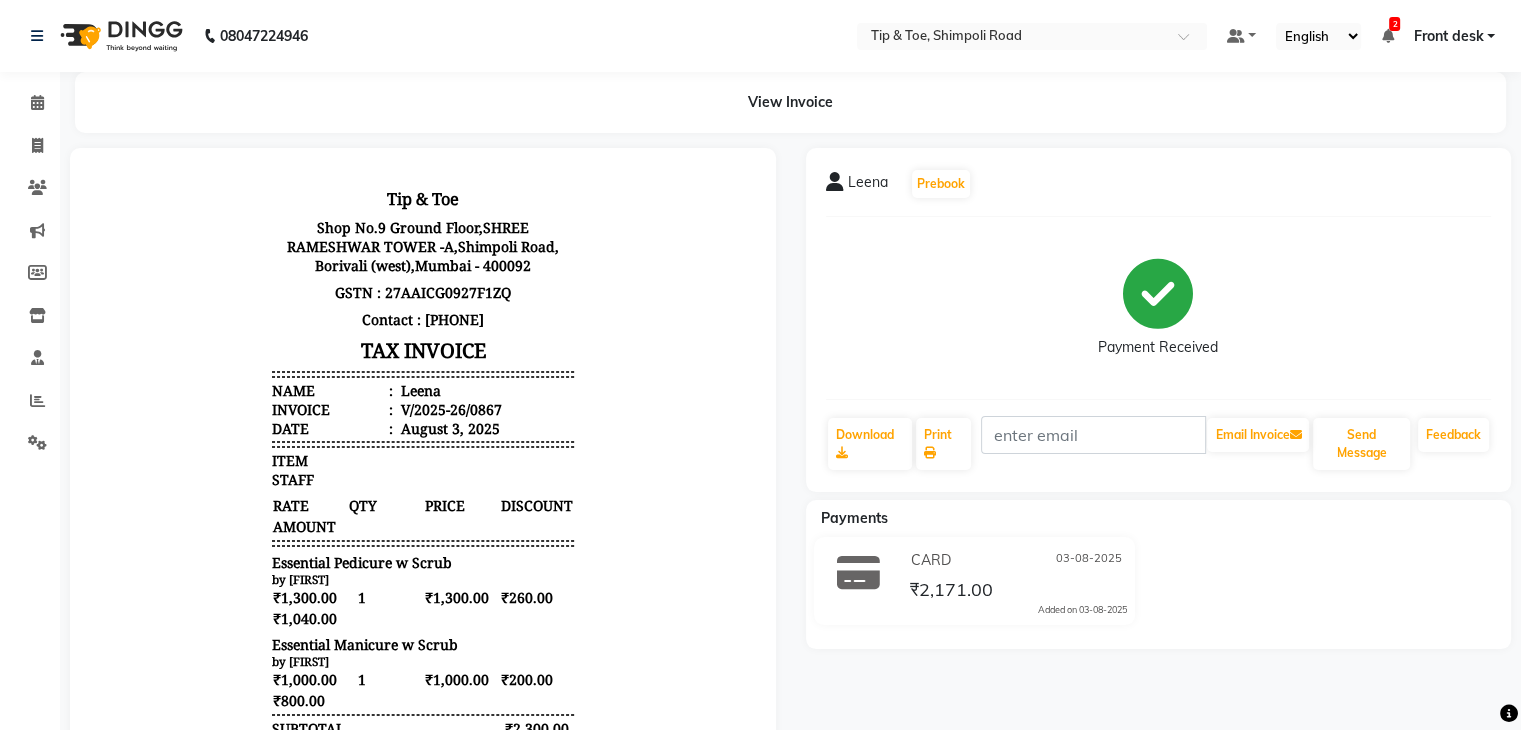 click on "Essential Pedicure w Scrub" at bounding box center (362, 562) 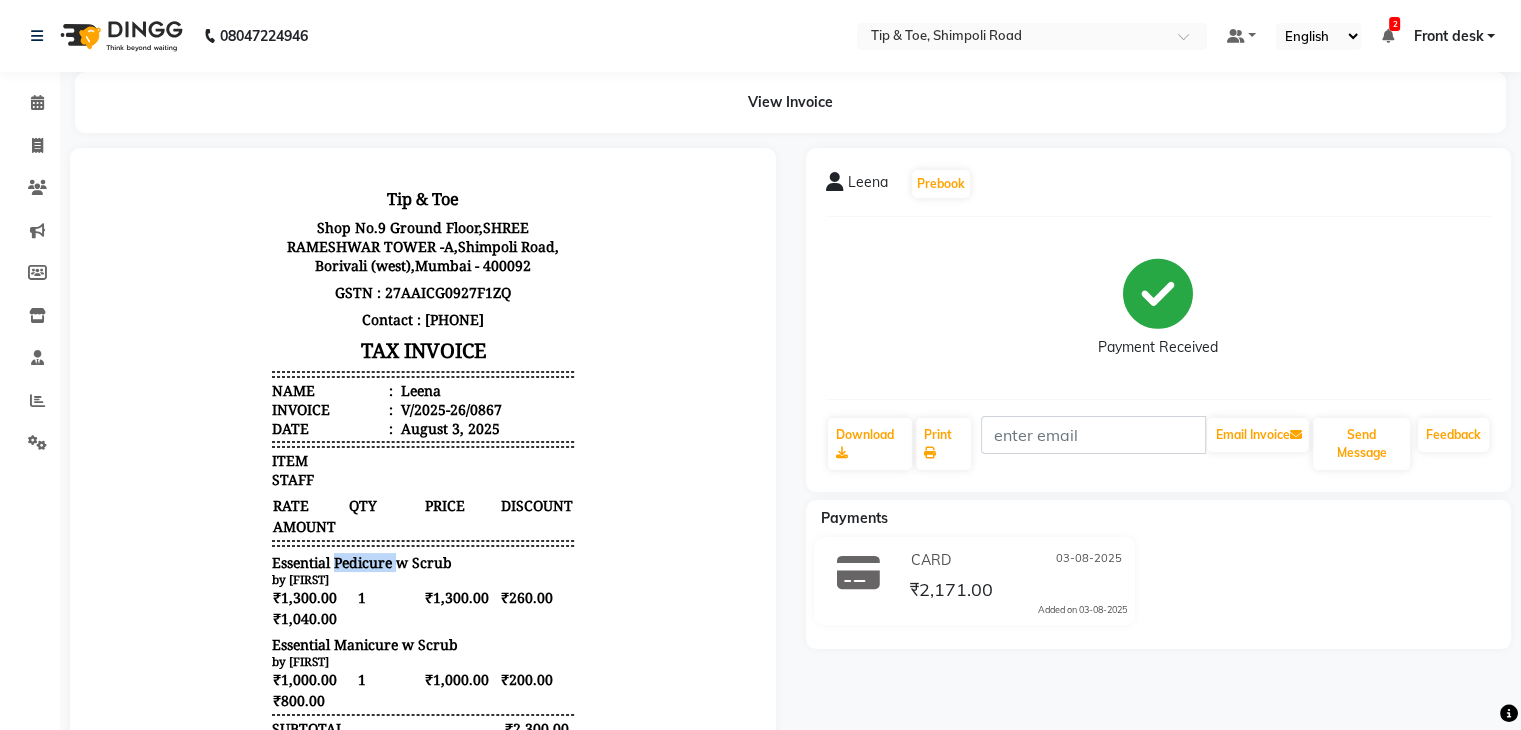 click on "Essential Pedicure w Scrub" at bounding box center (362, 562) 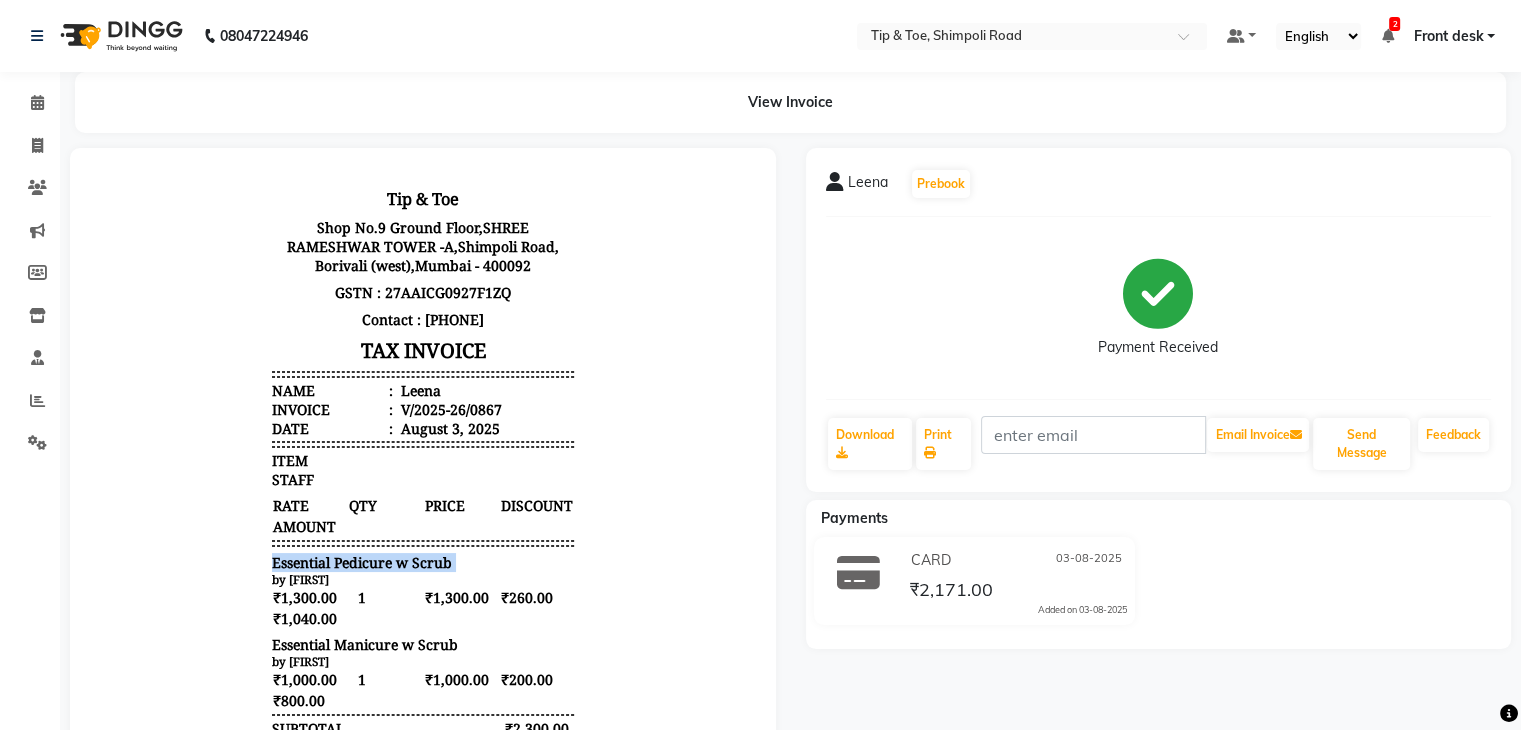 click on "Essential Pedicure w Scrub" at bounding box center (362, 562) 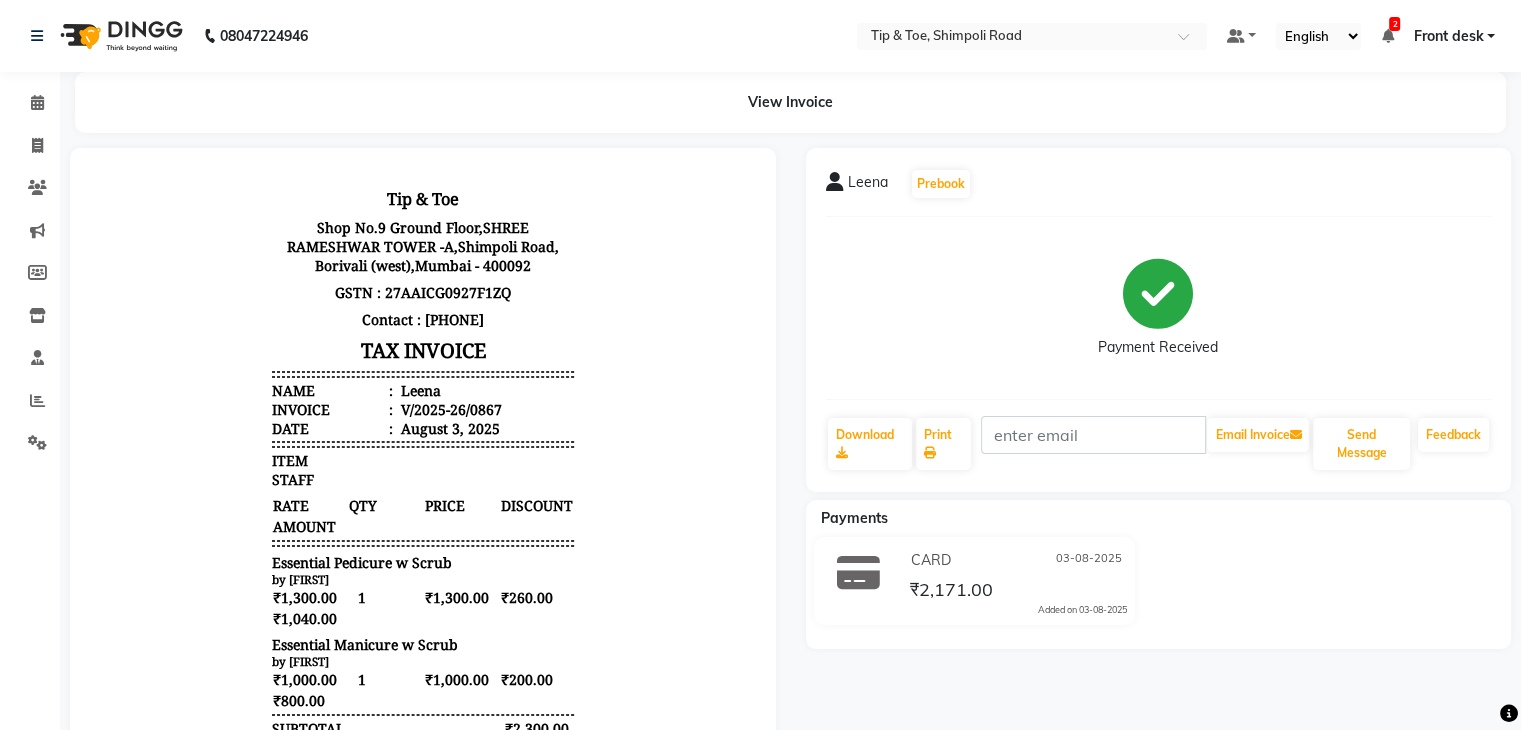 click on "by [FIRST]" at bounding box center (423, 661) 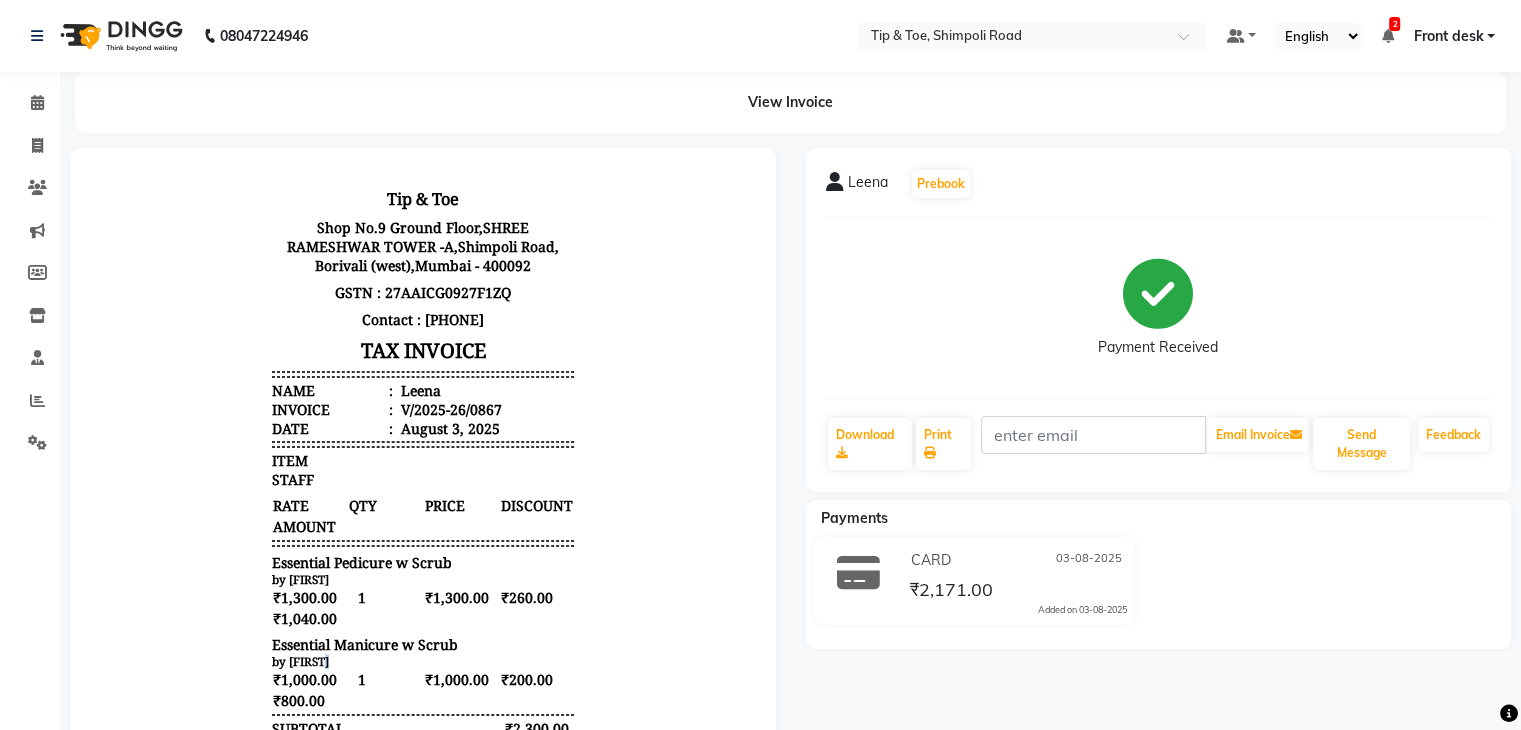 click on "by [FIRST]" at bounding box center (423, 661) 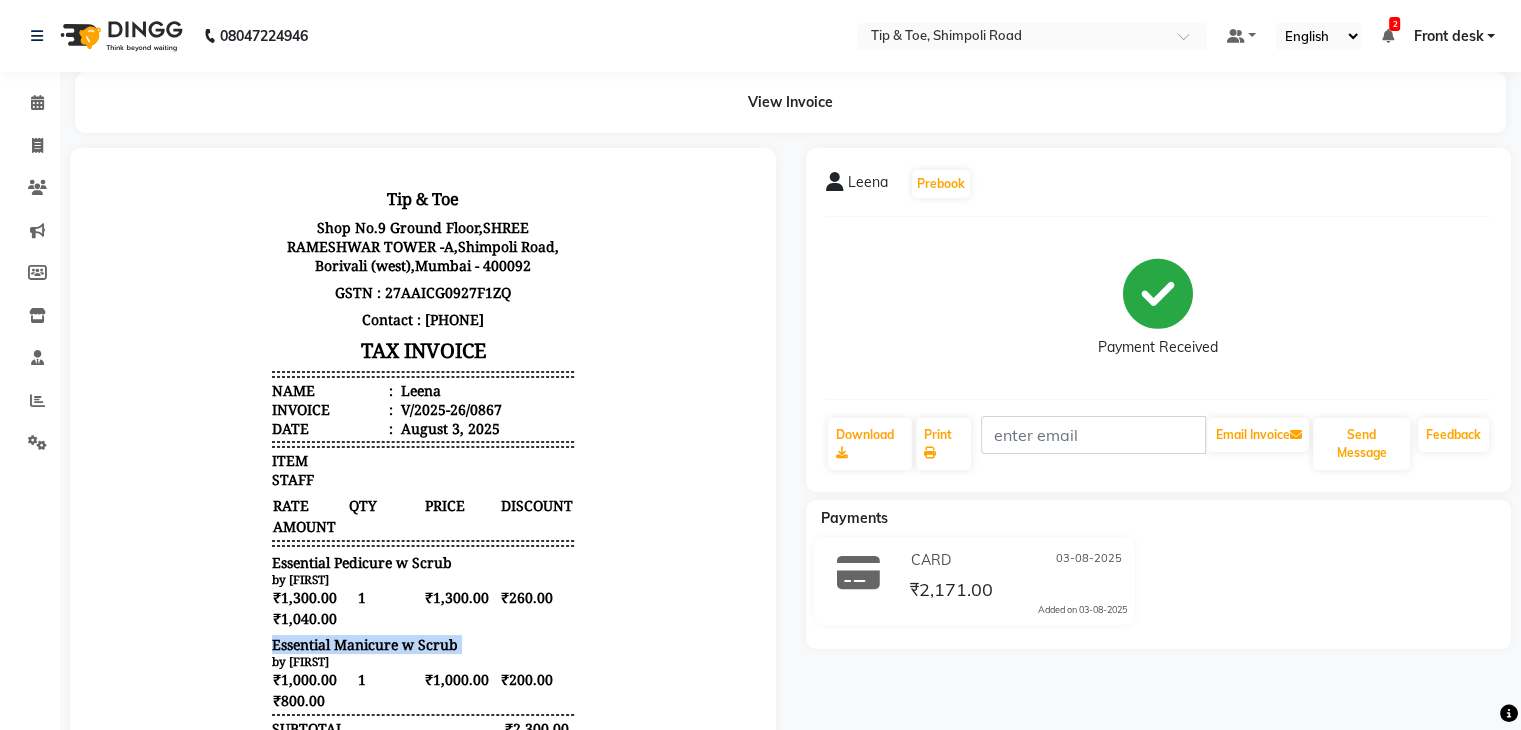 click on "Essential Manicure w Scrub" at bounding box center (365, 644) 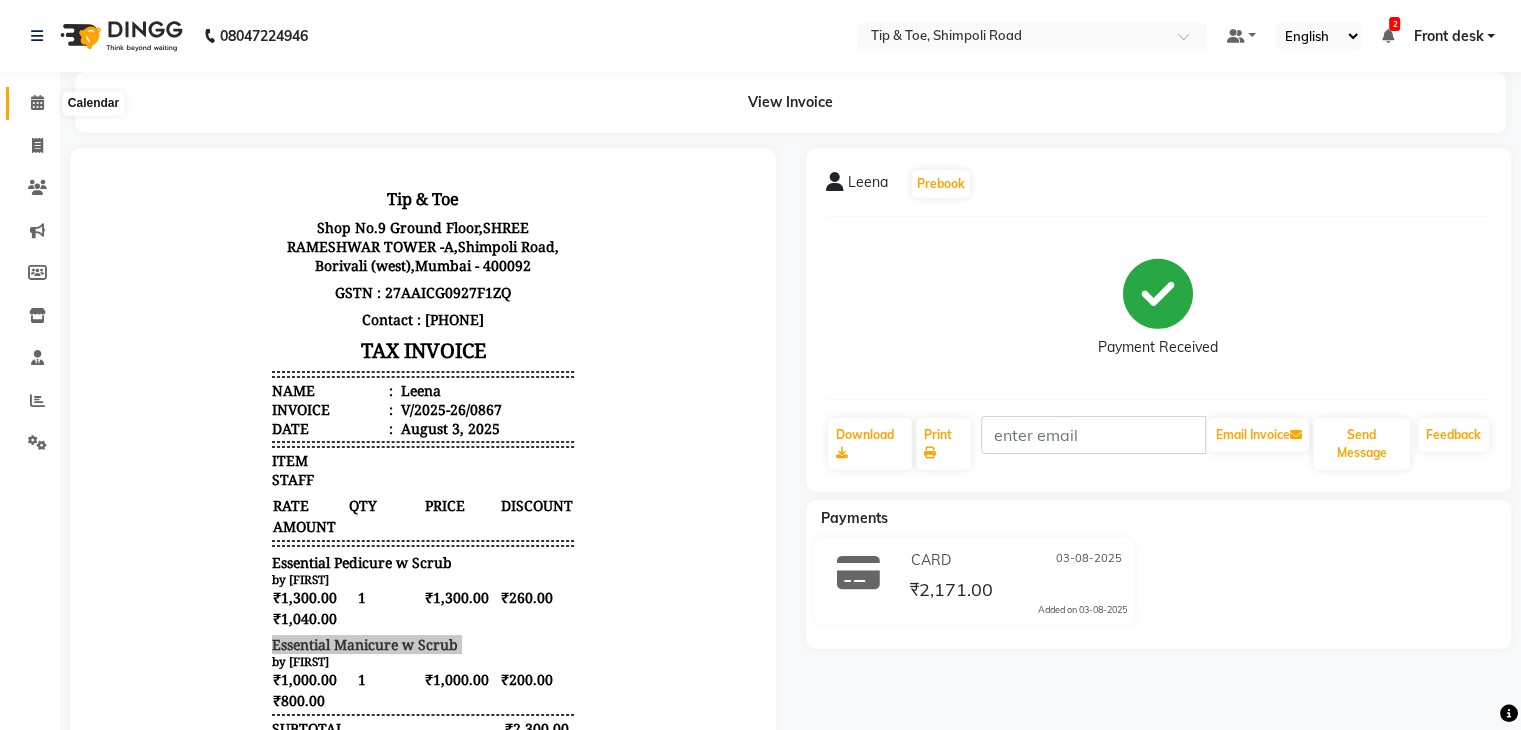 click 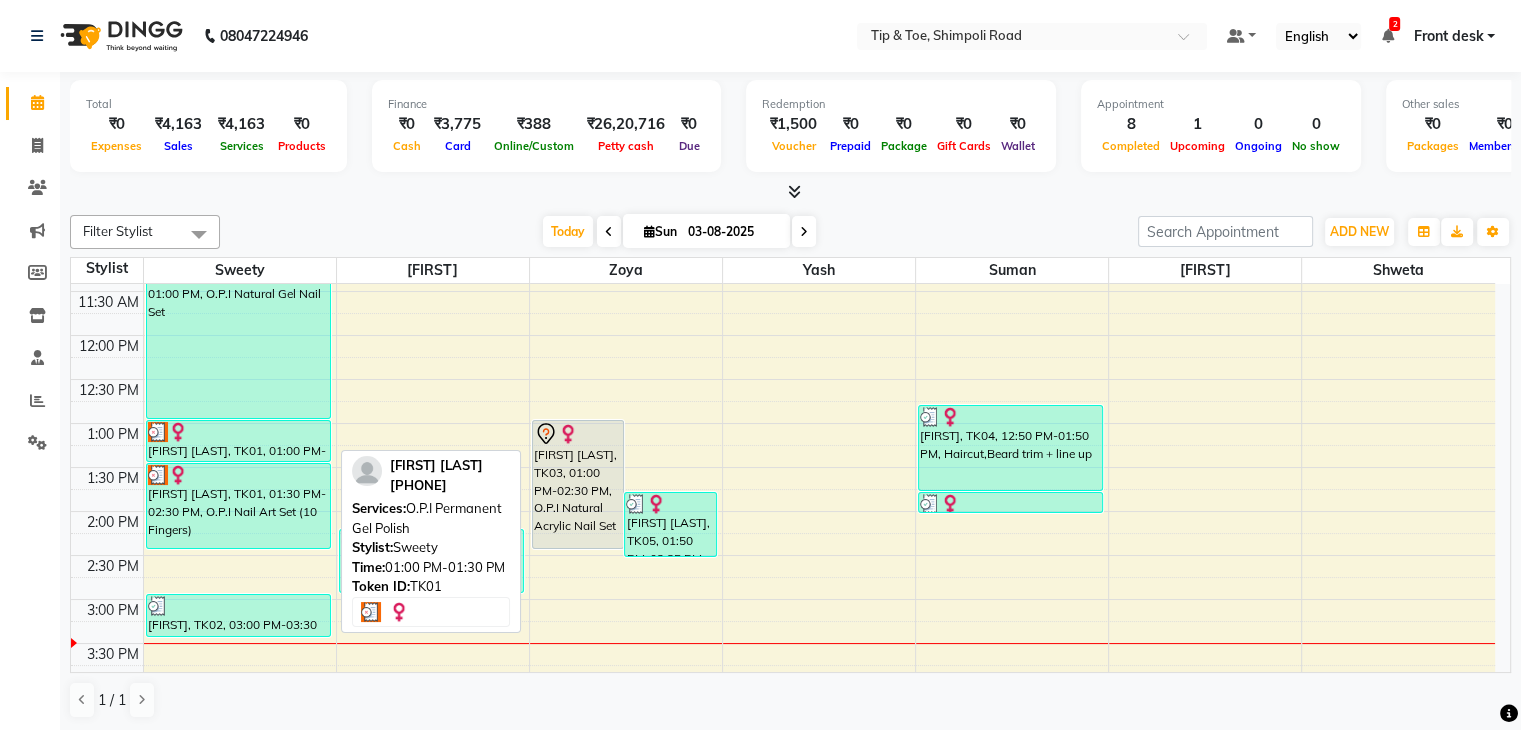 scroll, scrollTop: 200, scrollLeft: 0, axis: vertical 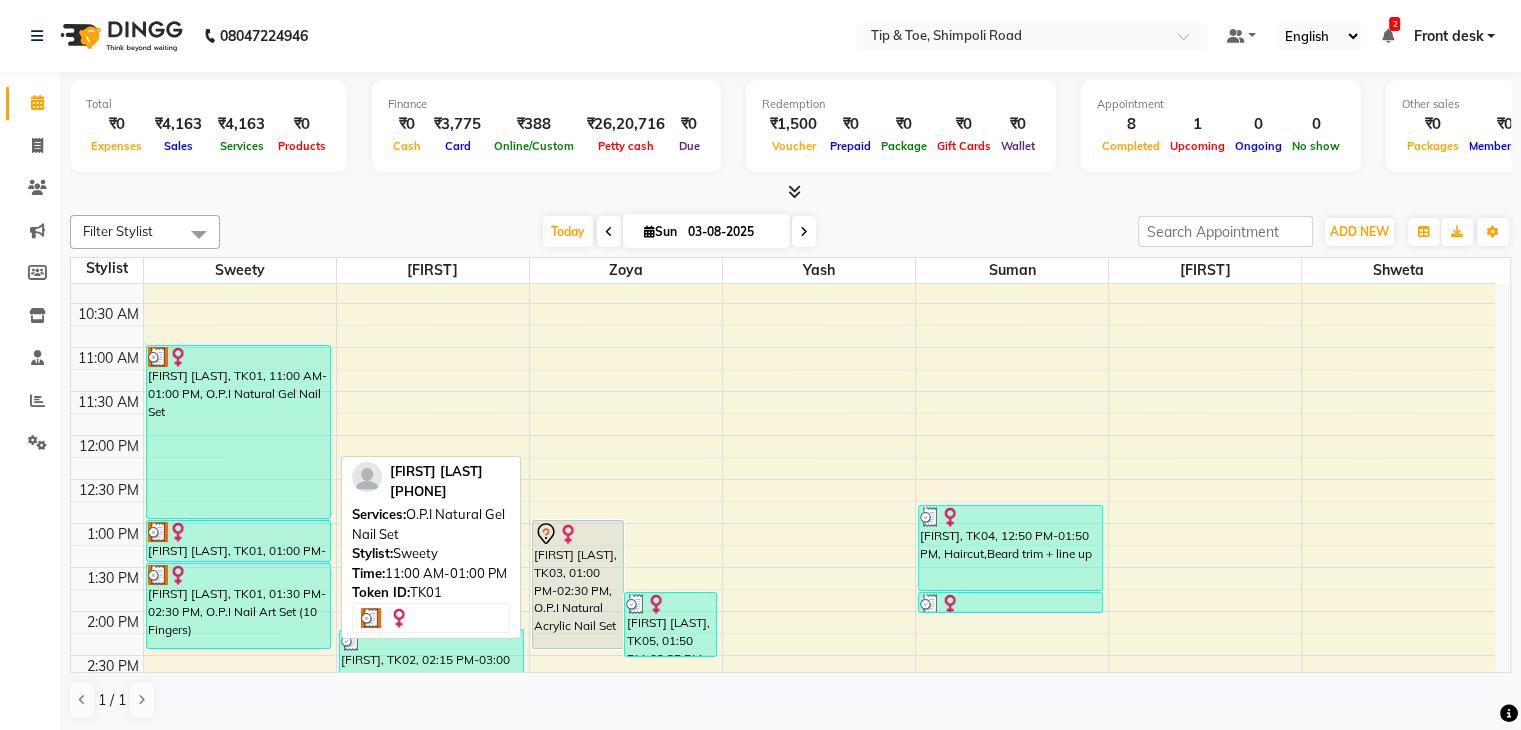 click on "[FIRST] [LAST], TK01, 11:00 AM-01:00 PM, O.P.I Natural Gel Nail Set" at bounding box center [238, 432] 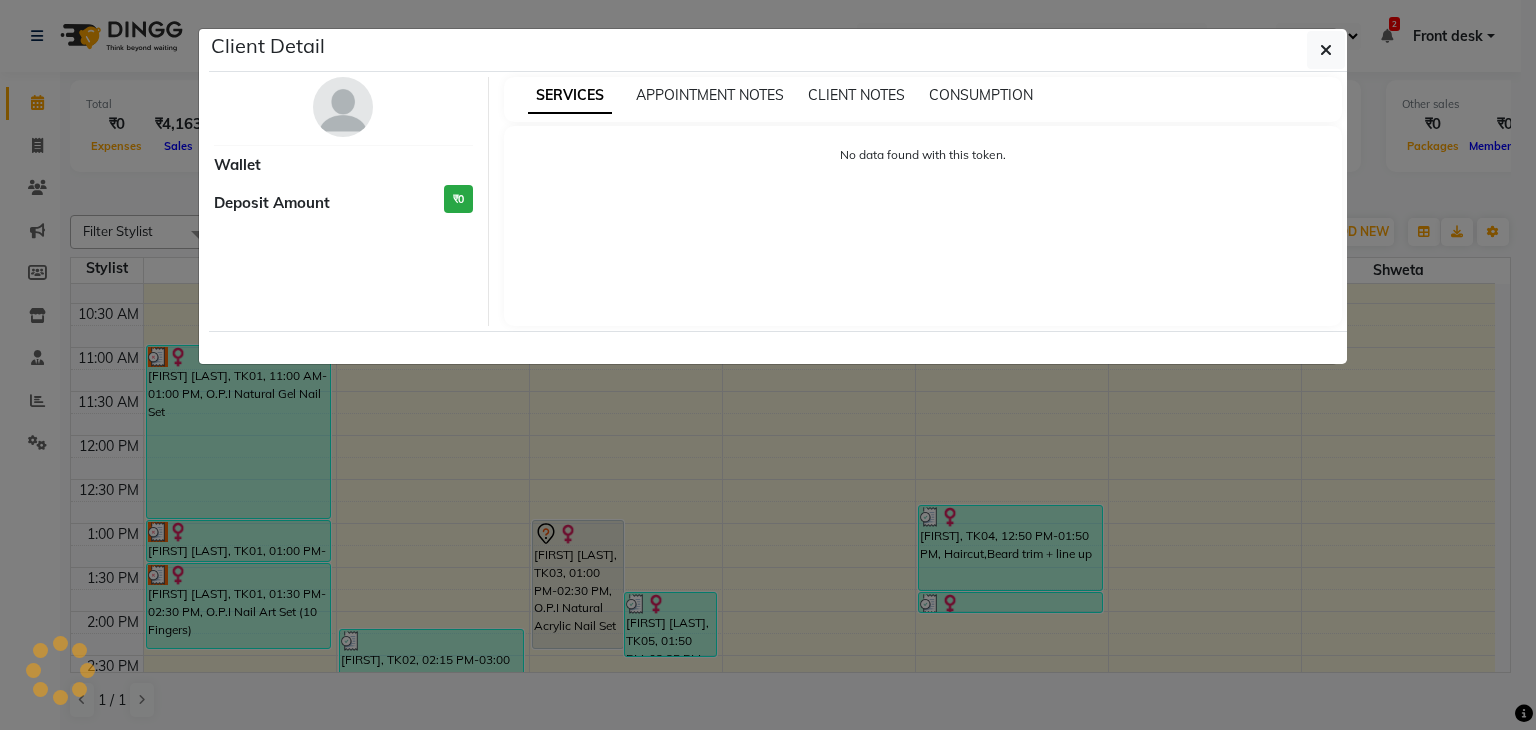 select on "3" 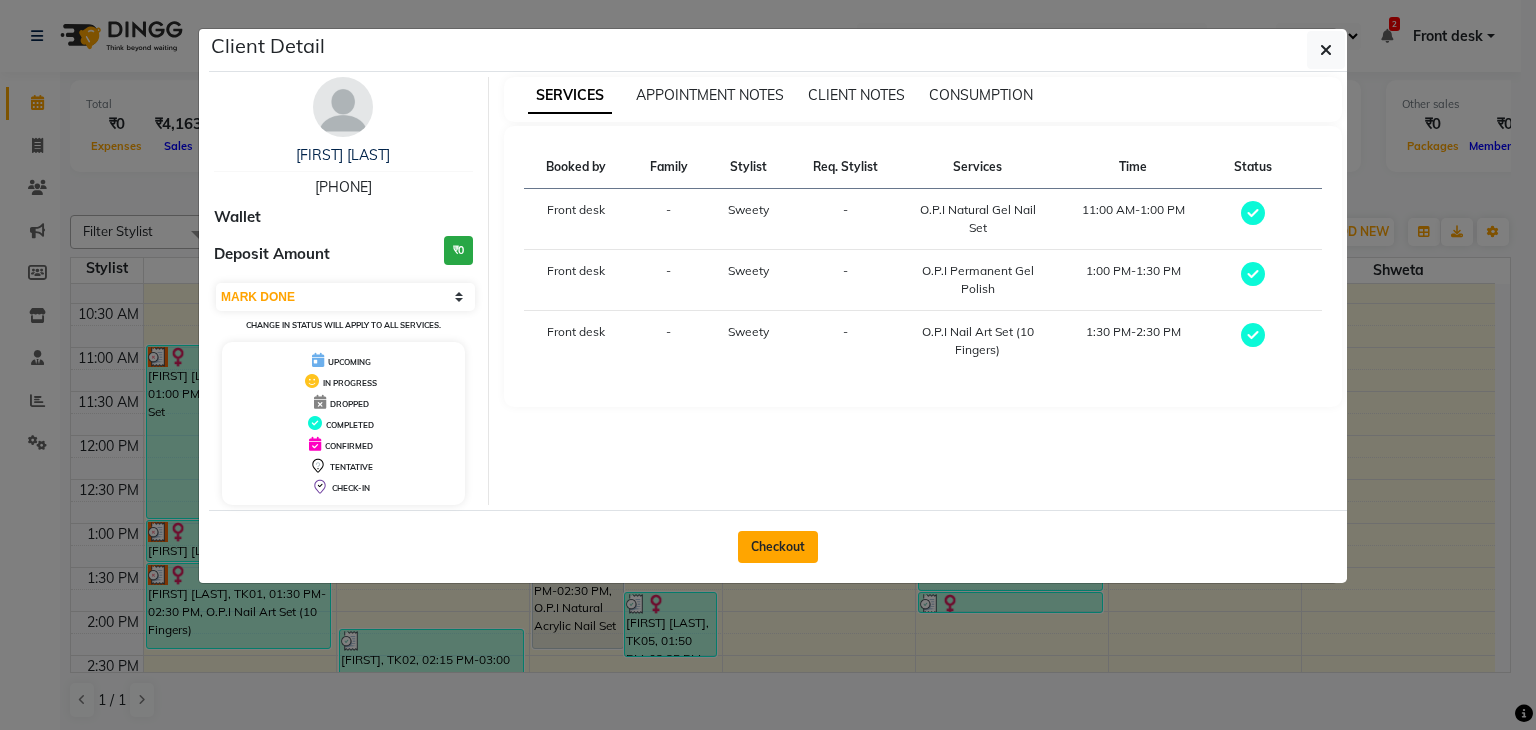 click on "Checkout" 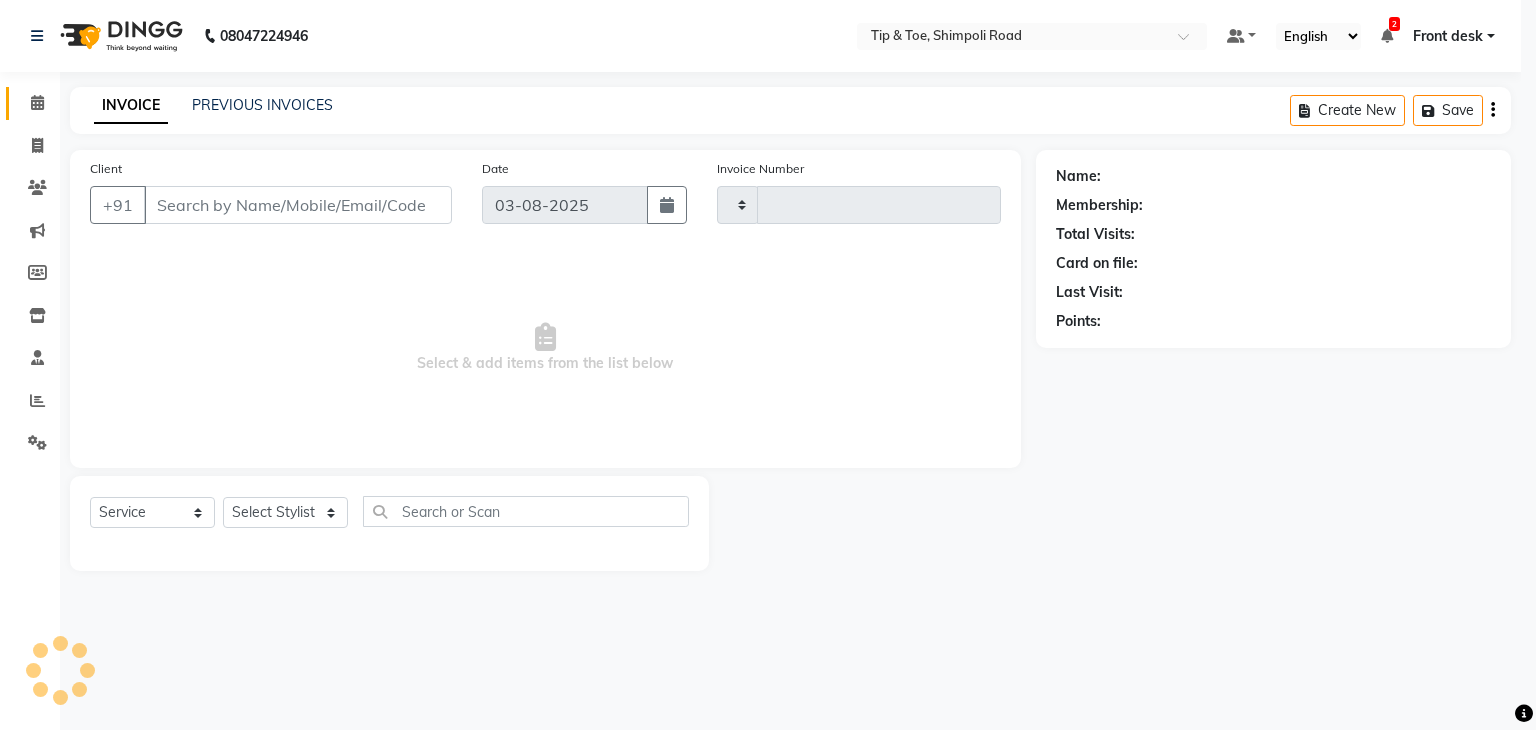 type on "0868" 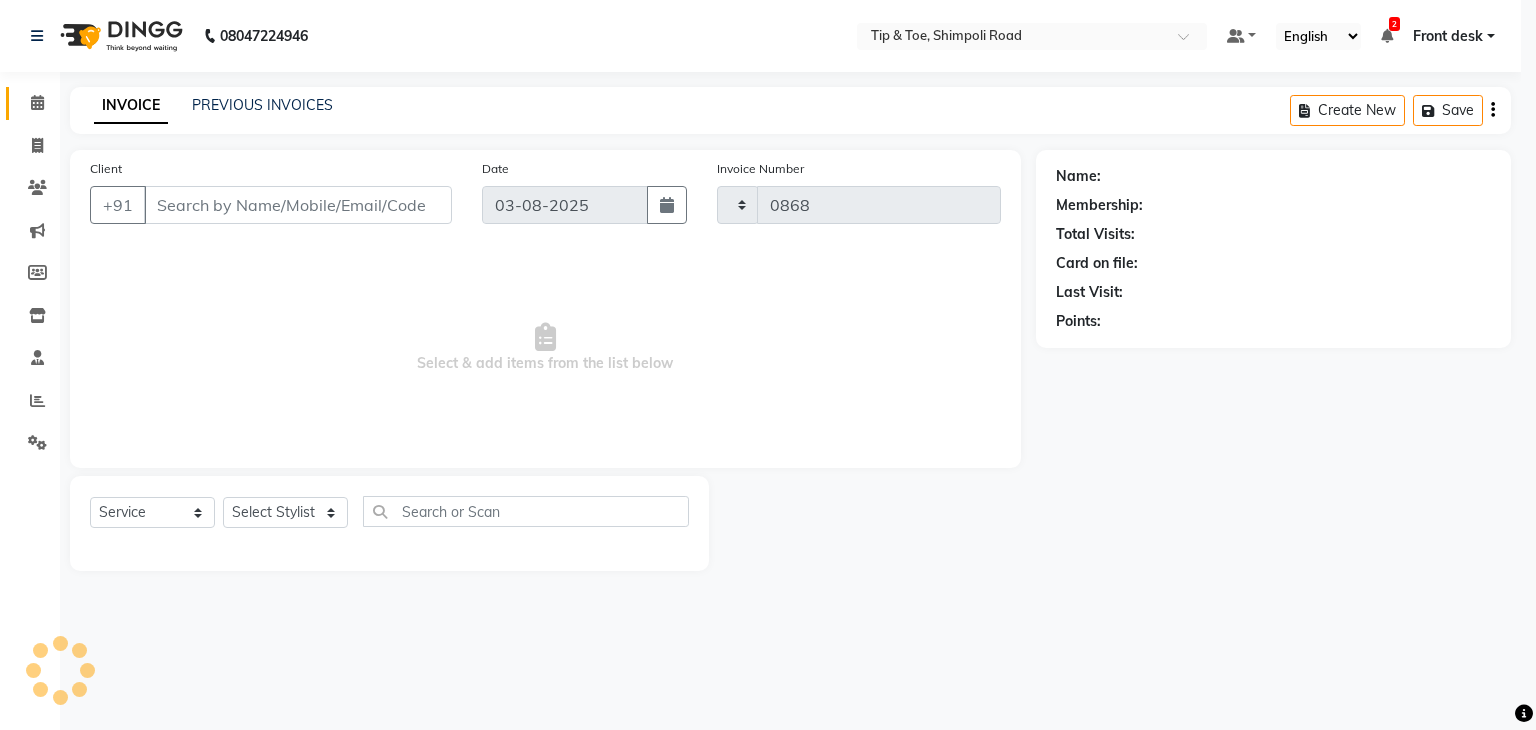 select on "5942" 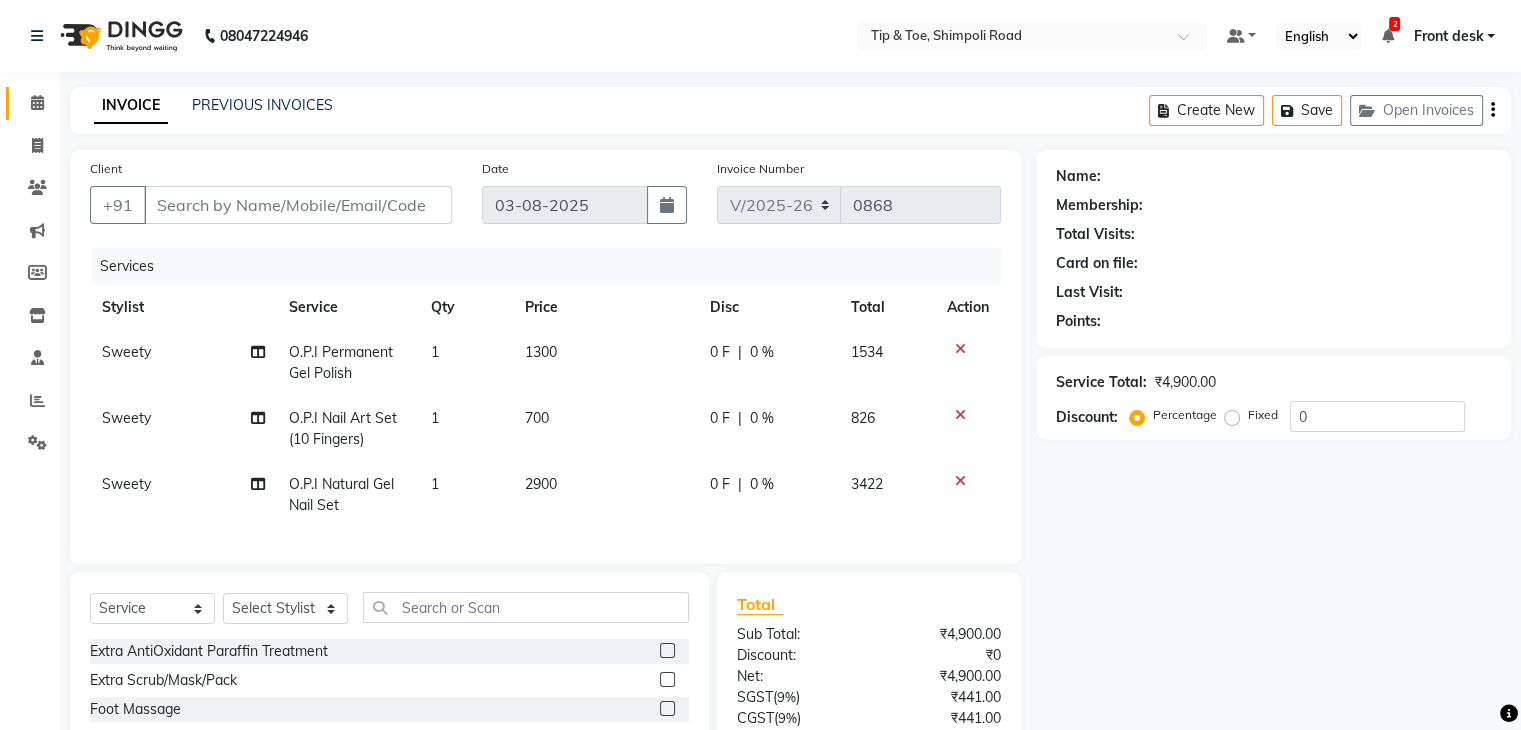 type on "[PHONE]" 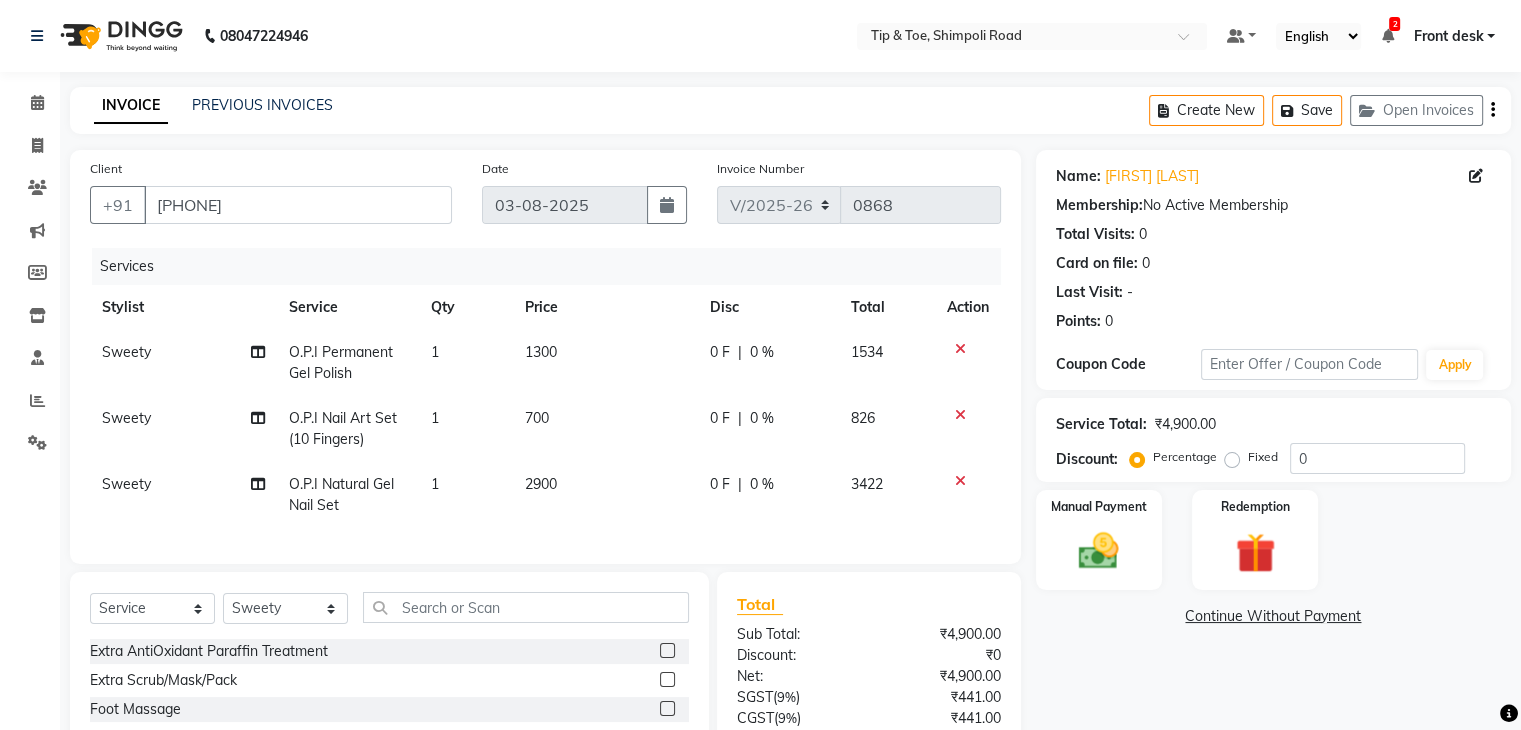 click on "Sweety" 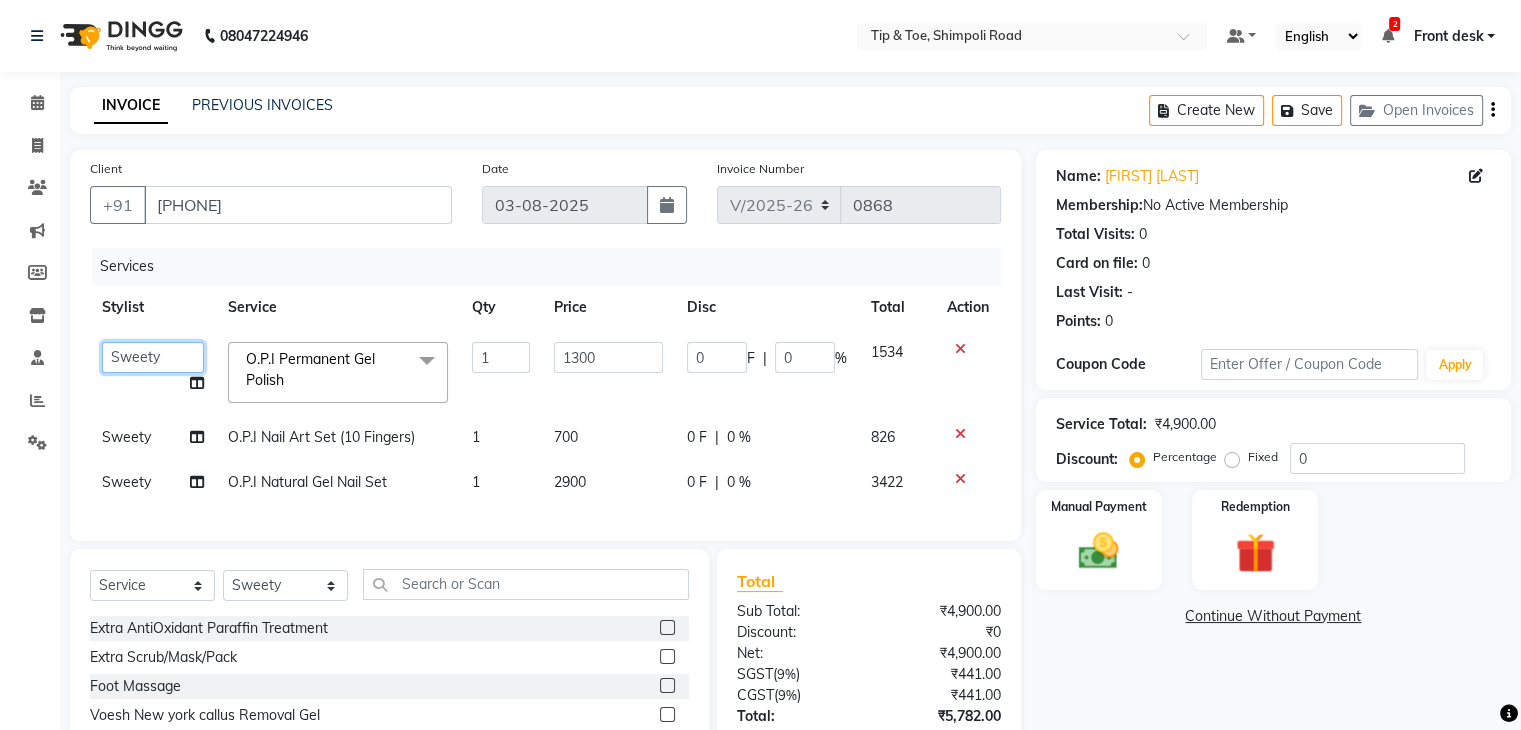 click on "Front desk   [FIRST]   [FIRST]   [FIRST]    [FIRST]   [FIRST]   [FIRST]   [FIRST]    [FIRST]   [FIRST]   [FIRST]   [FIRST]" 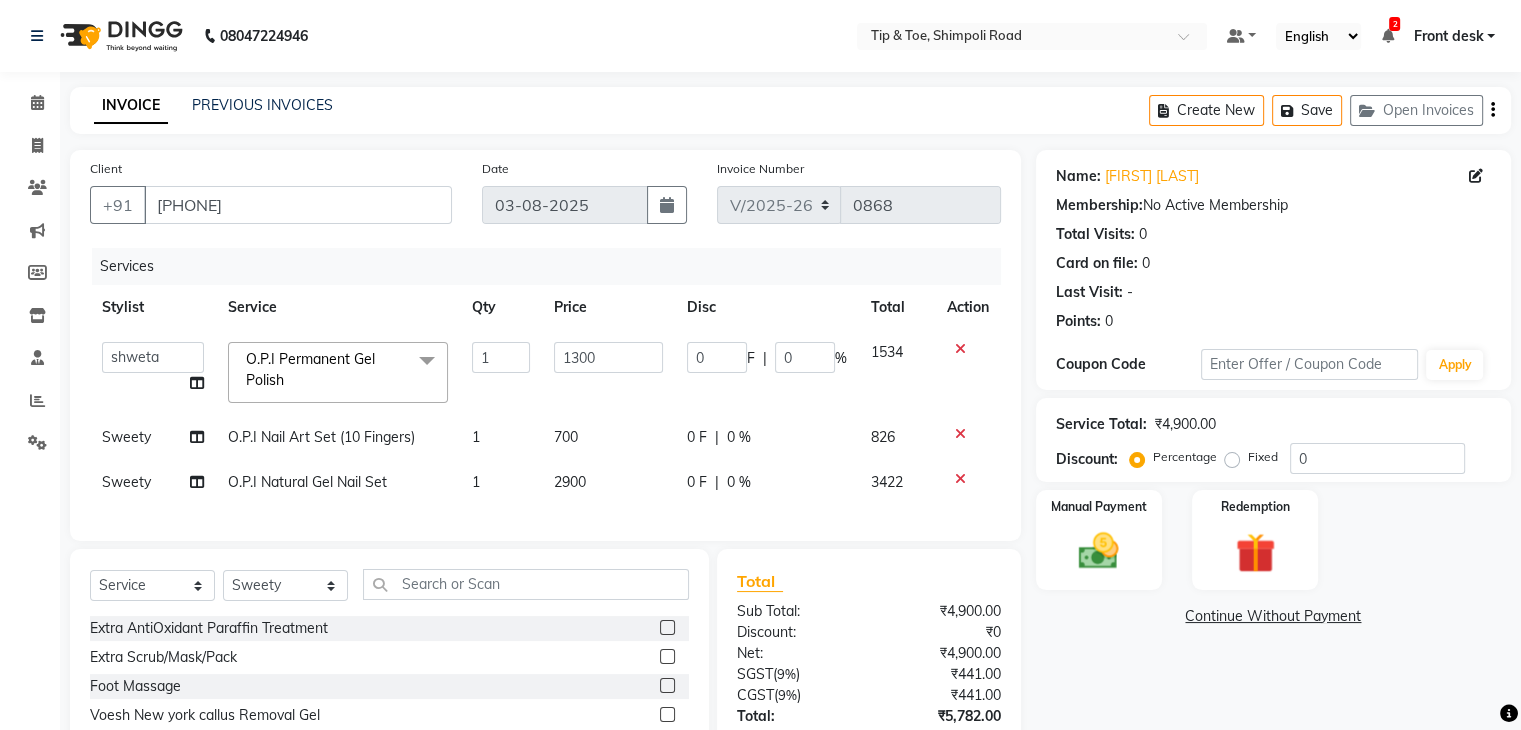 select on "87938" 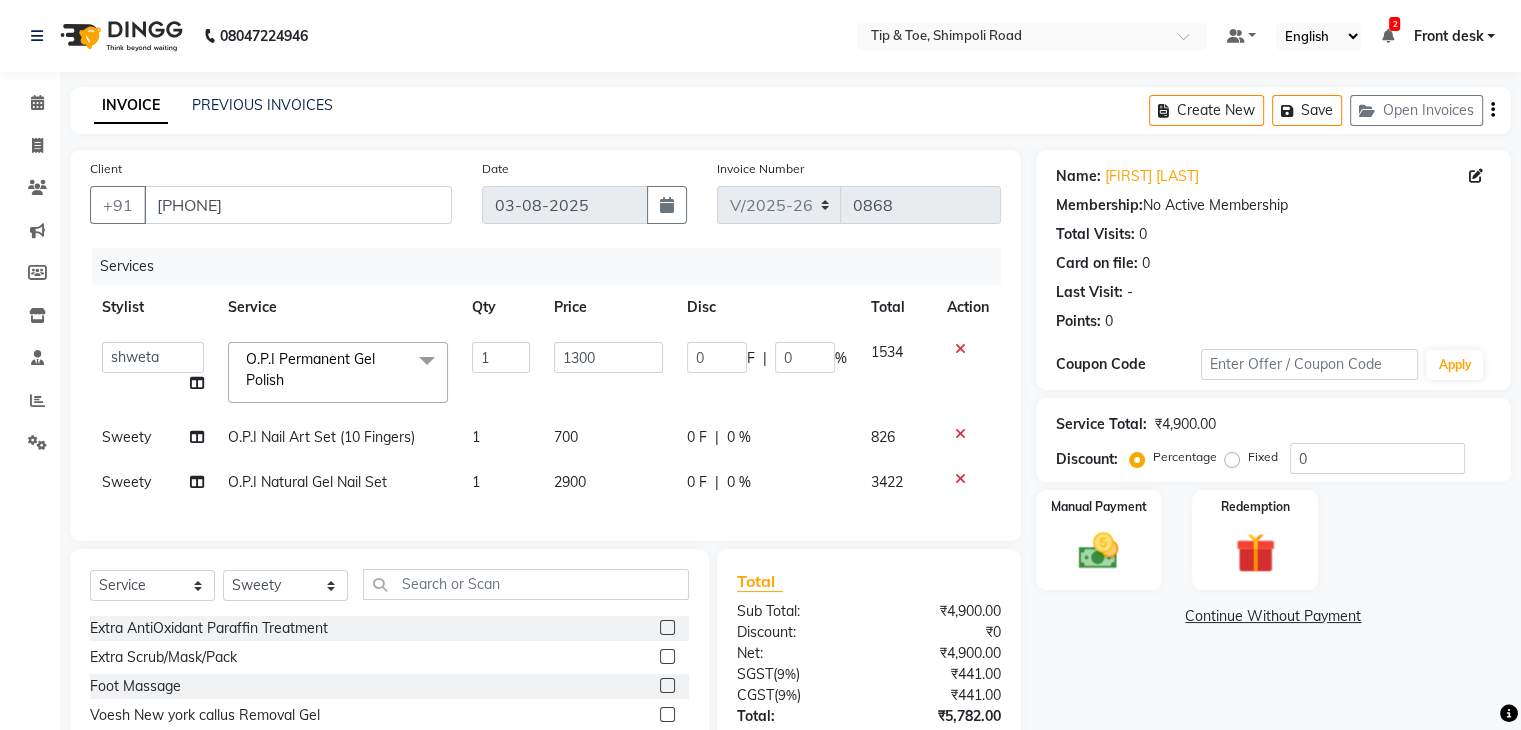 click on "O.P.I Permanent Gel Polish  x" 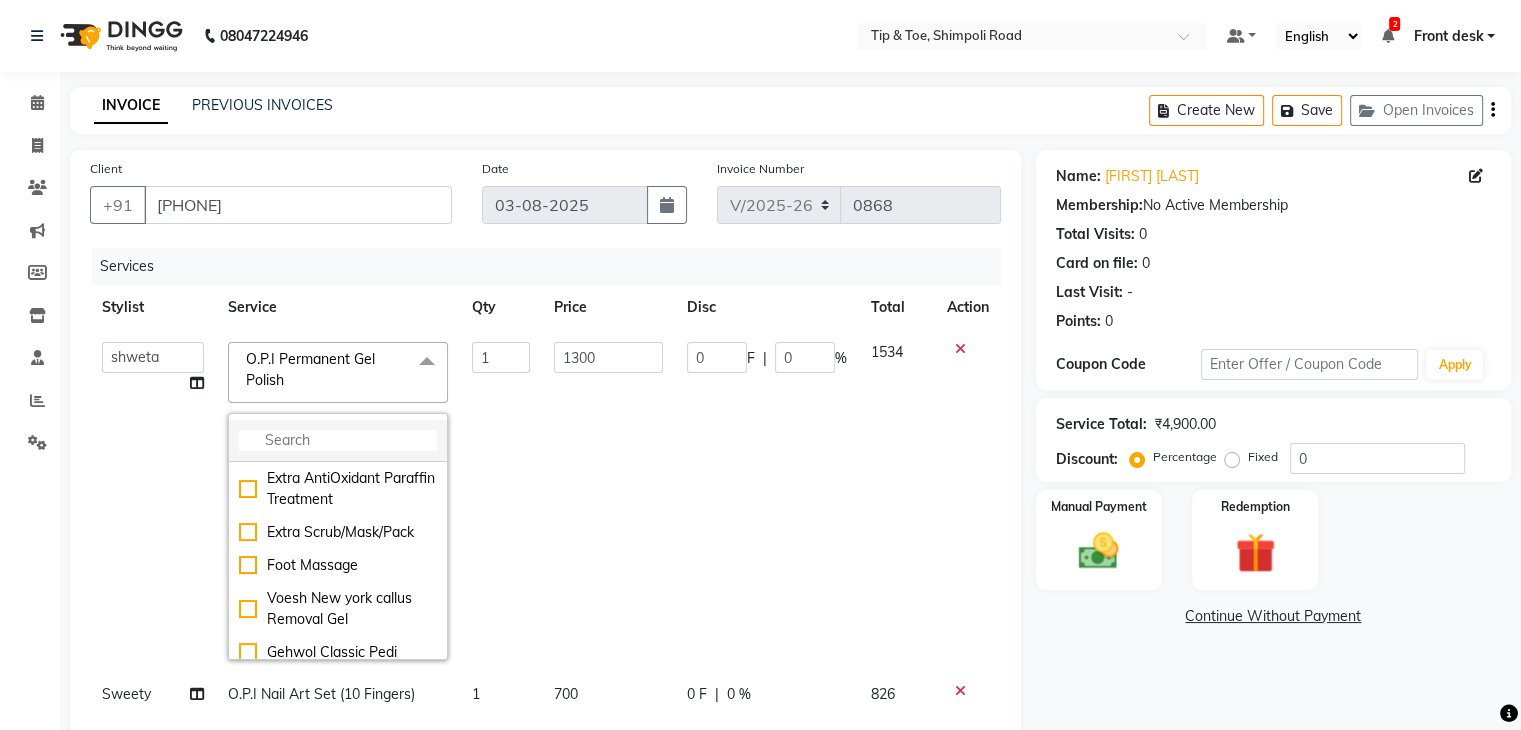 click 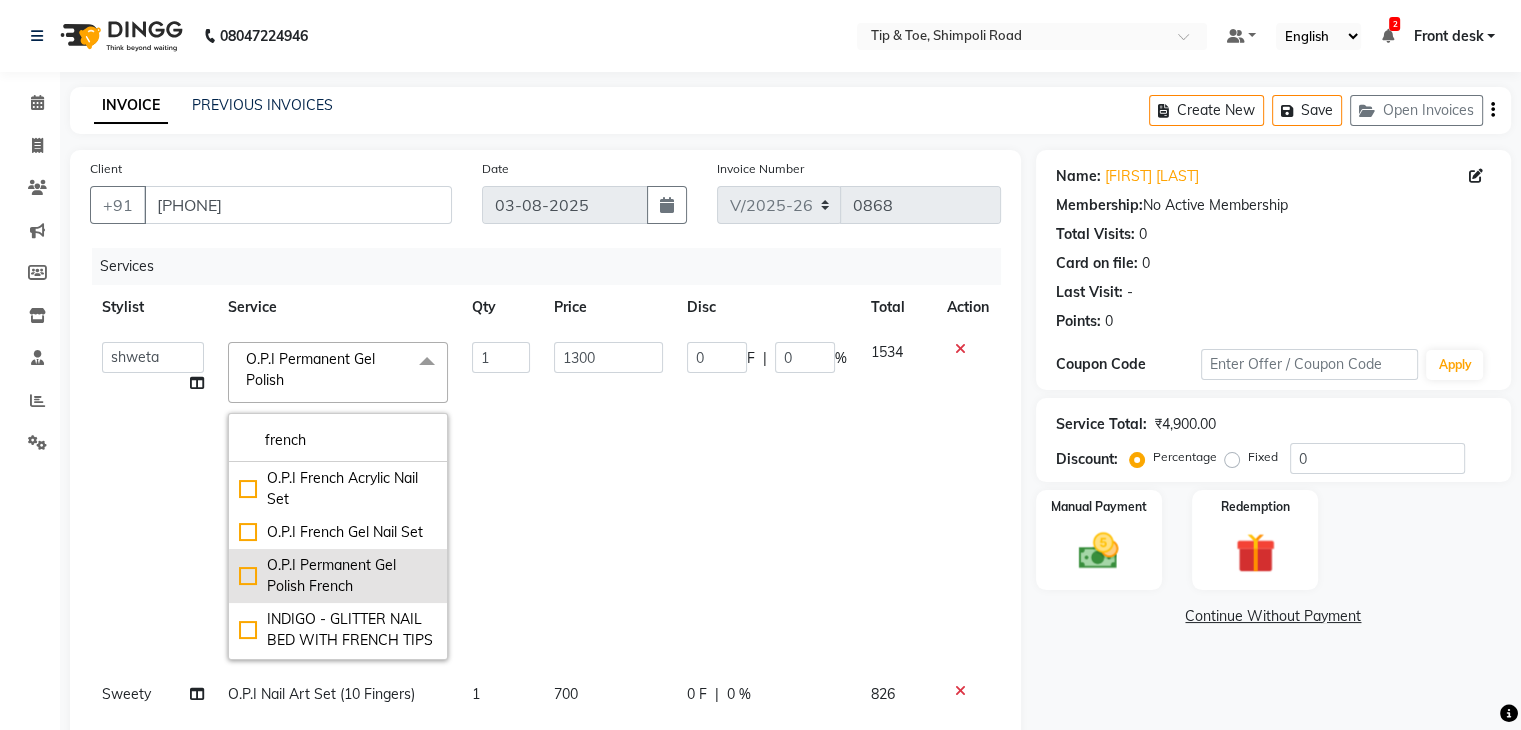 type on "french" 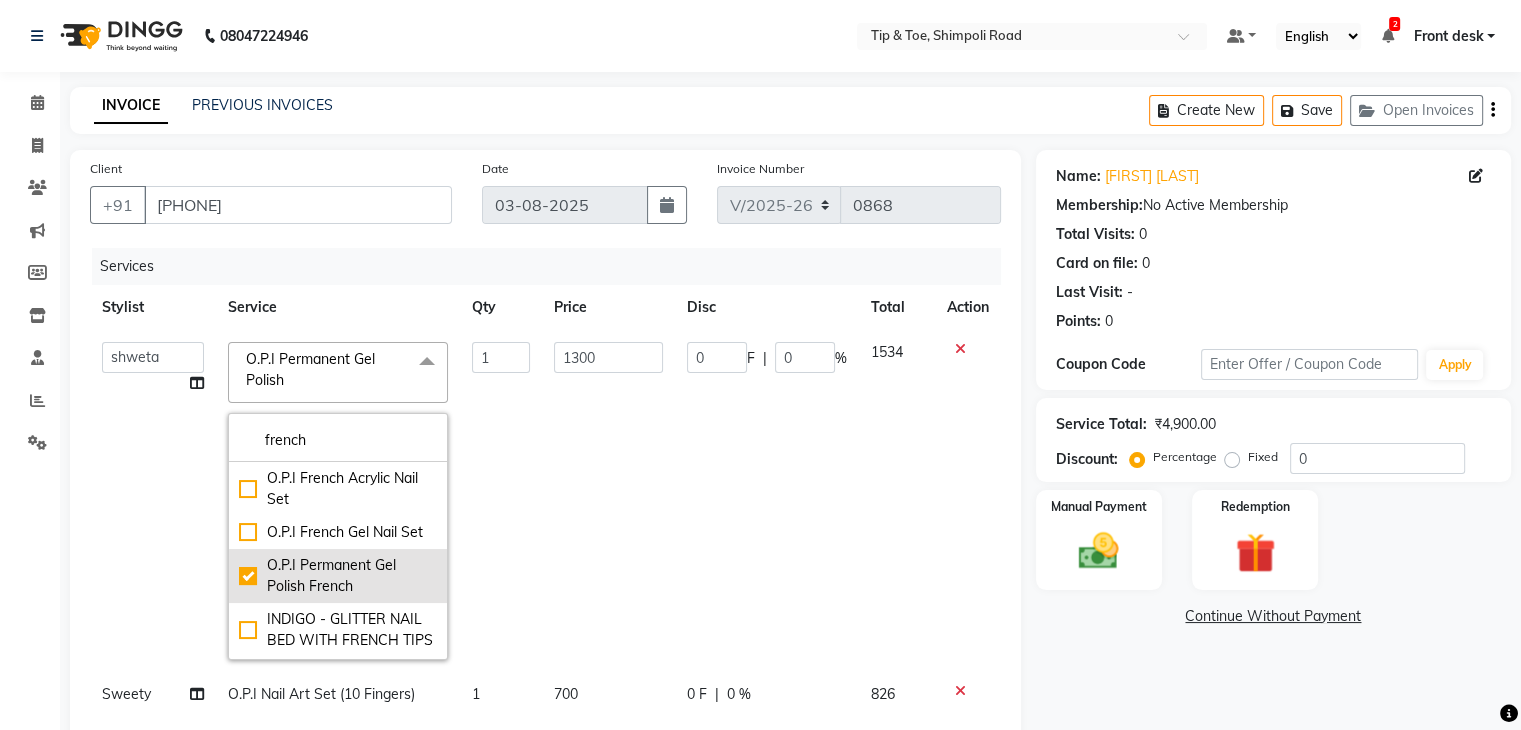 checkbox on "true" 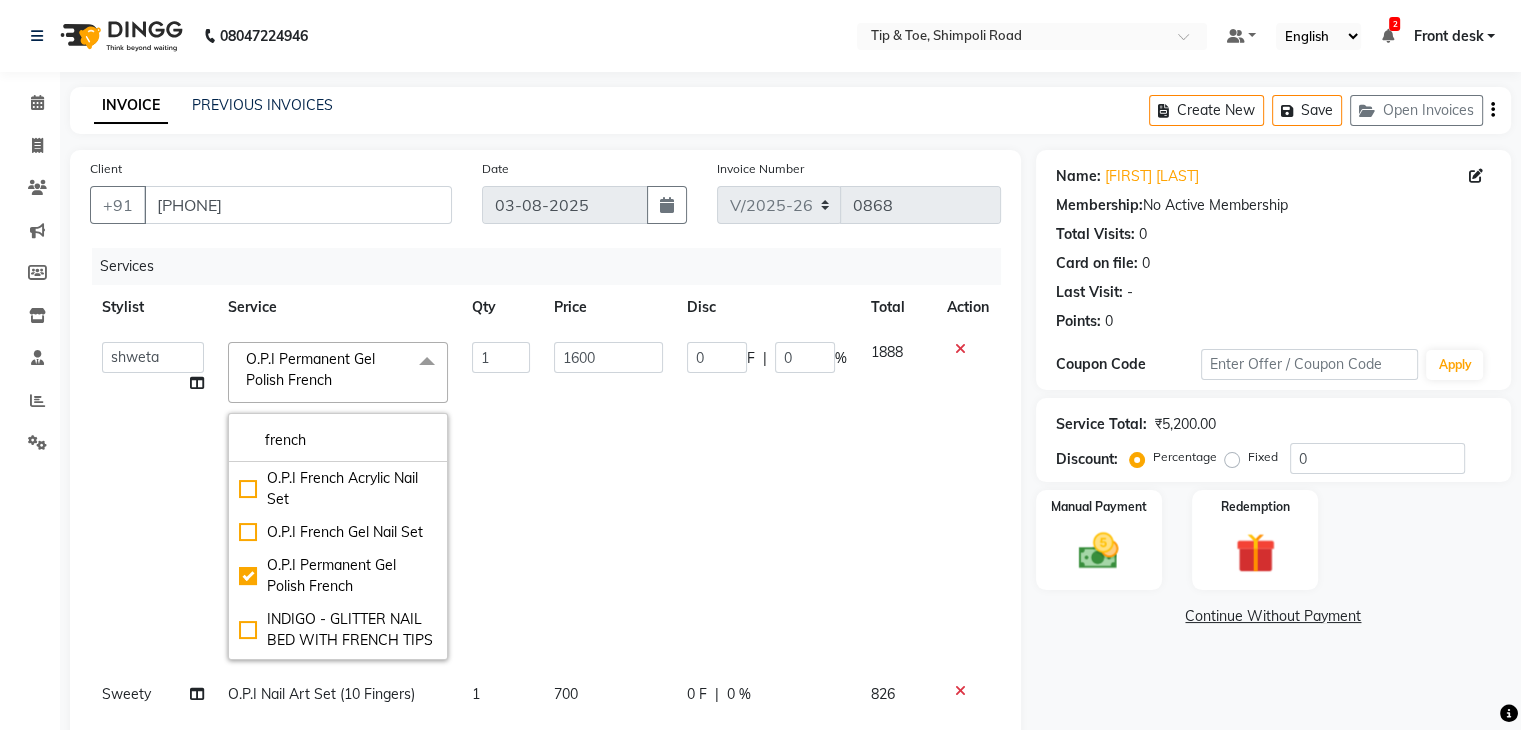 click on "1888" 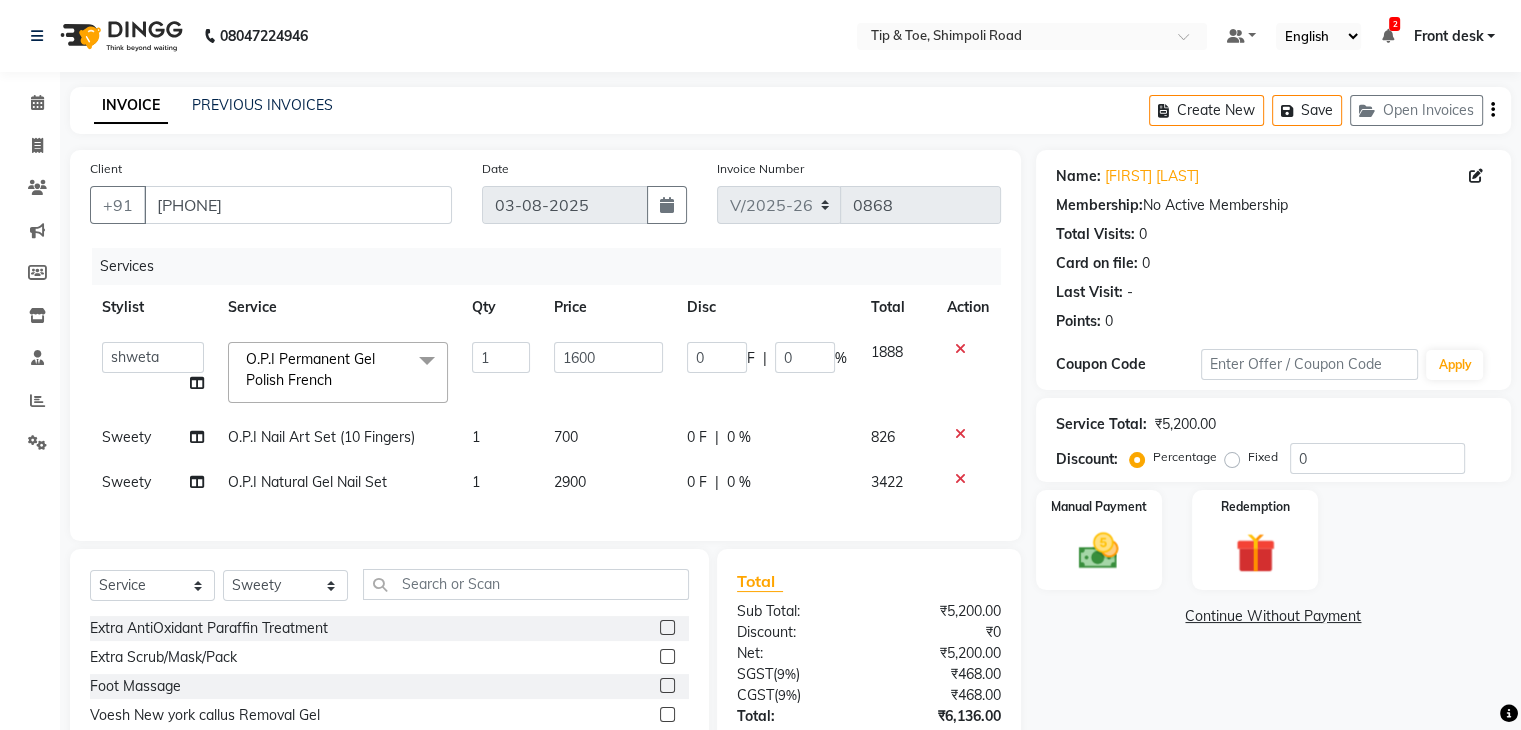 click 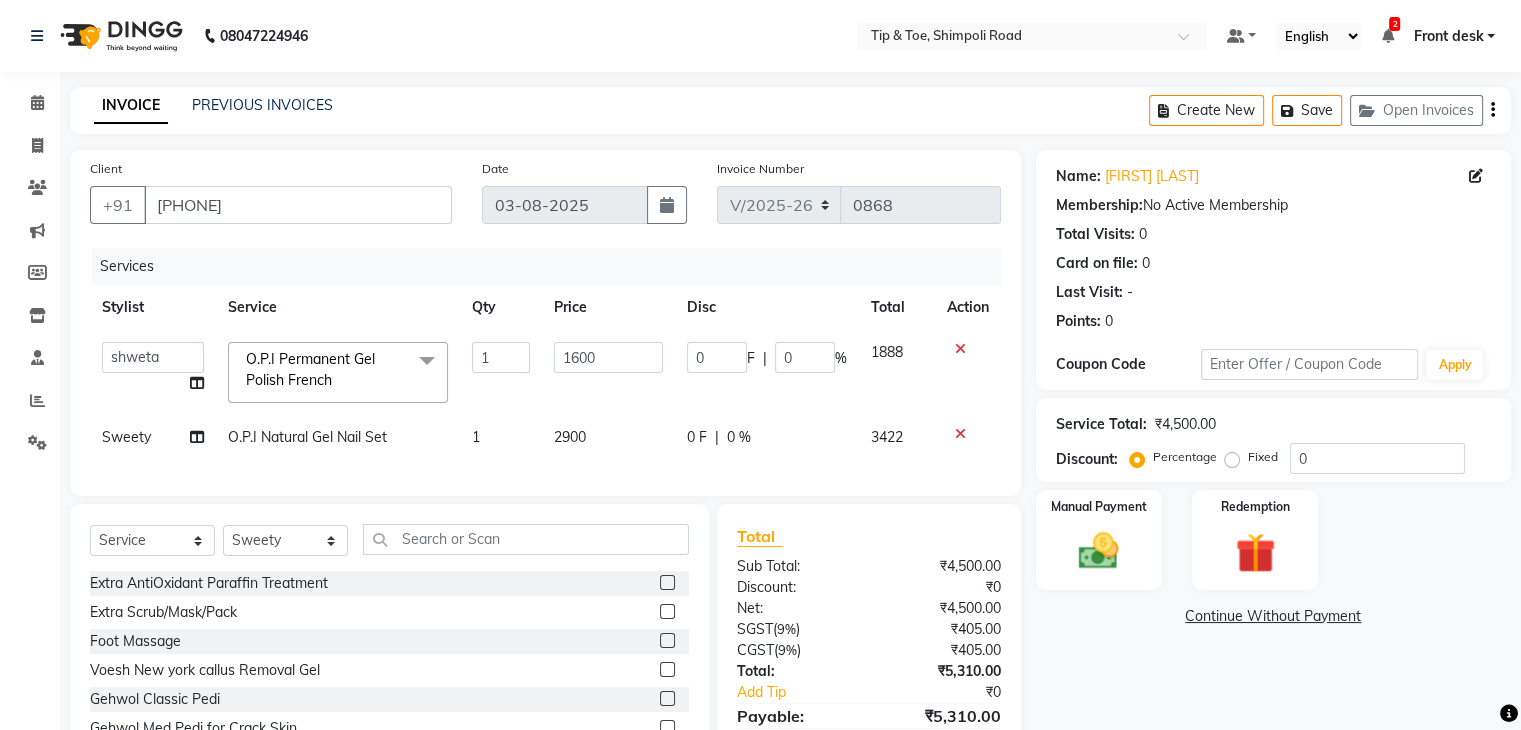 click 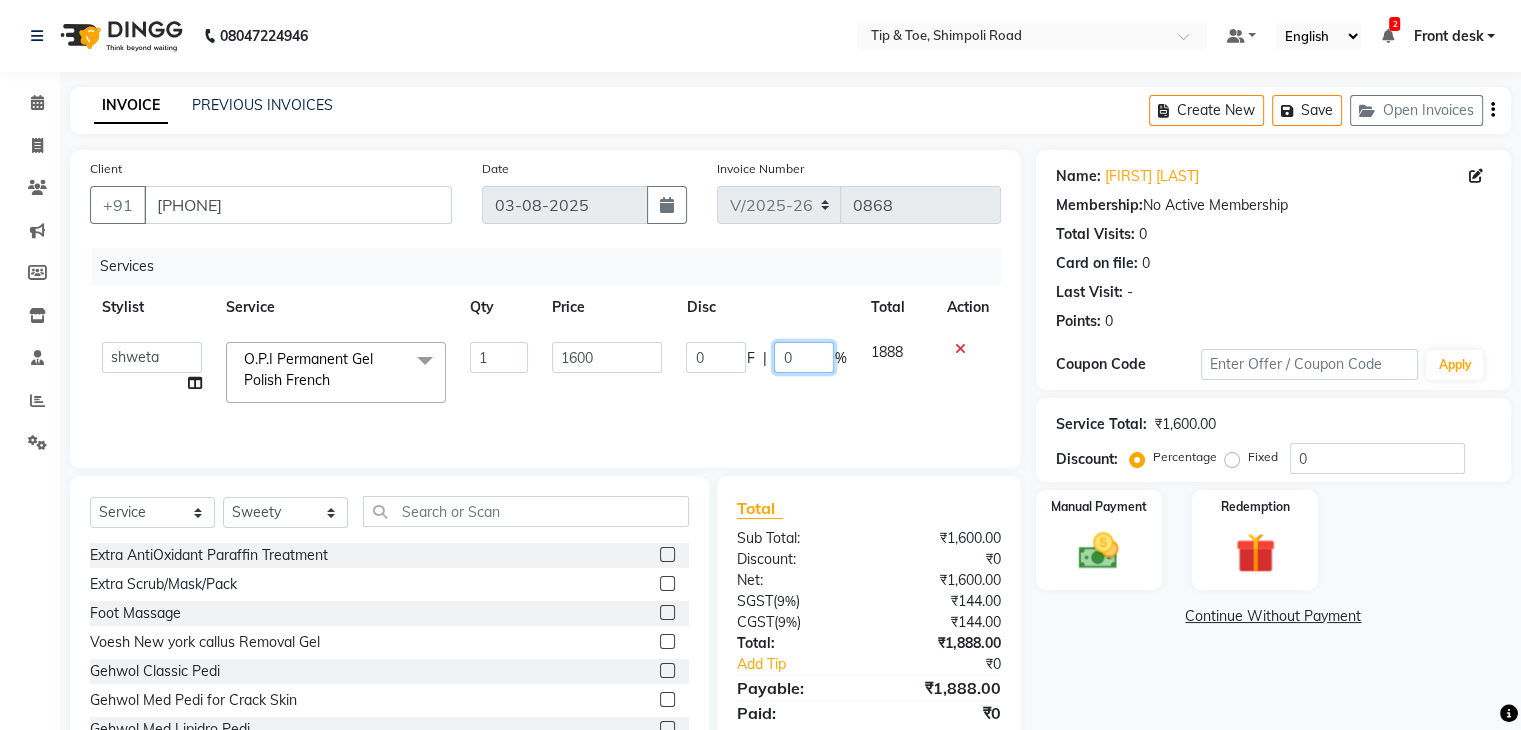 click on "0" 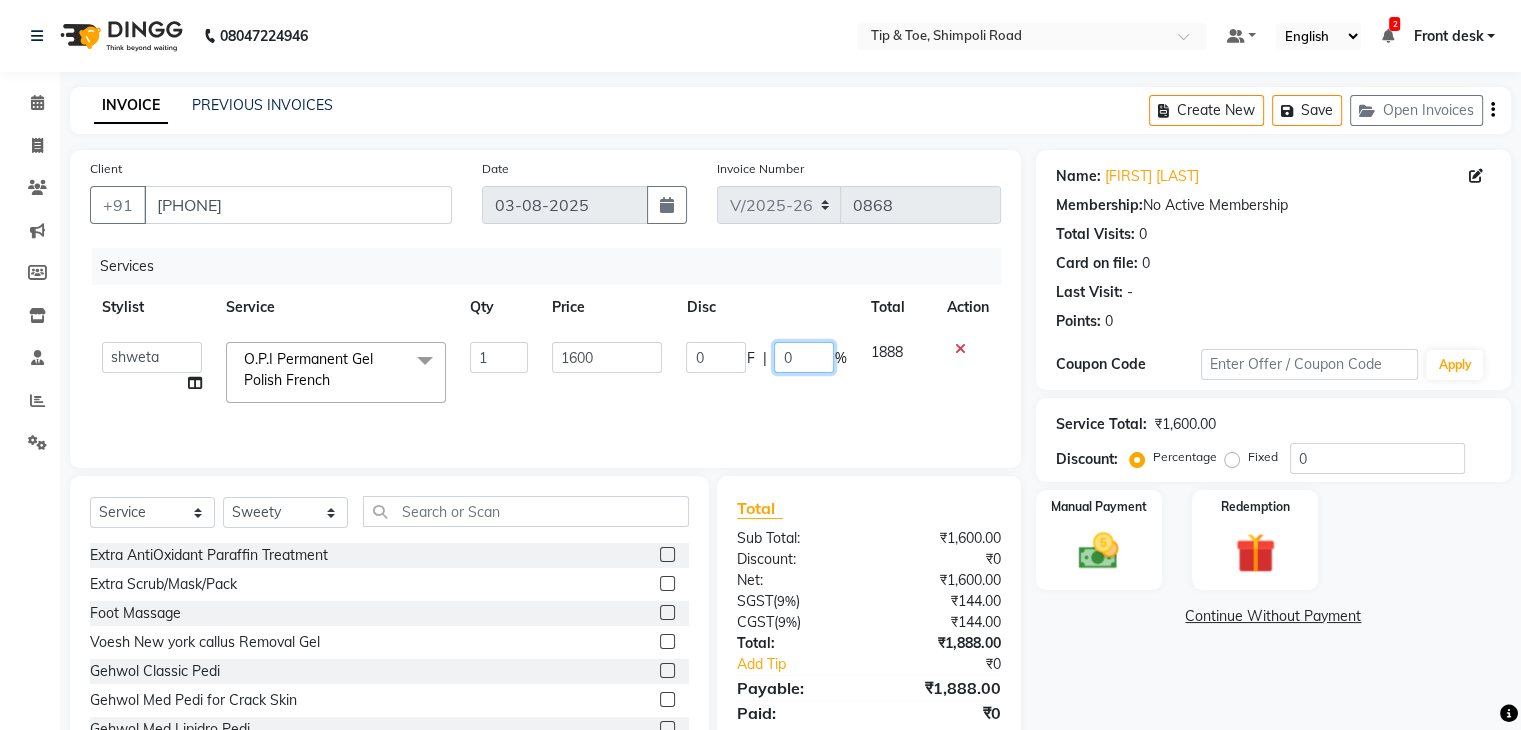 click on "0" 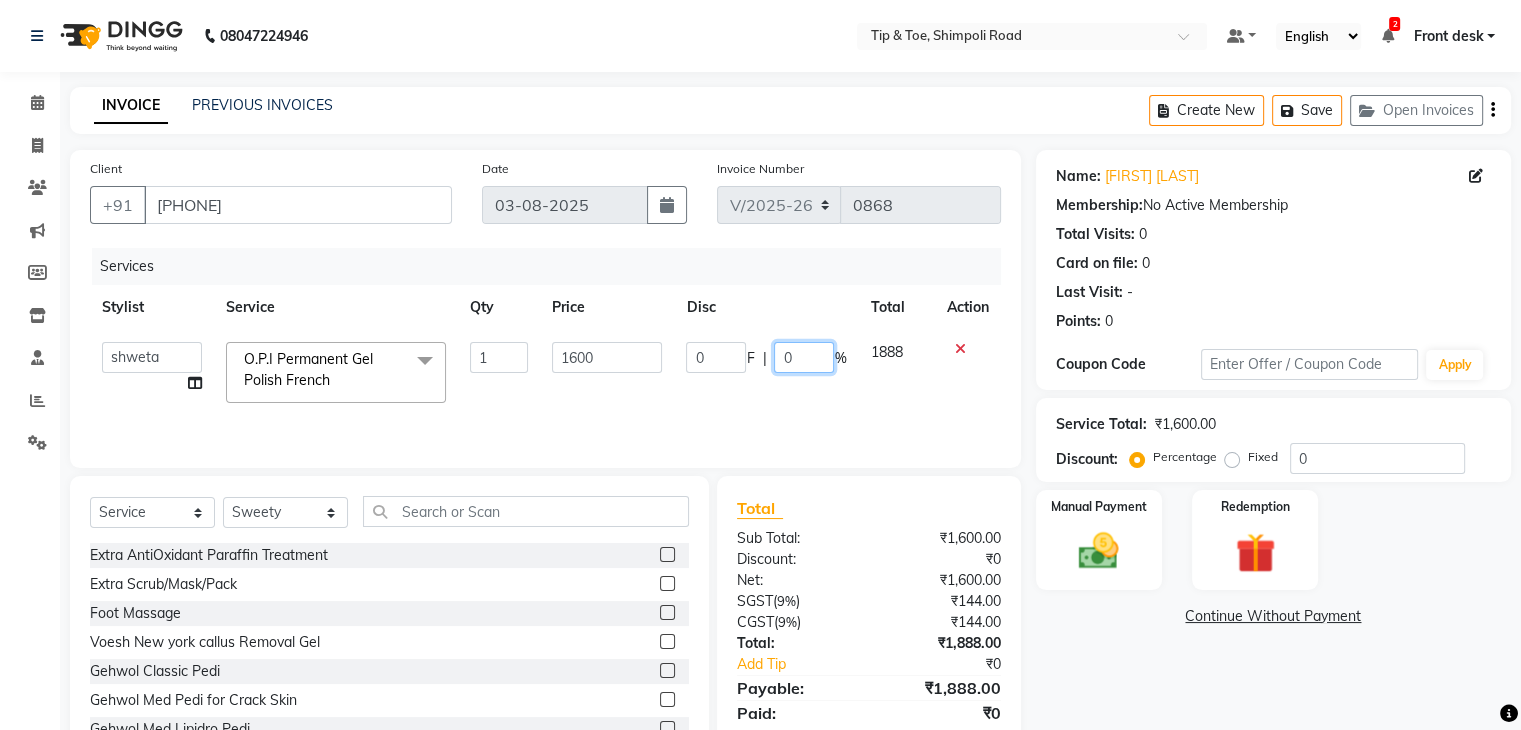 click on "0" 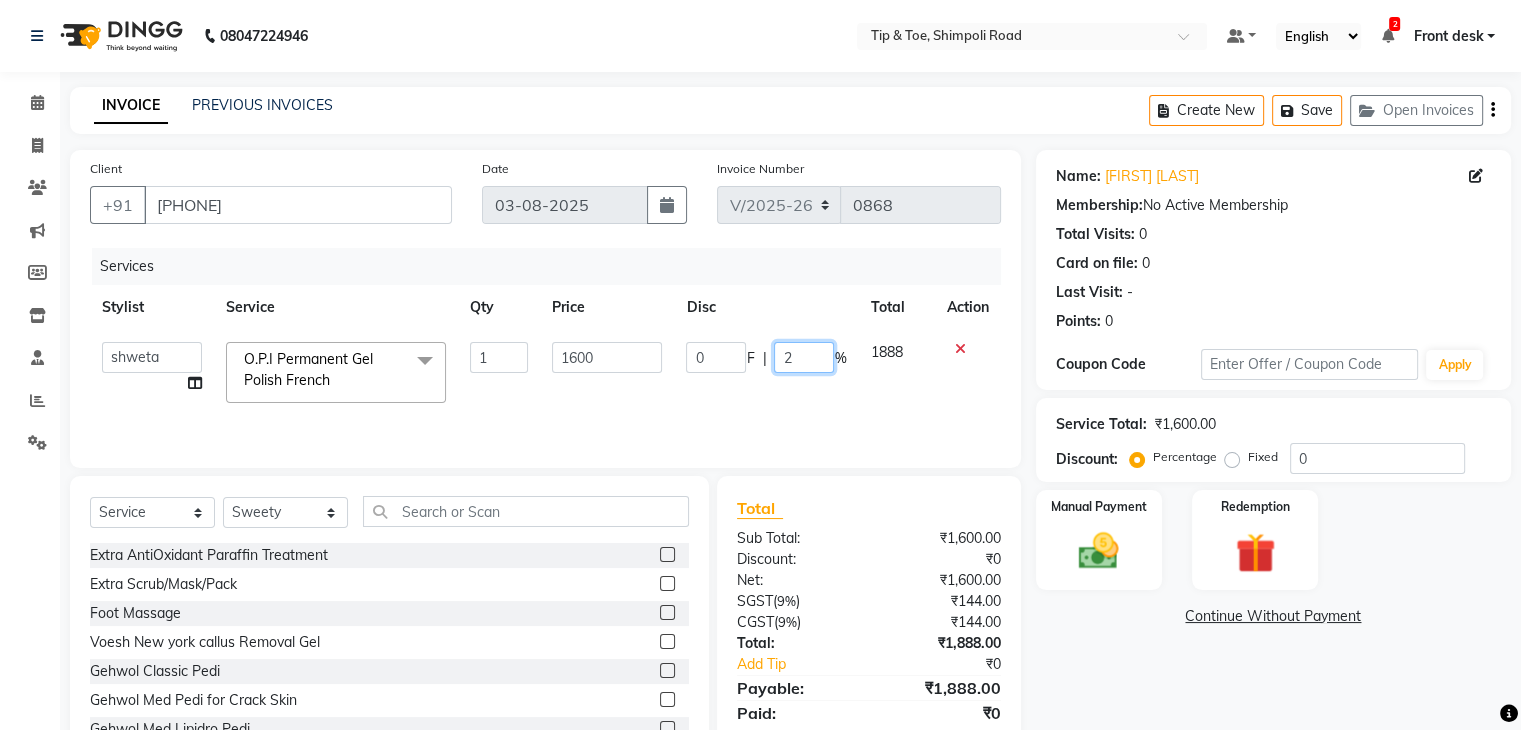 type on "20" 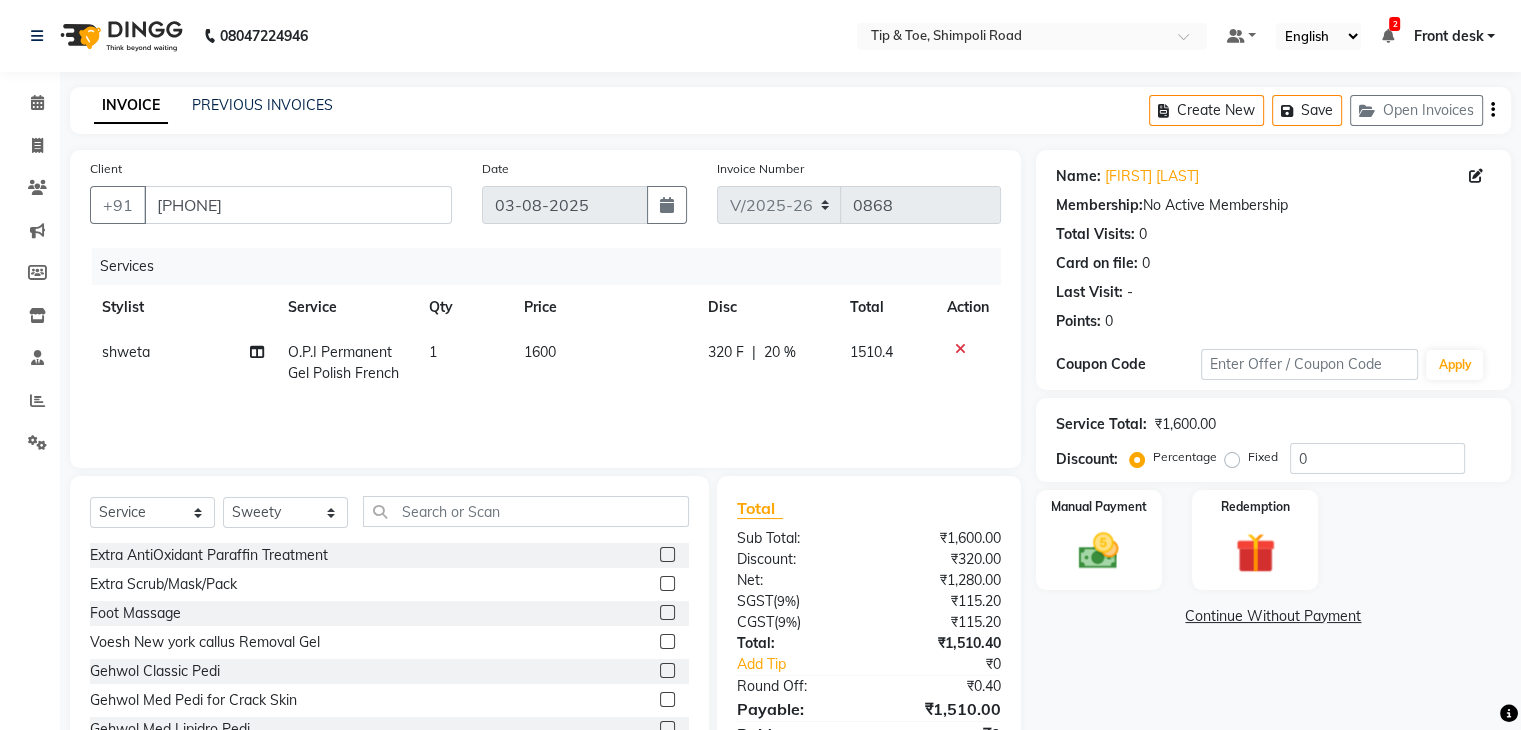 click on "Services Stylist Service Qty Price Disc Total Action shweta  O.P.I Permanent Gel Polish French 1 1600 320 F | 20 % 1510.4" 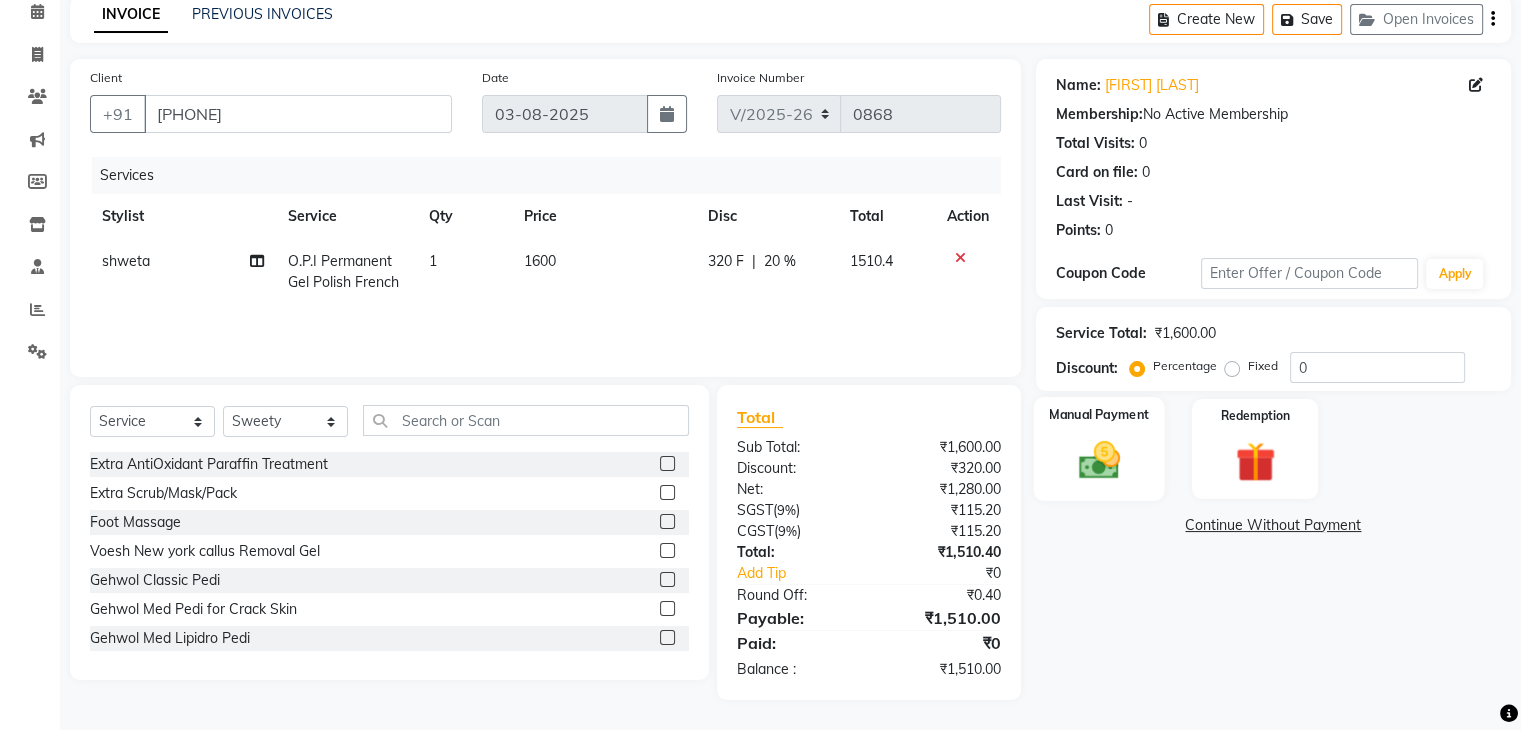 click on "Manual Payment" 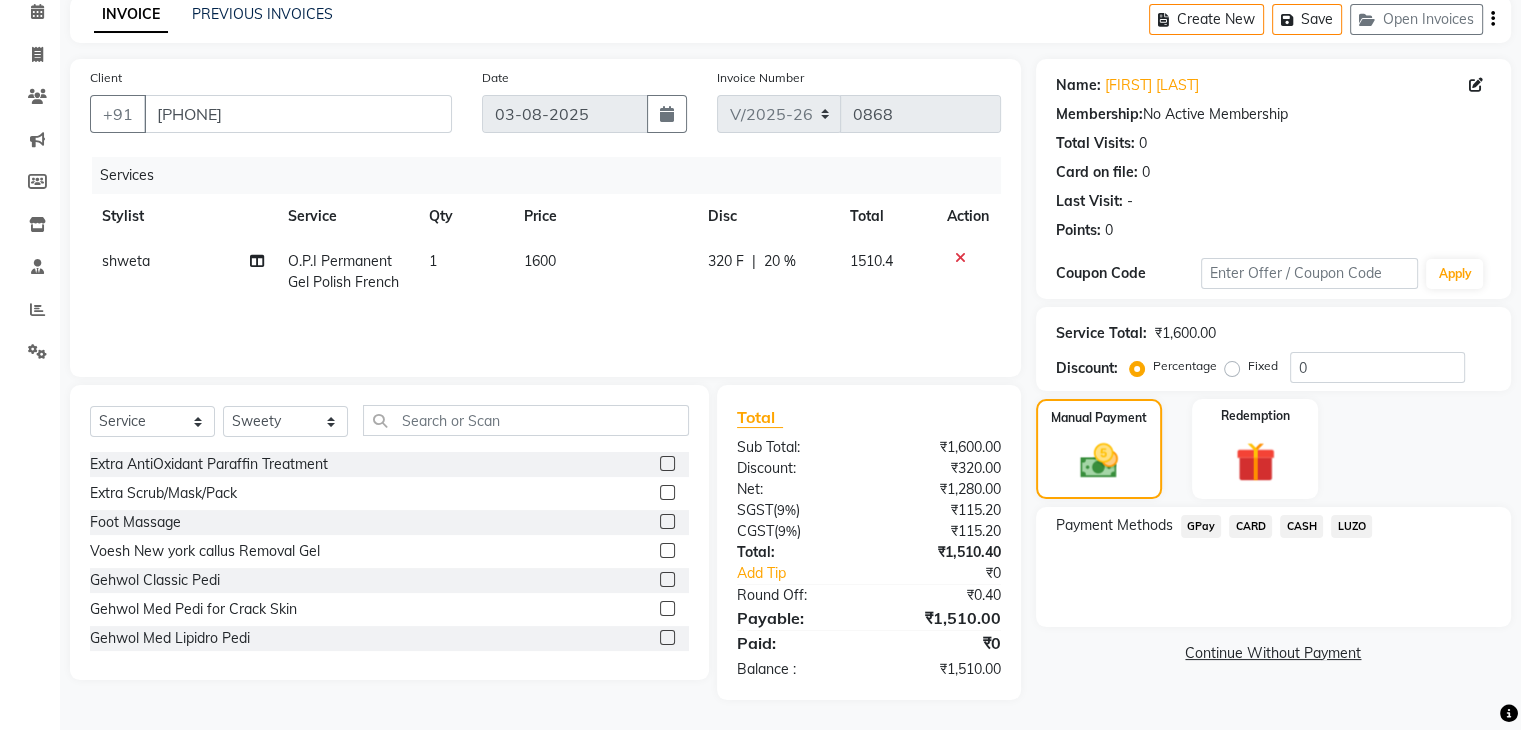 click on "CARD" 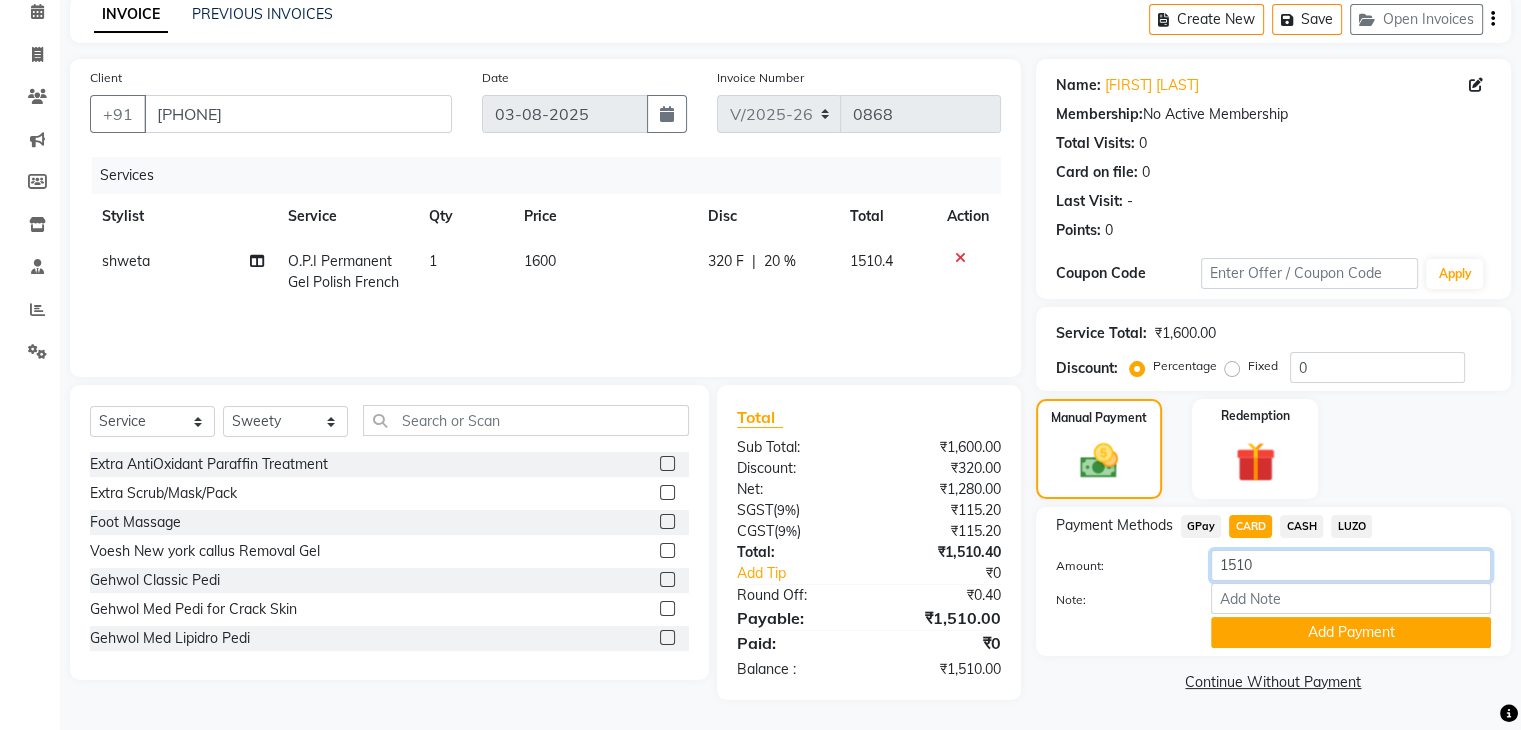 click on "1510" 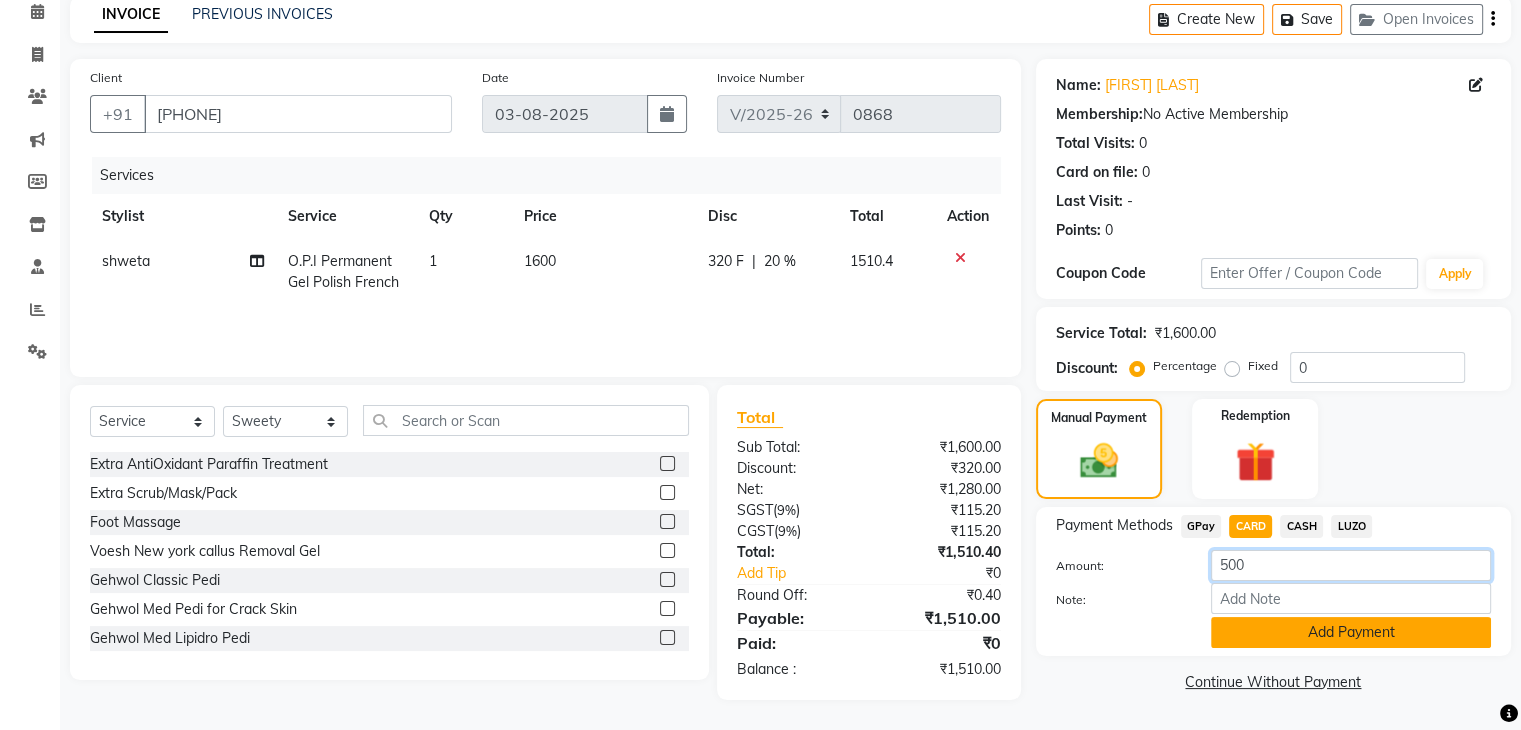 type on "500" 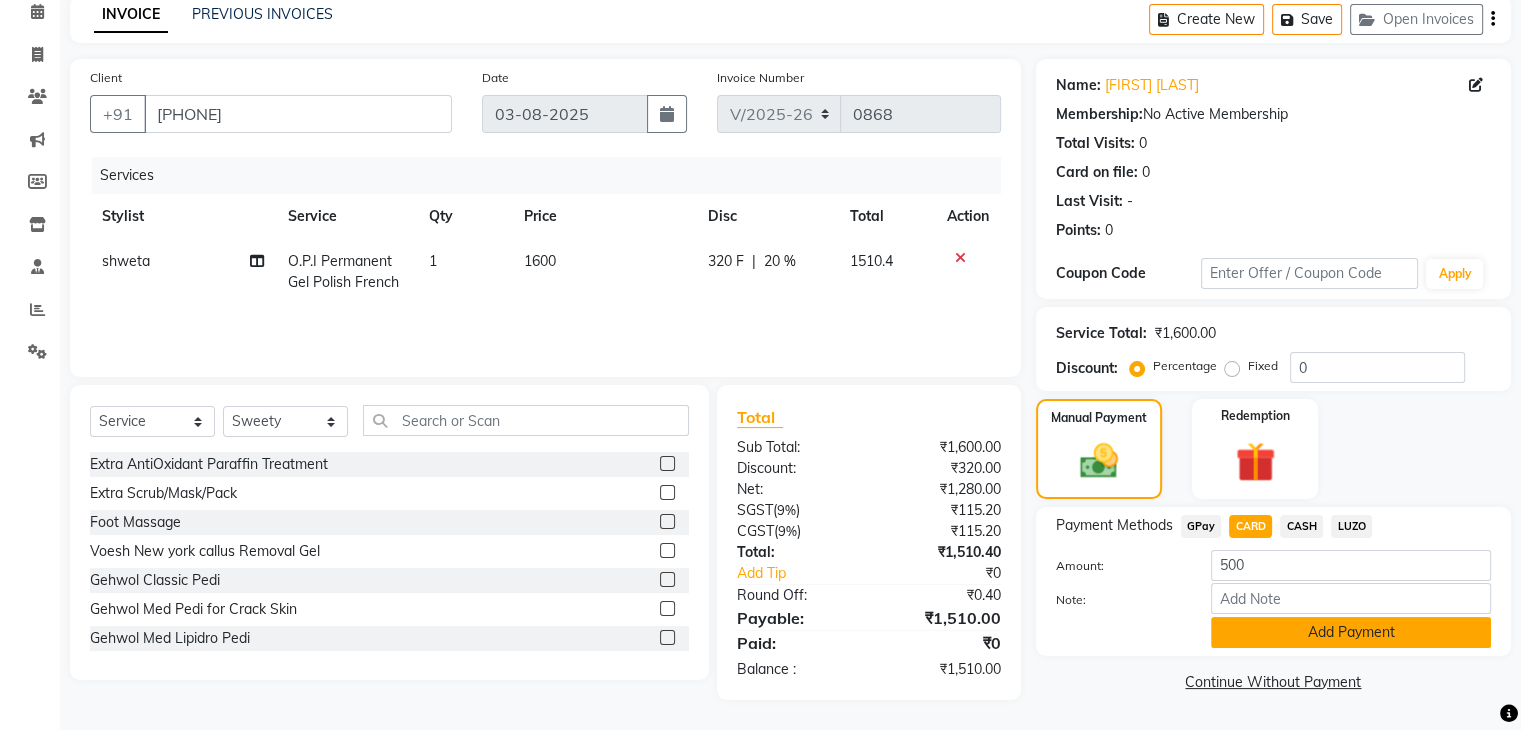 click on "Add Payment" 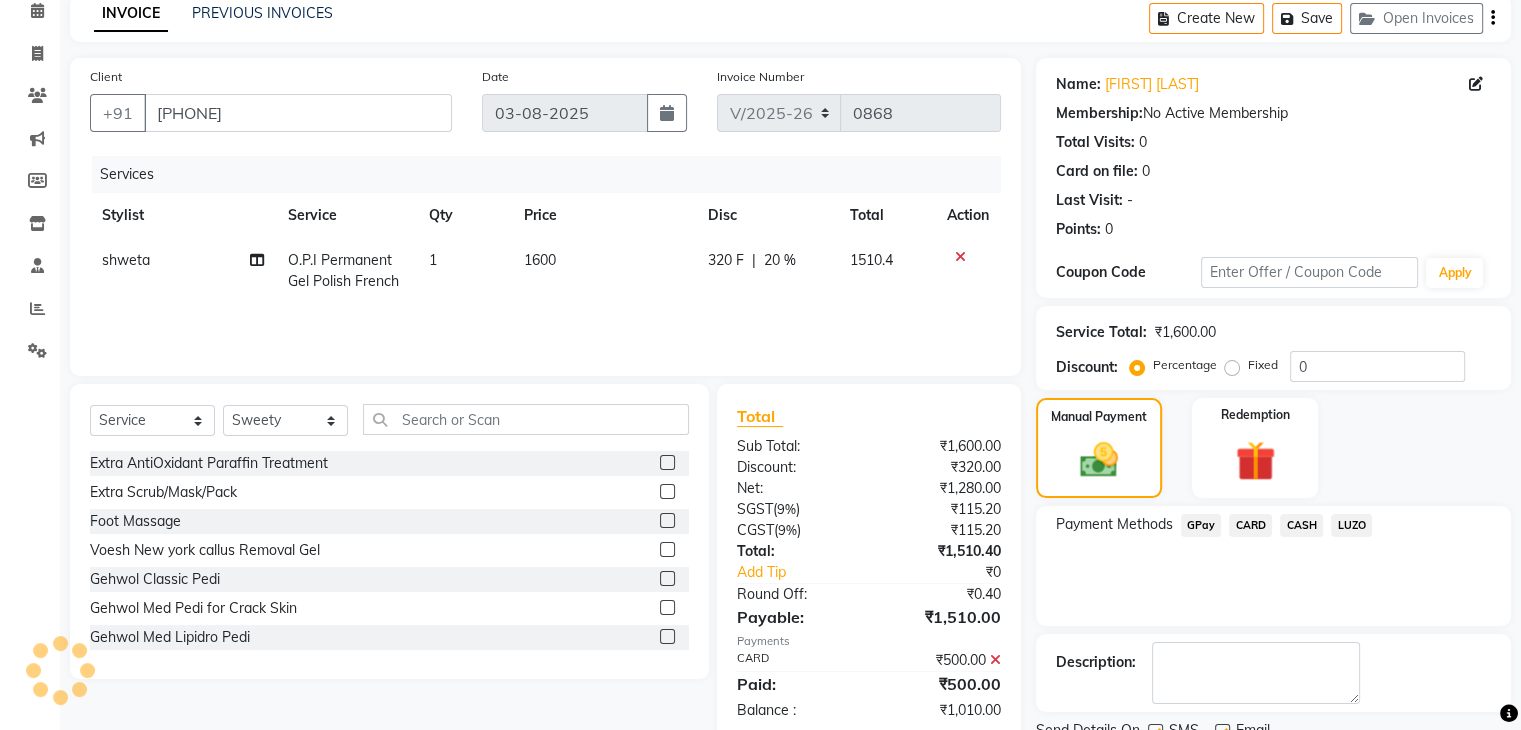 click on "CASH" 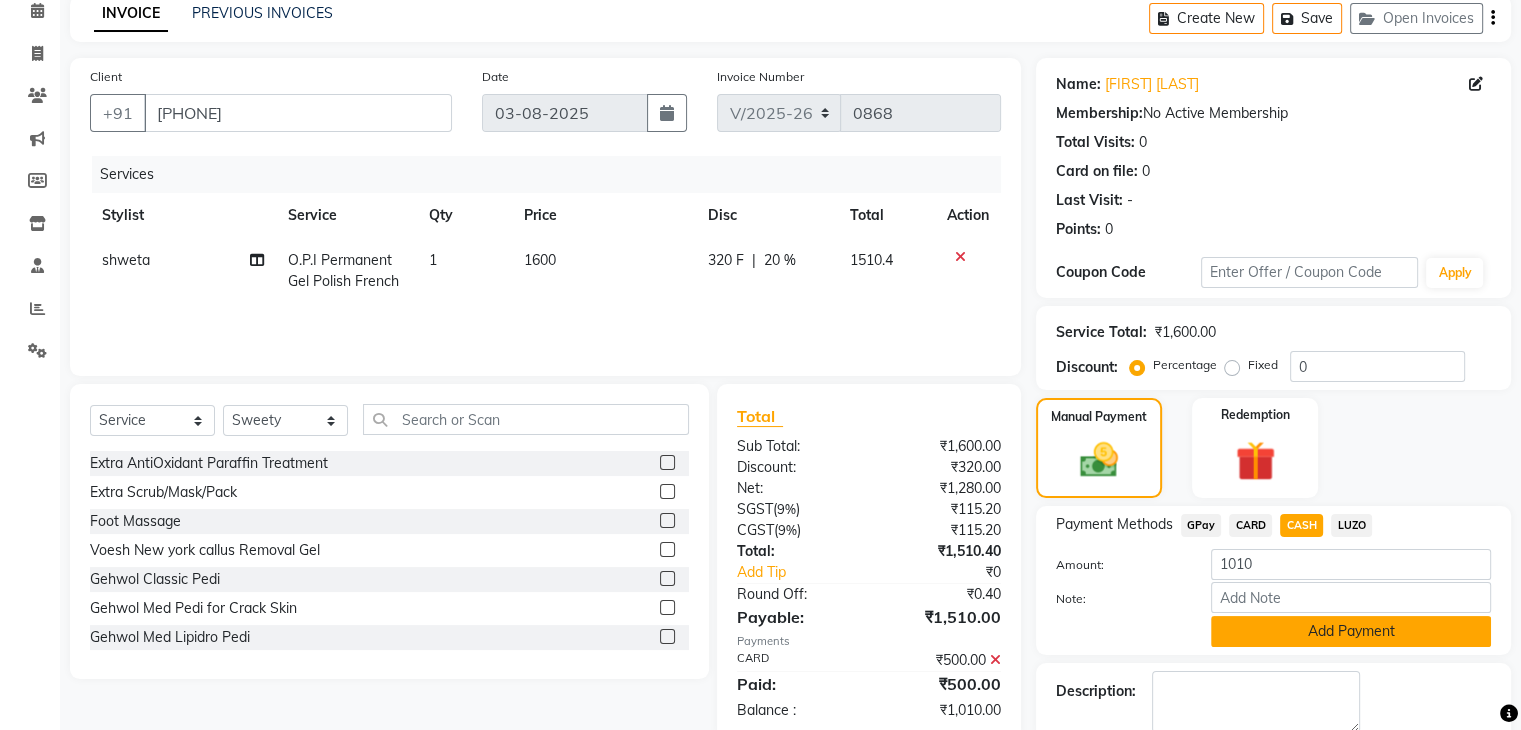 click on "Add Payment" 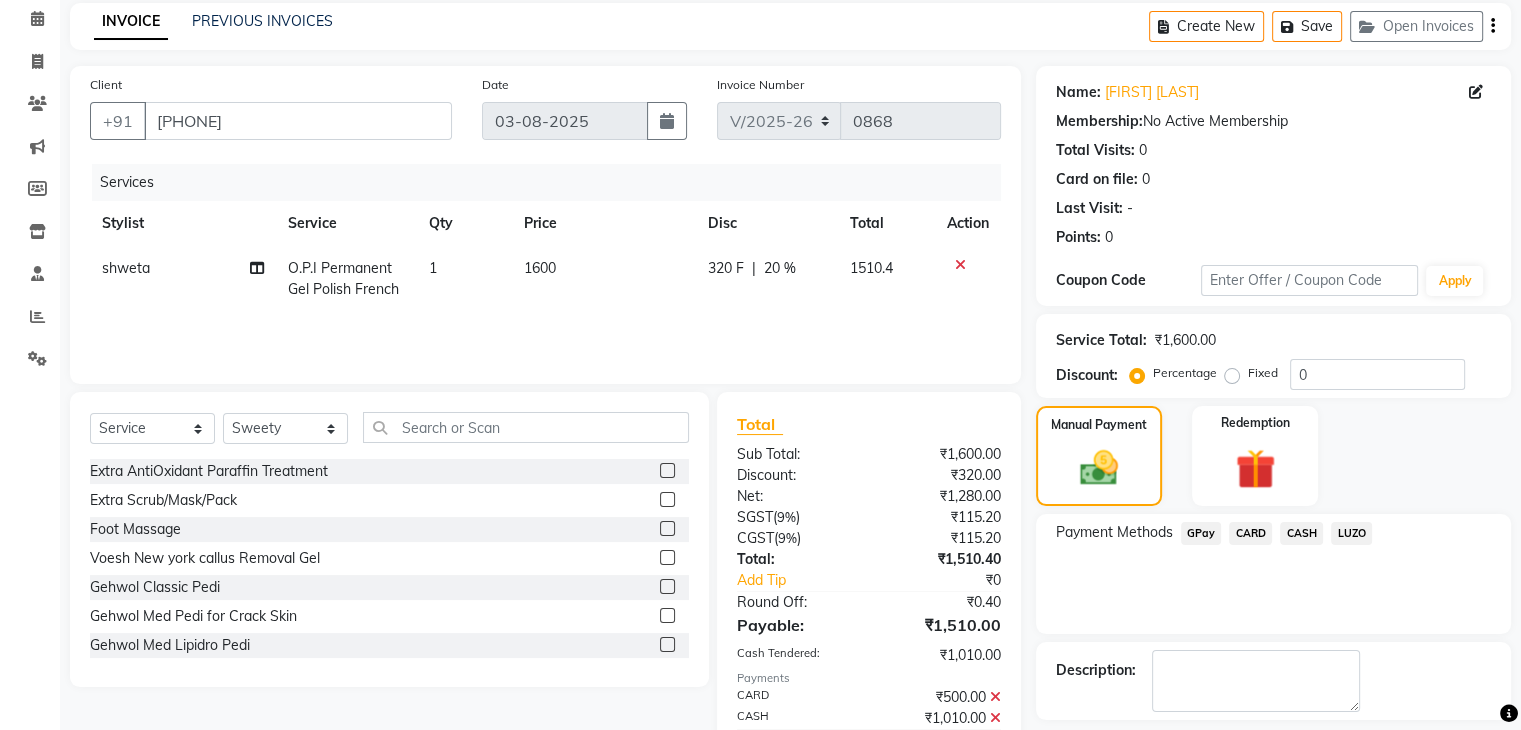 scroll, scrollTop: 184, scrollLeft: 0, axis: vertical 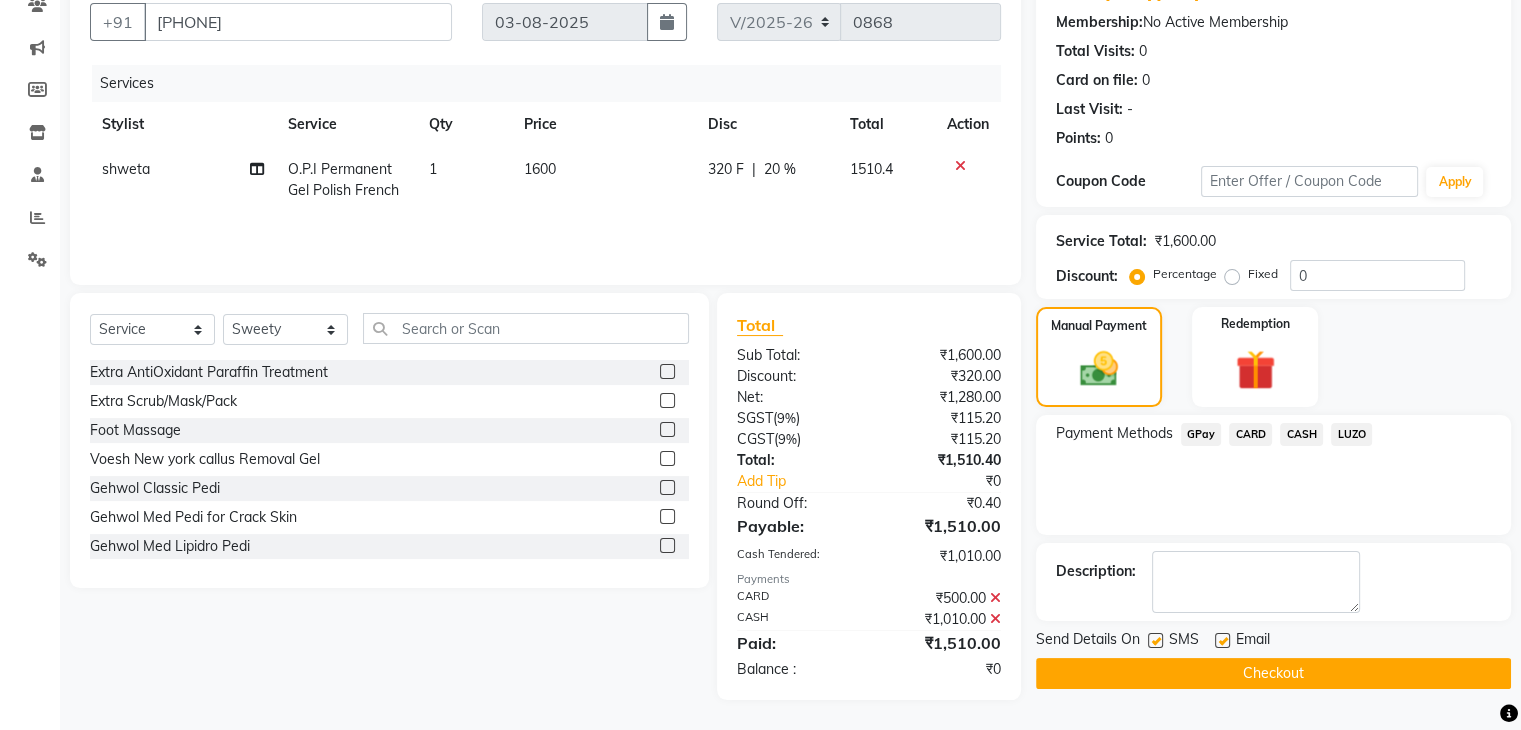 click on "Checkout" 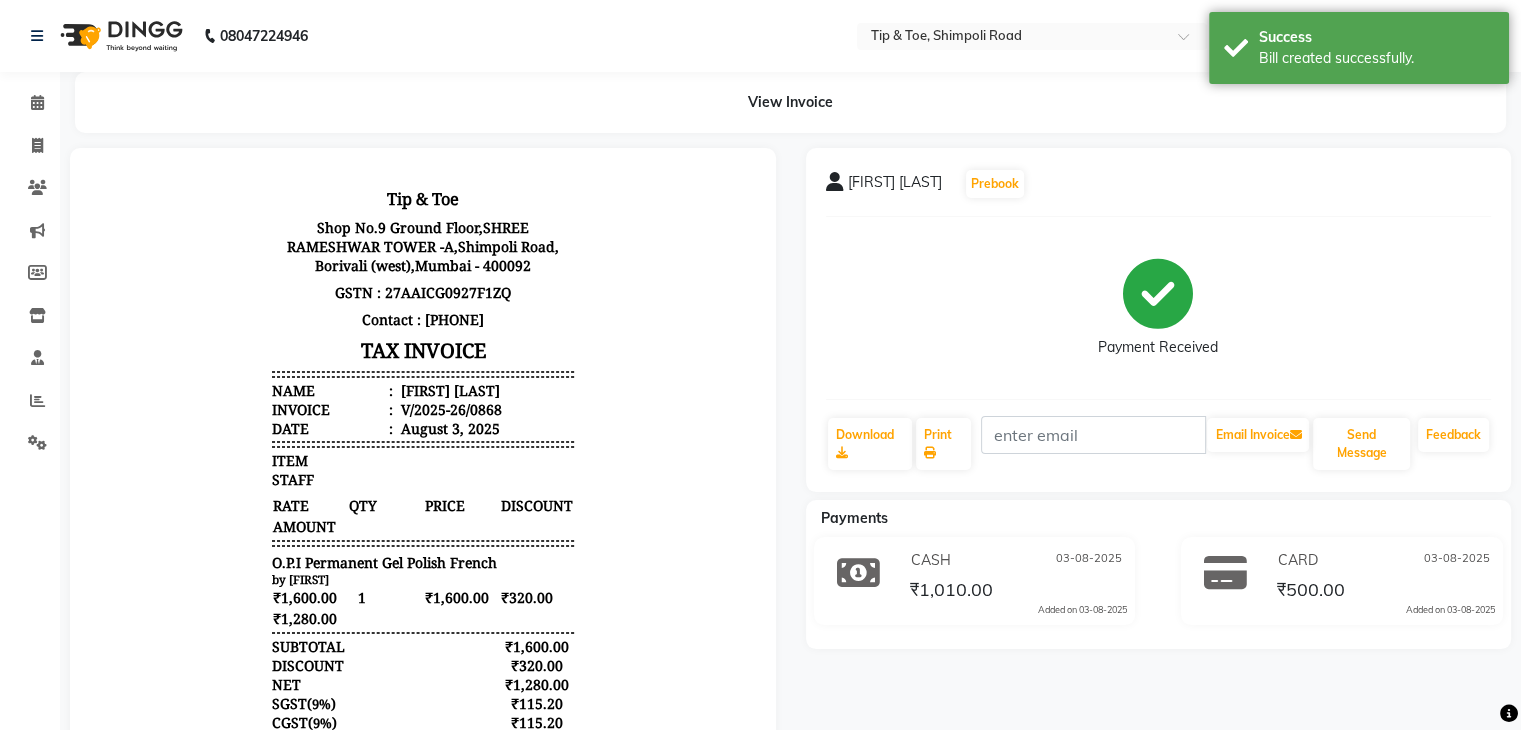 scroll, scrollTop: 0, scrollLeft: 0, axis: both 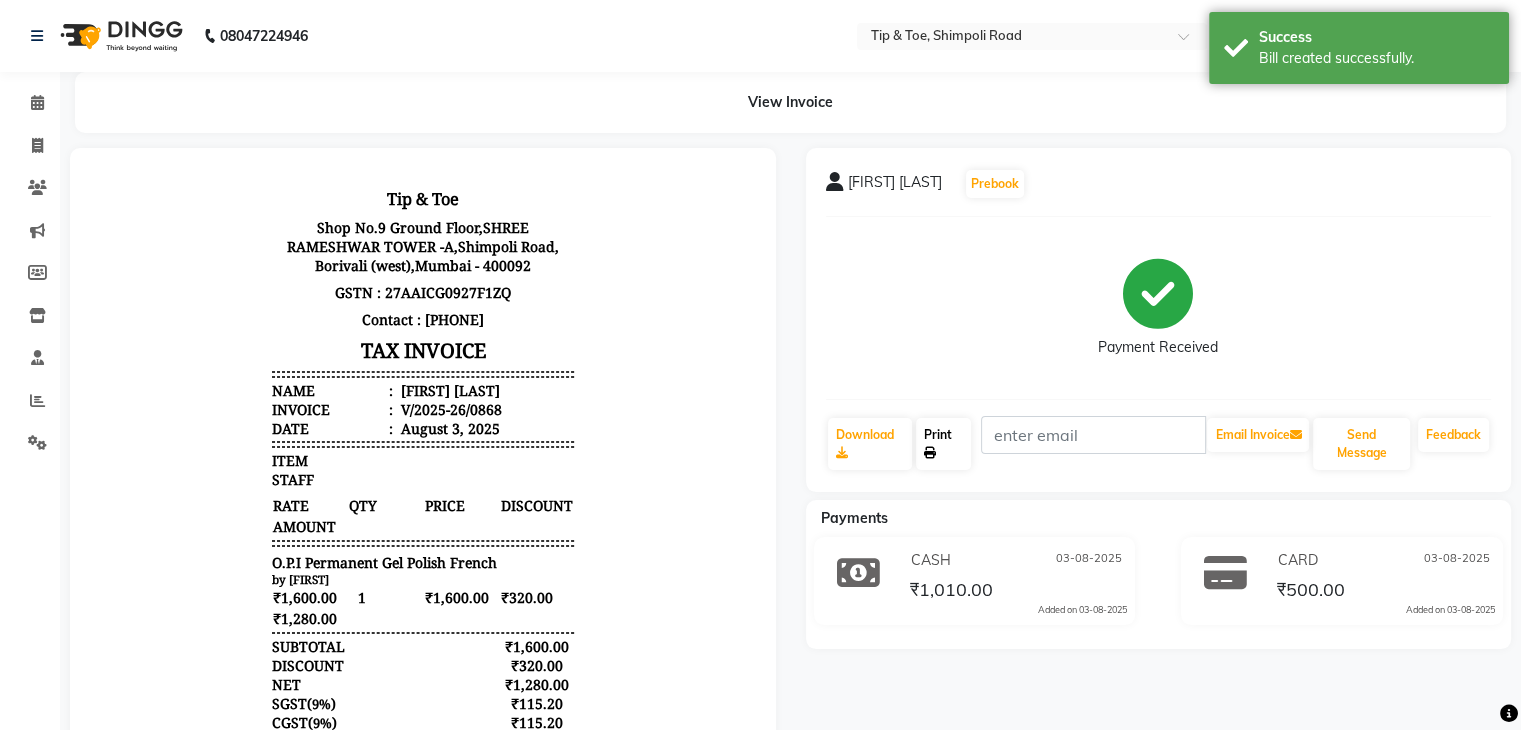 click on "Print" 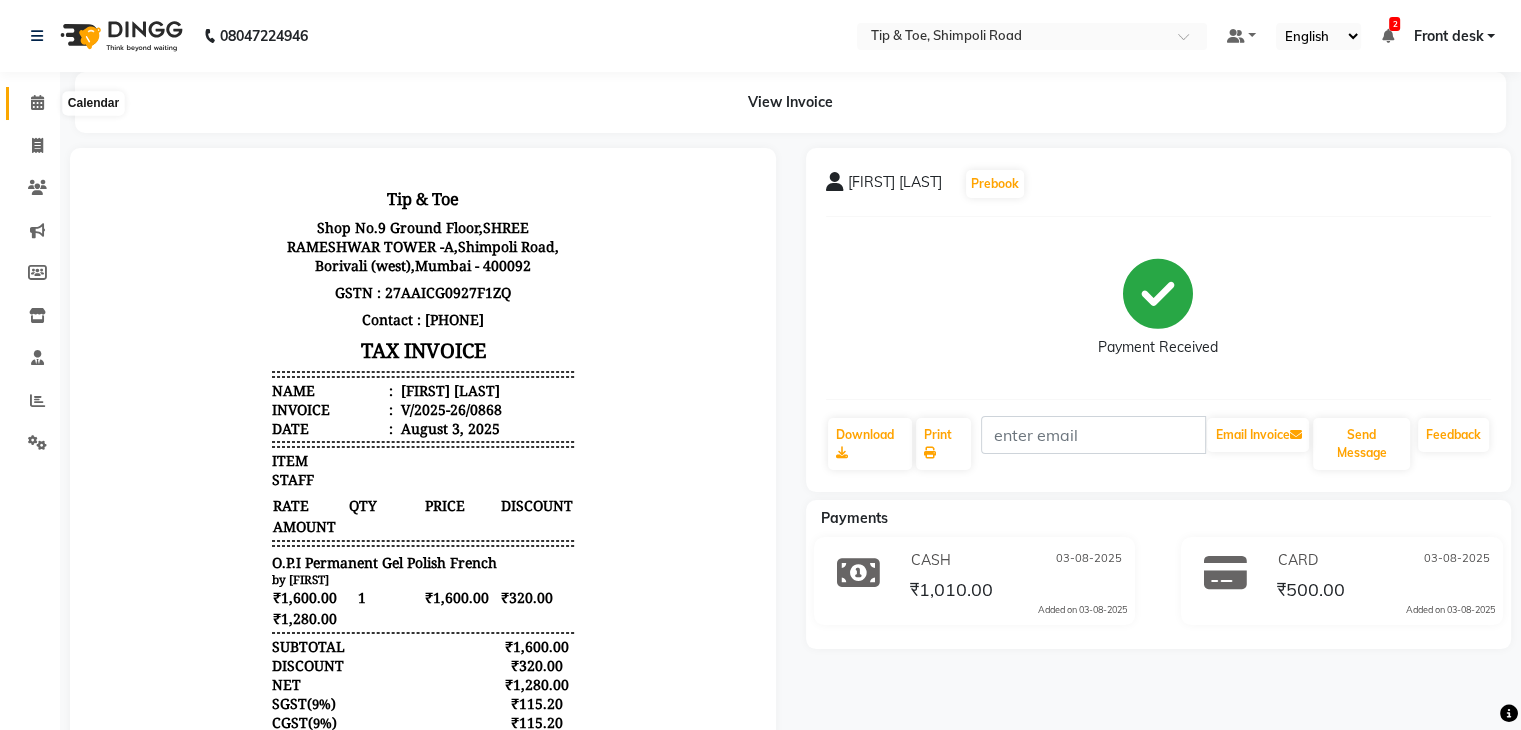 click 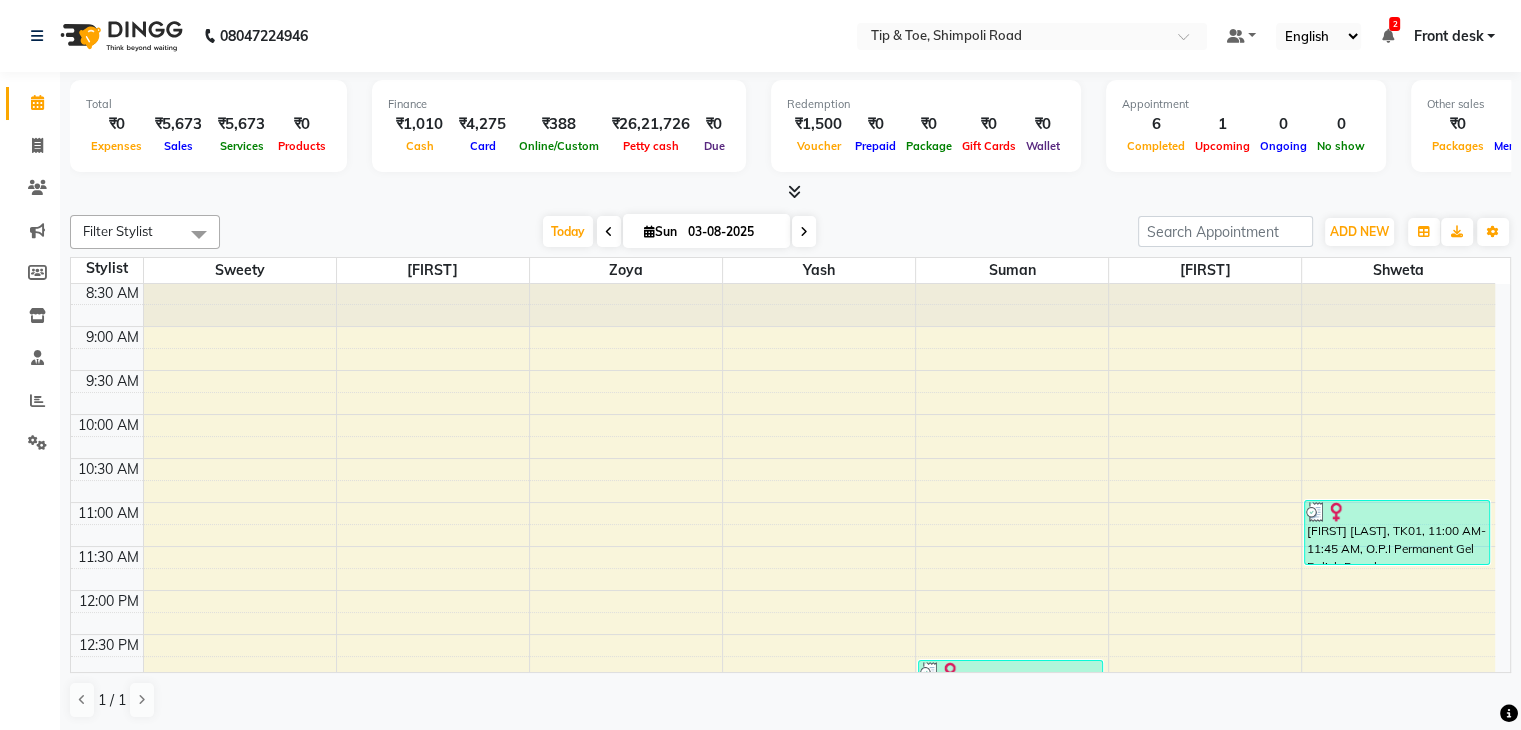 scroll, scrollTop: 0, scrollLeft: 0, axis: both 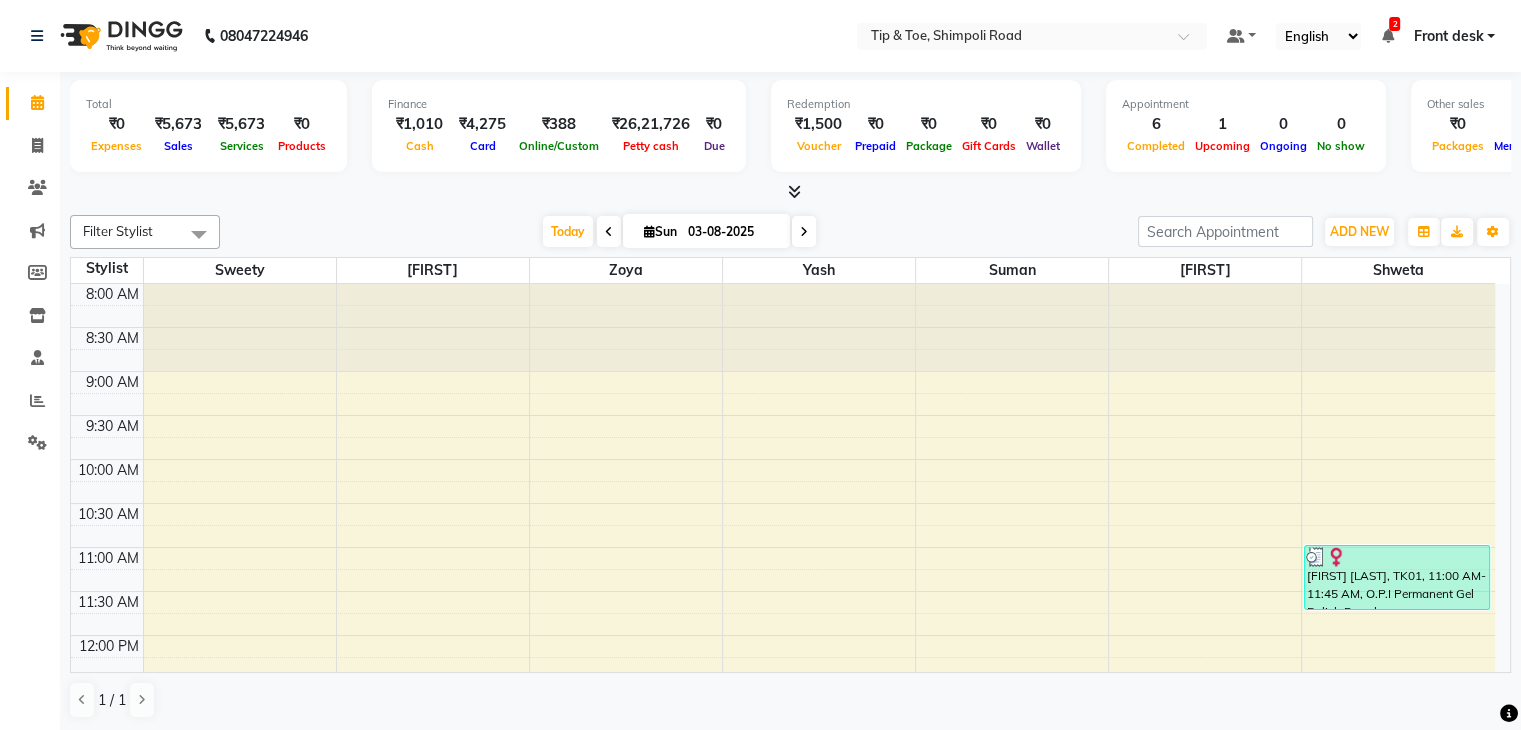 click on "03-08-2025" at bounding box center [732, 232] 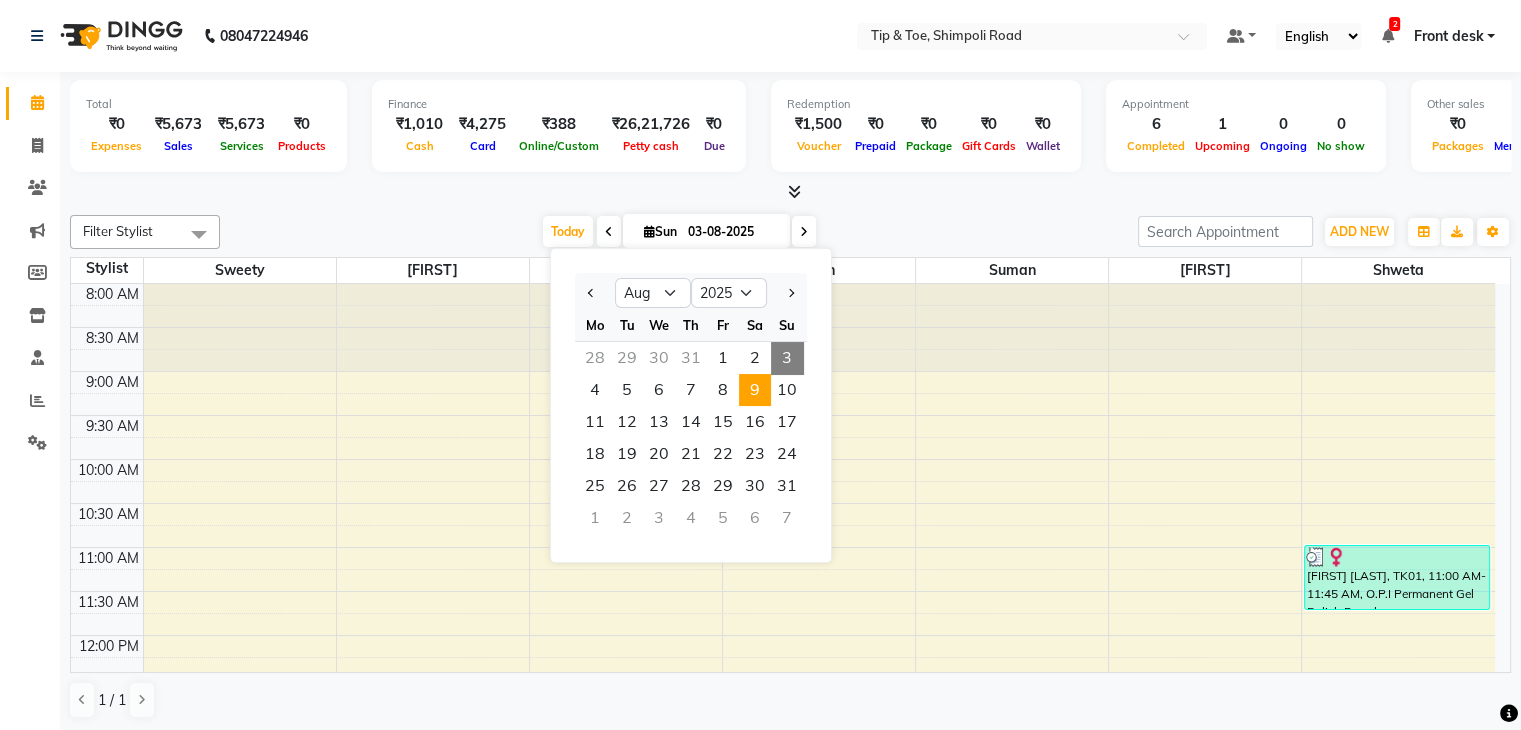 click on "9" at bounding box center [755, 390] 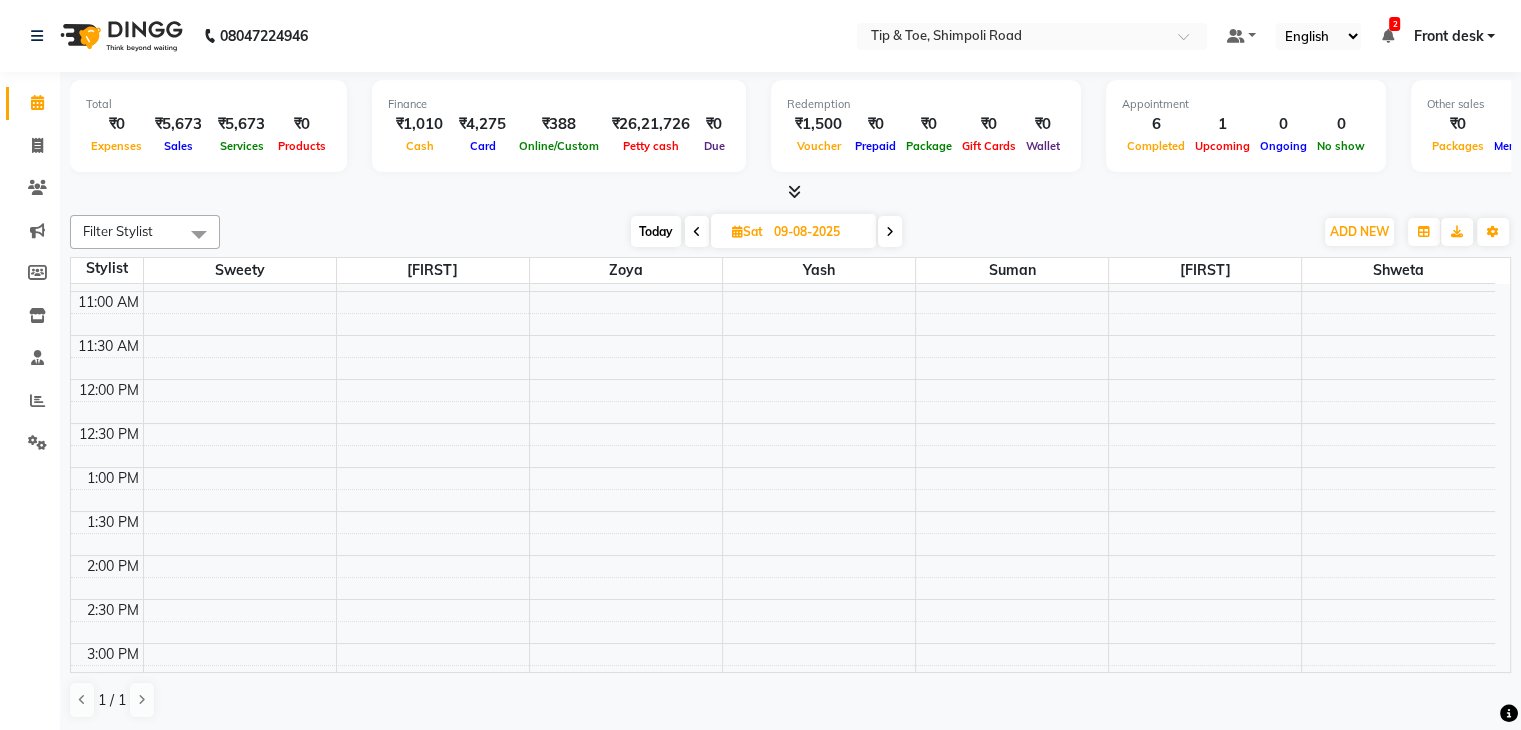 scroll, scrollTop: 211, scrollLeft: 0, axis: vertical 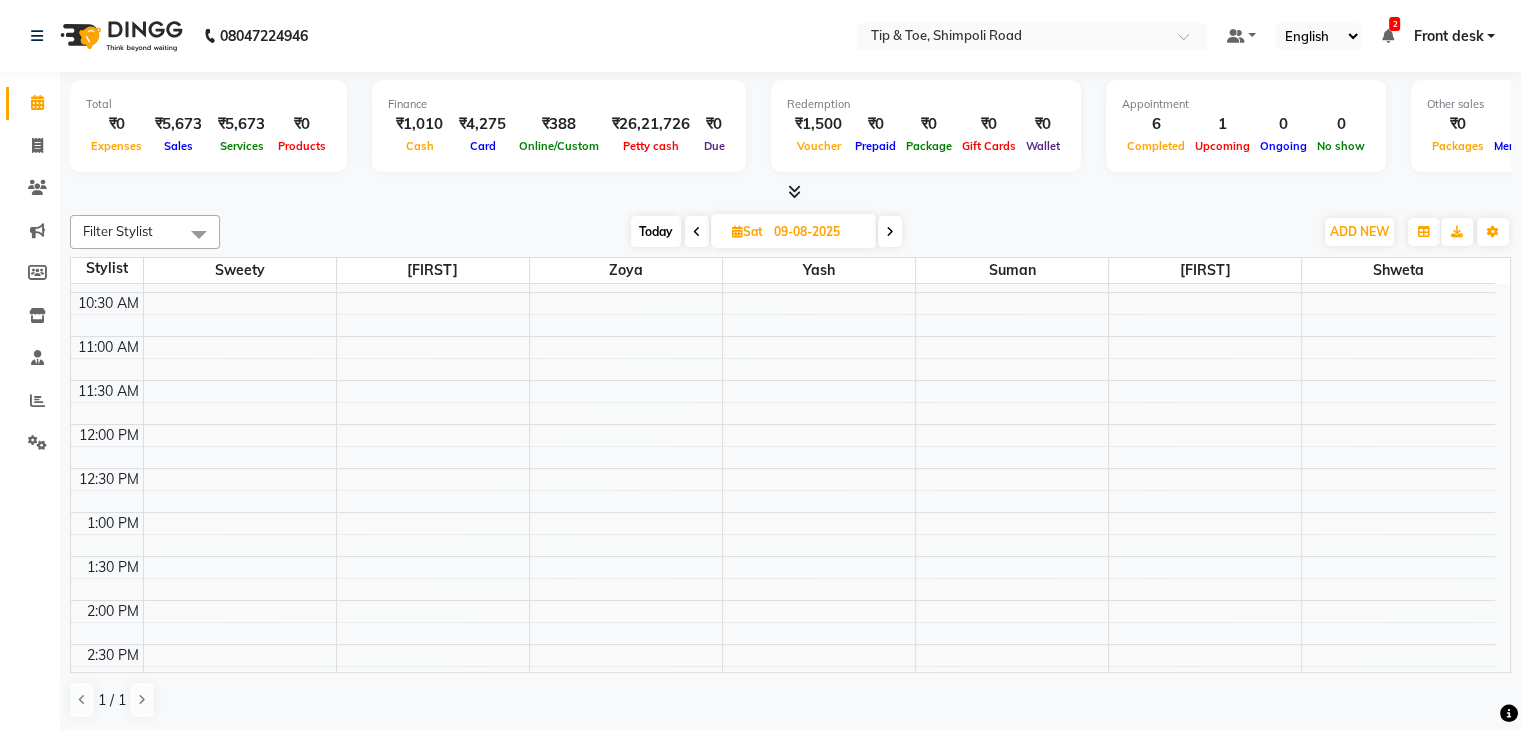 click on "8:00 AM 8:30 AM 9:00 AM 9:30 AM 10:00 AM 10:30 AM 11:00 AM 11:30 AM 12:00 PM 12:30 PM 1:00 PM 1:30 PM 2:00 PM 2:30 PM 3:00 PM 3:30 PM 4:00 PM 4:30 PM 5:00 PM 5:30 PM 6:00 PM 6:30 PM 7:00 PM 7:30 PM 8:00 PM 8:30 PM" at bounding box center (783, 644) 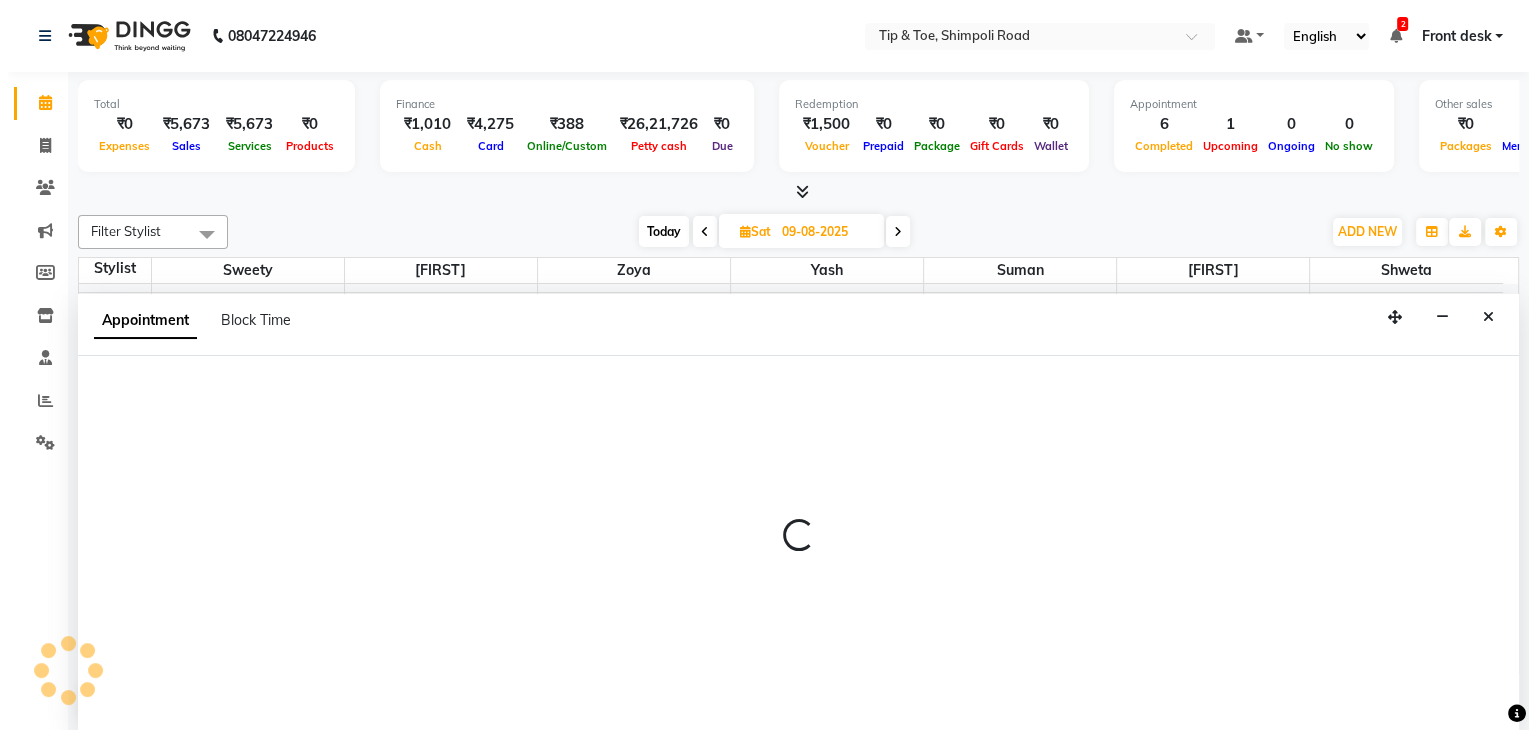 scroll, scrollTop: 1, scrollLeft: 0, axis: vertical 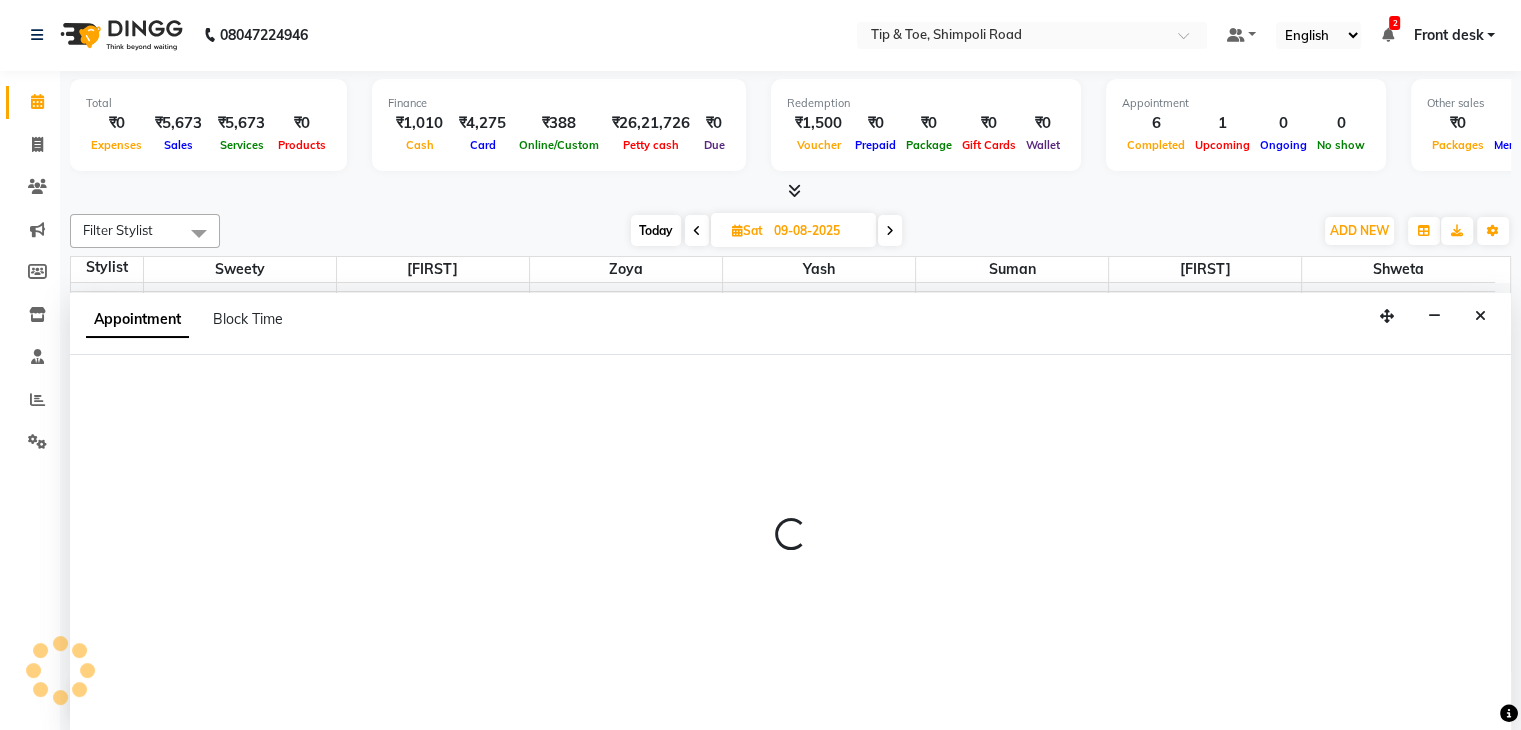 select on "87938" 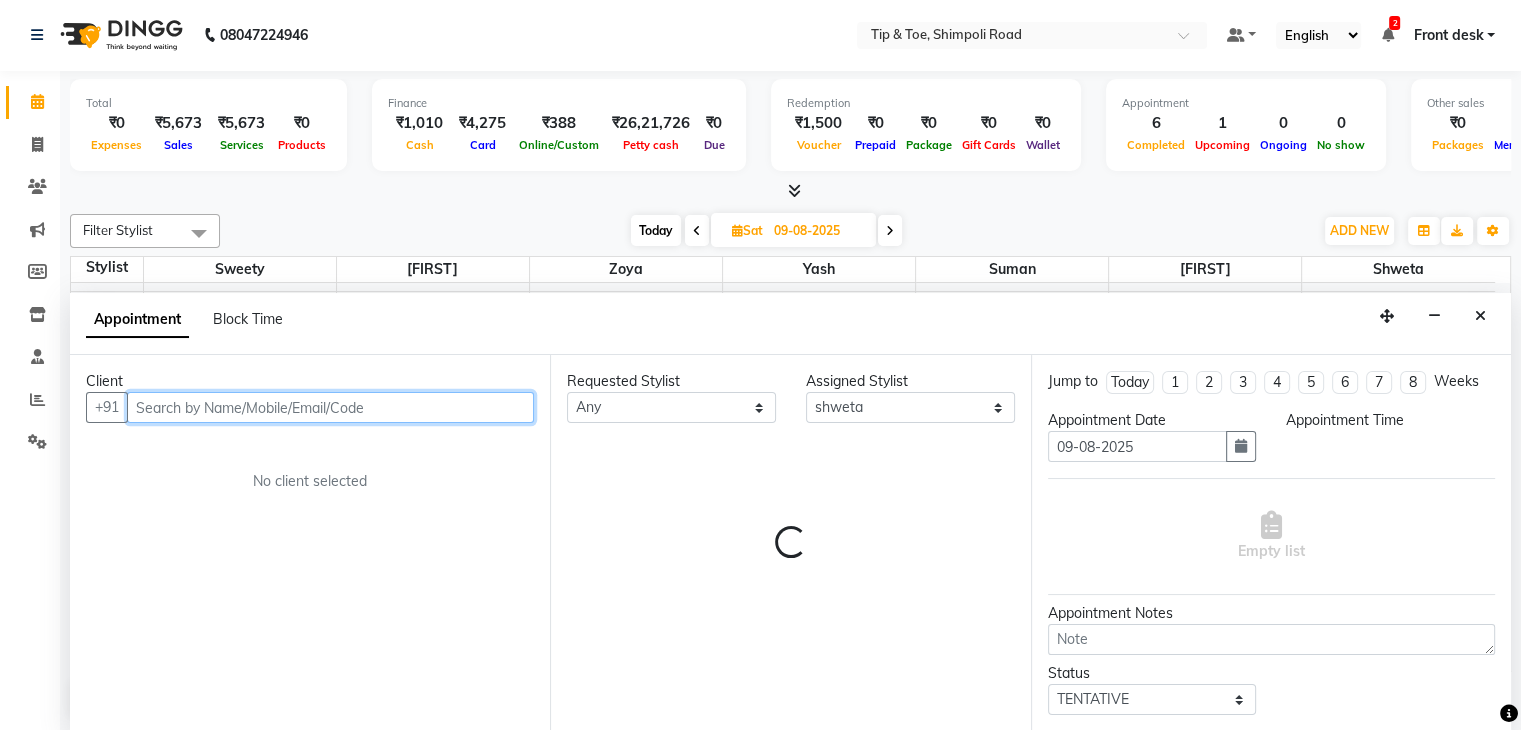 select on "690" 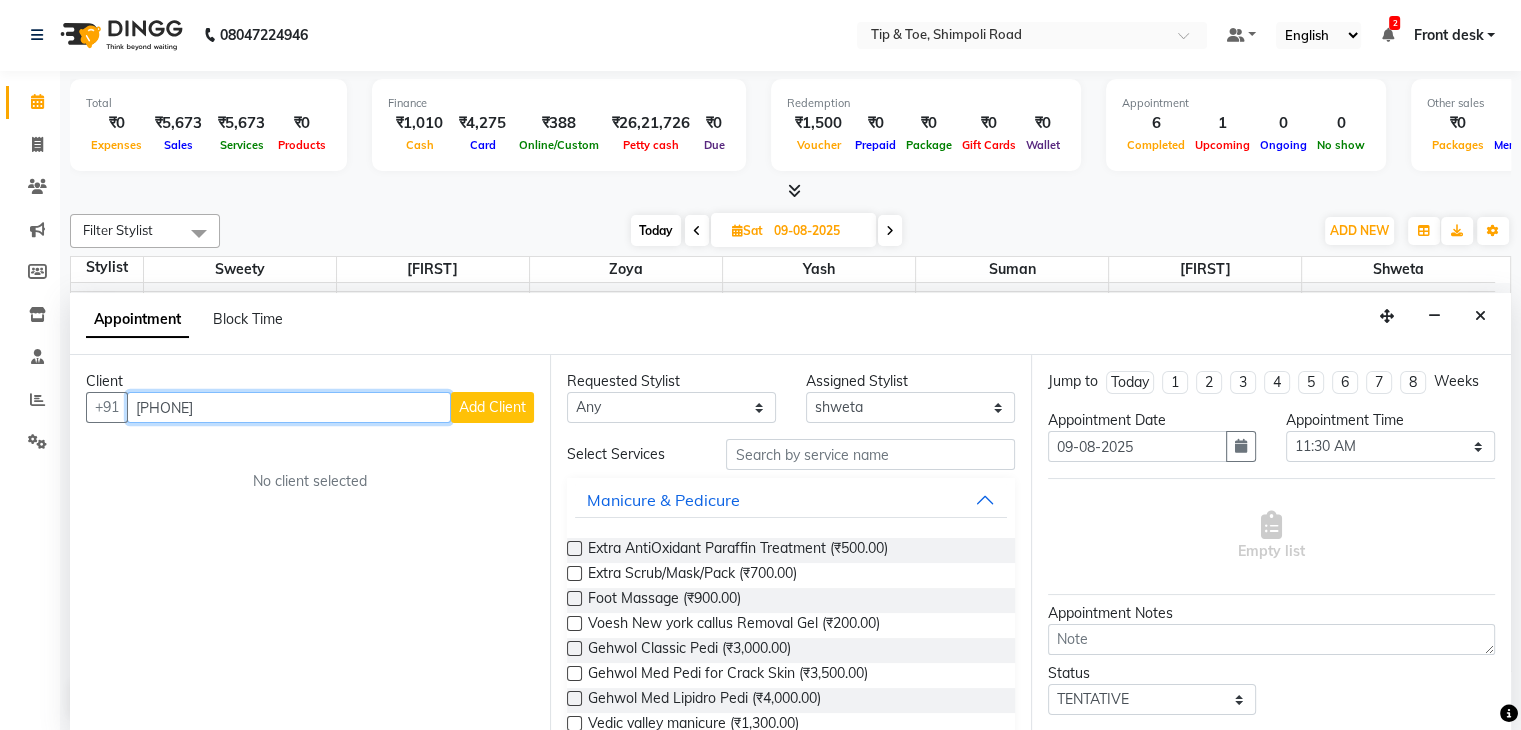 type on "[PHONE]" 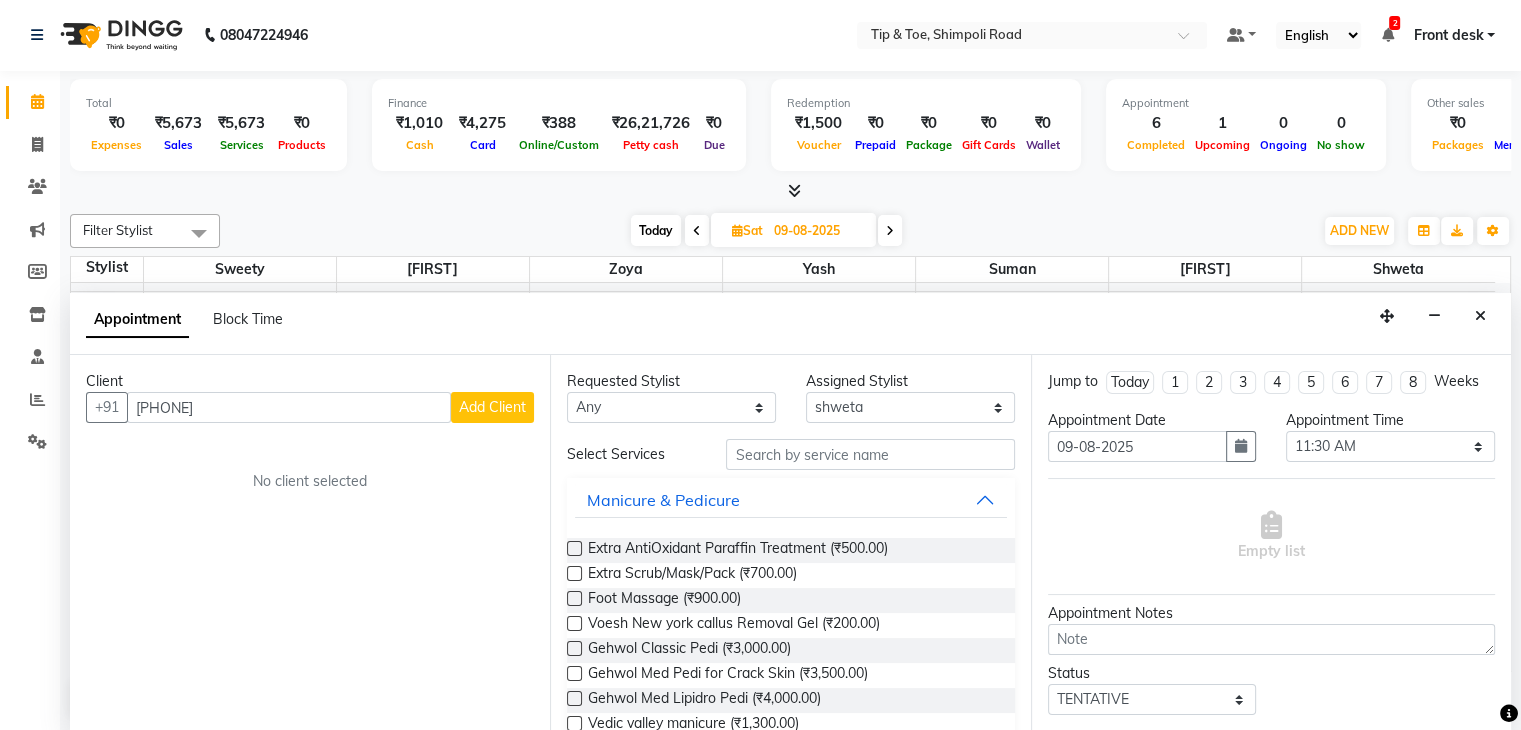 click on "Add Client" at bounding box center (492, 407) 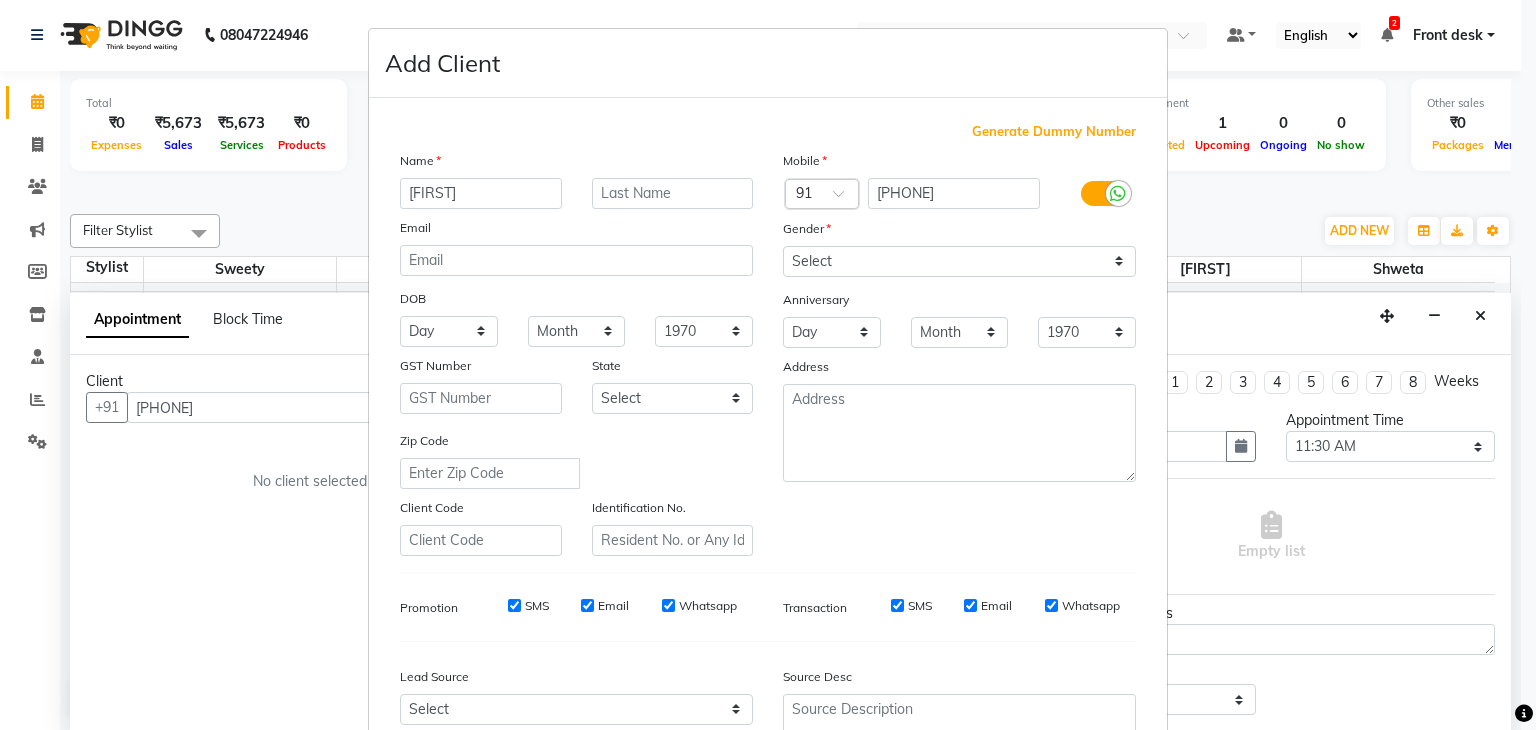 type on "[FIRST]" 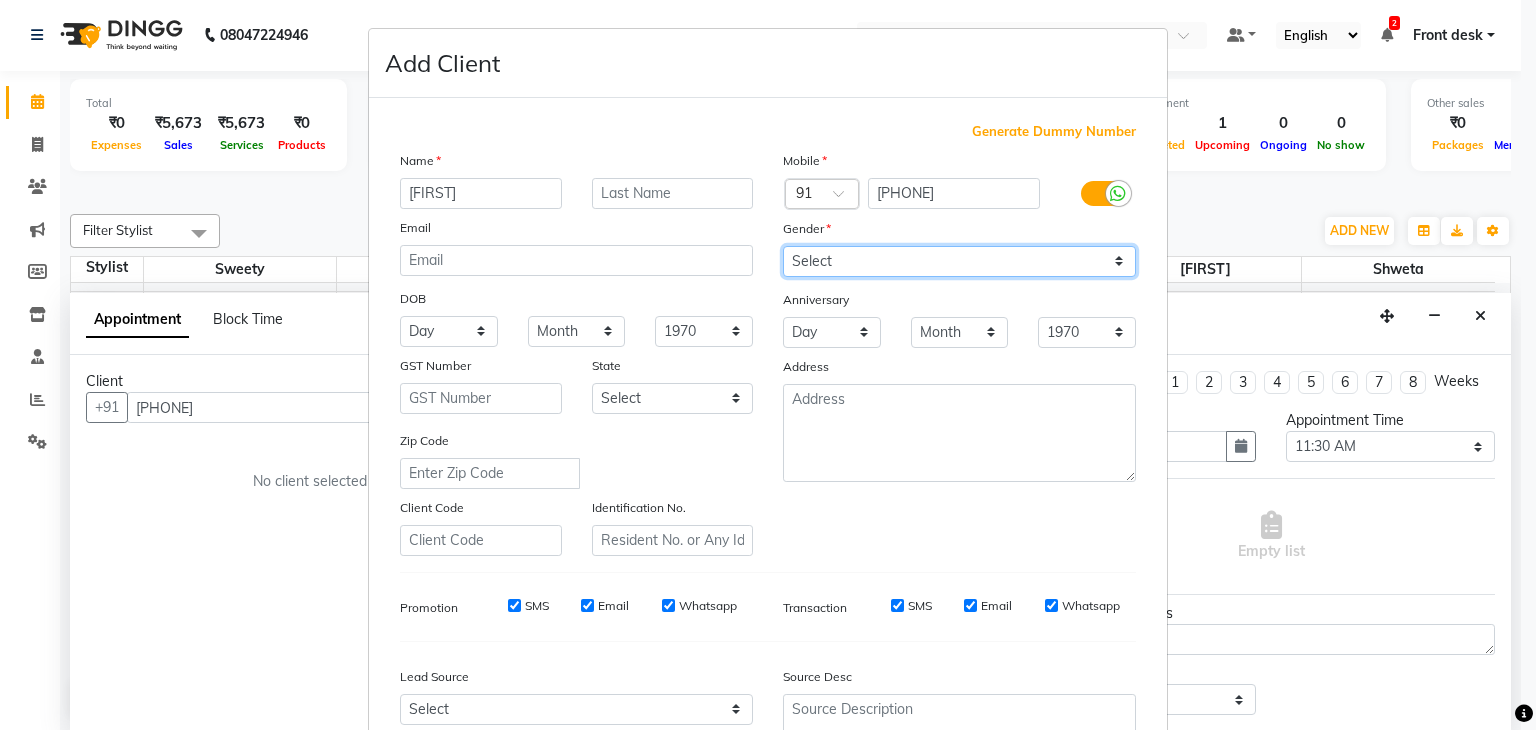 click on "Select Male Female Other Prefer Not To Say" at bounding box center (959, 261) 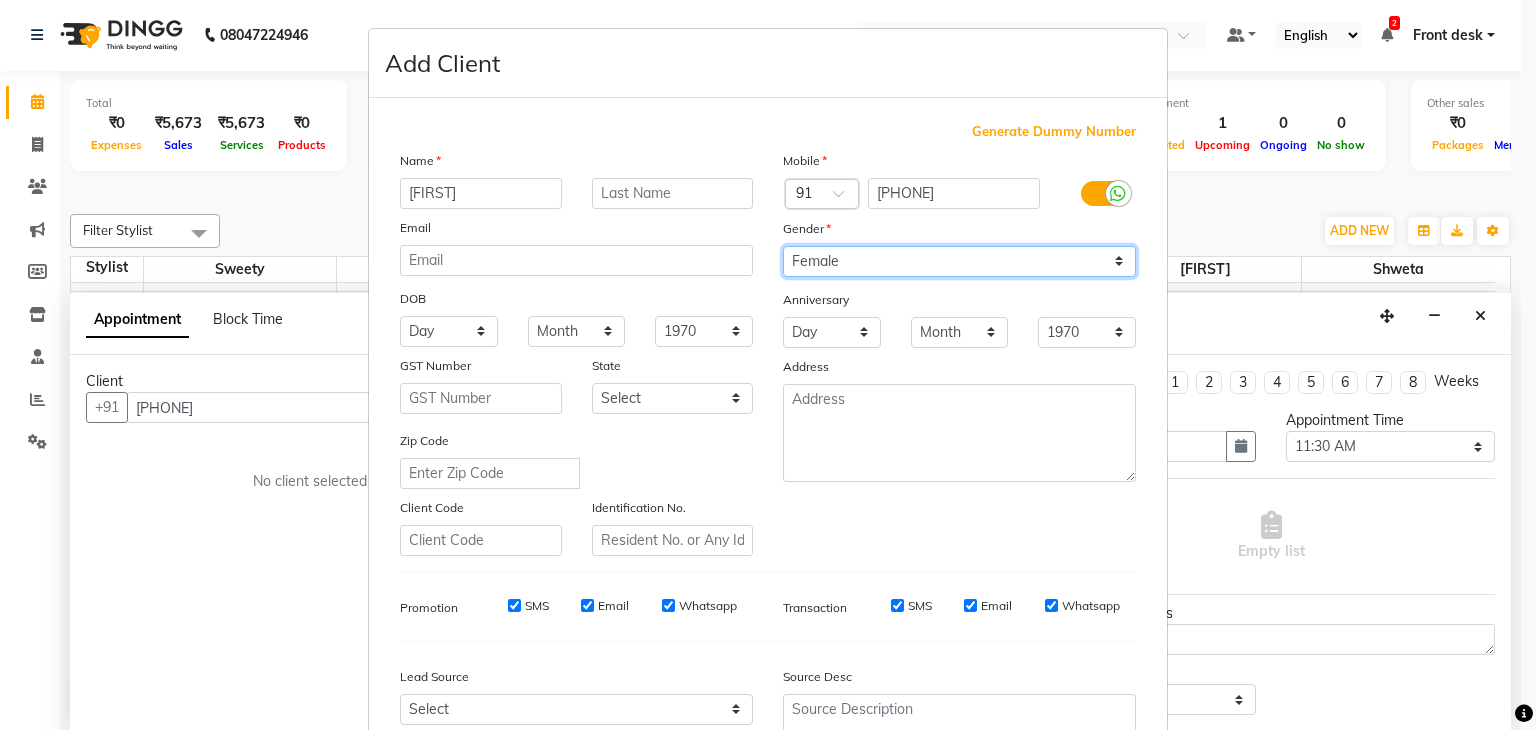 click on "Select Male Female Other Prefer Not To Say" at bounding box center (959, 261) 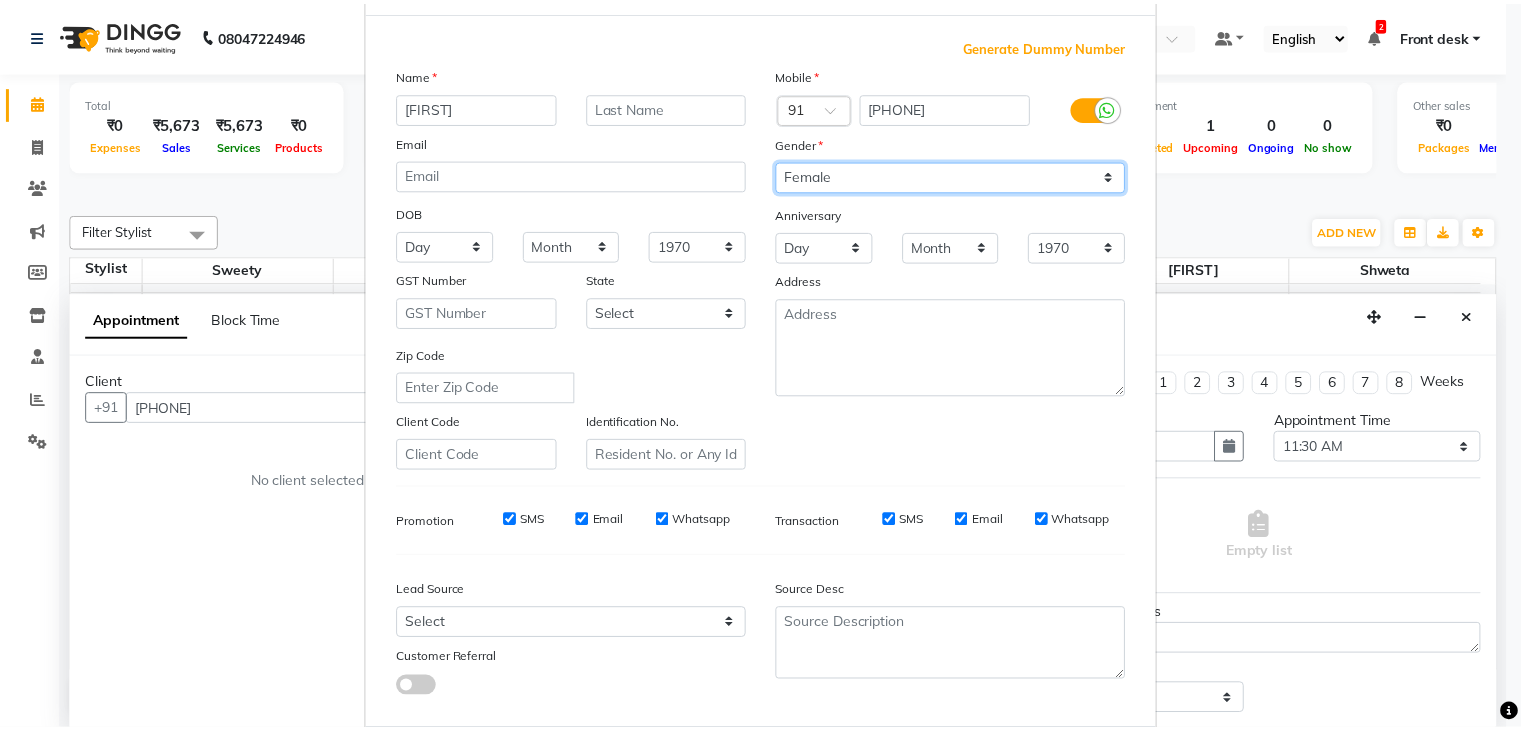 scroll, scrollTop: 203, scrollLeft: 0, axis: vertical 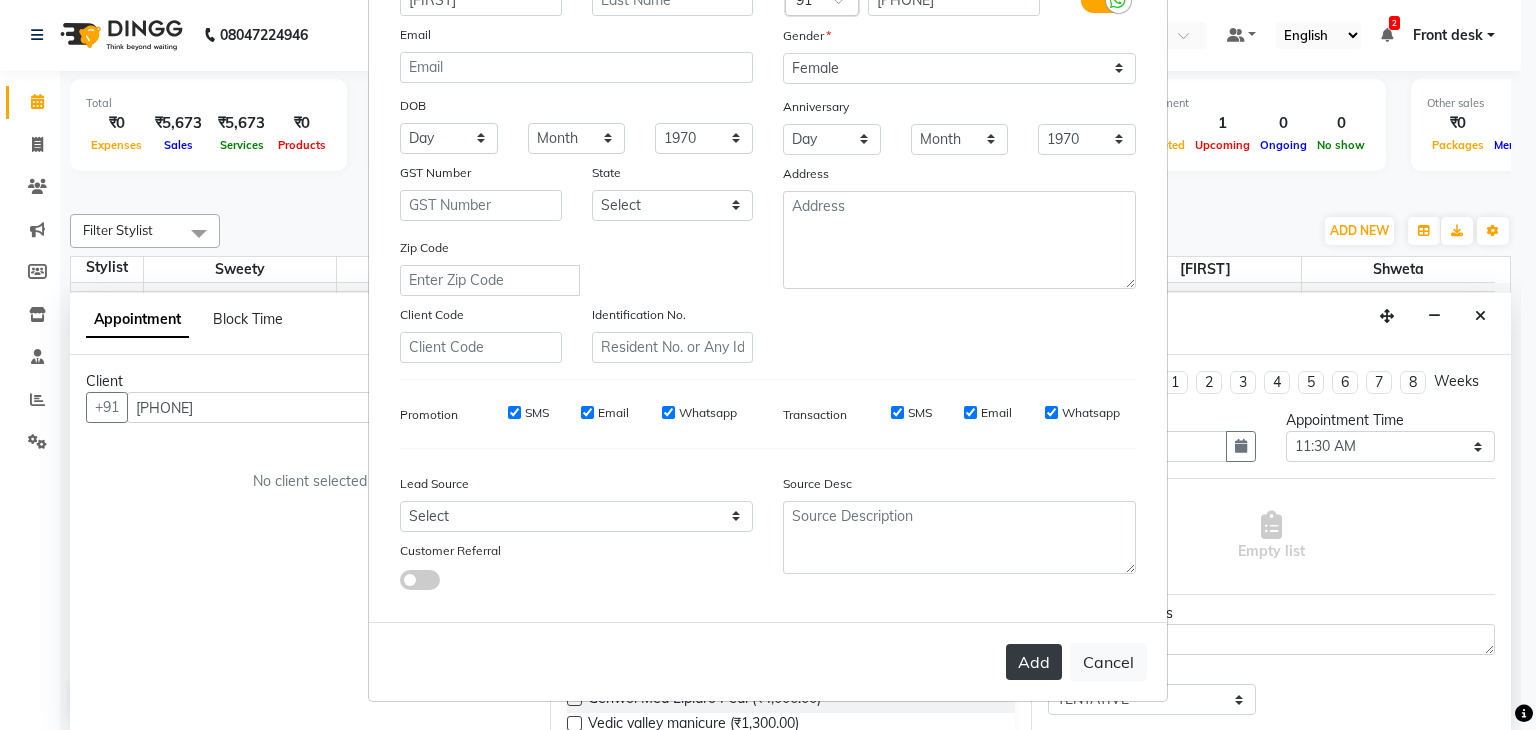 click on "Add" at bounding box center (1034, 662) 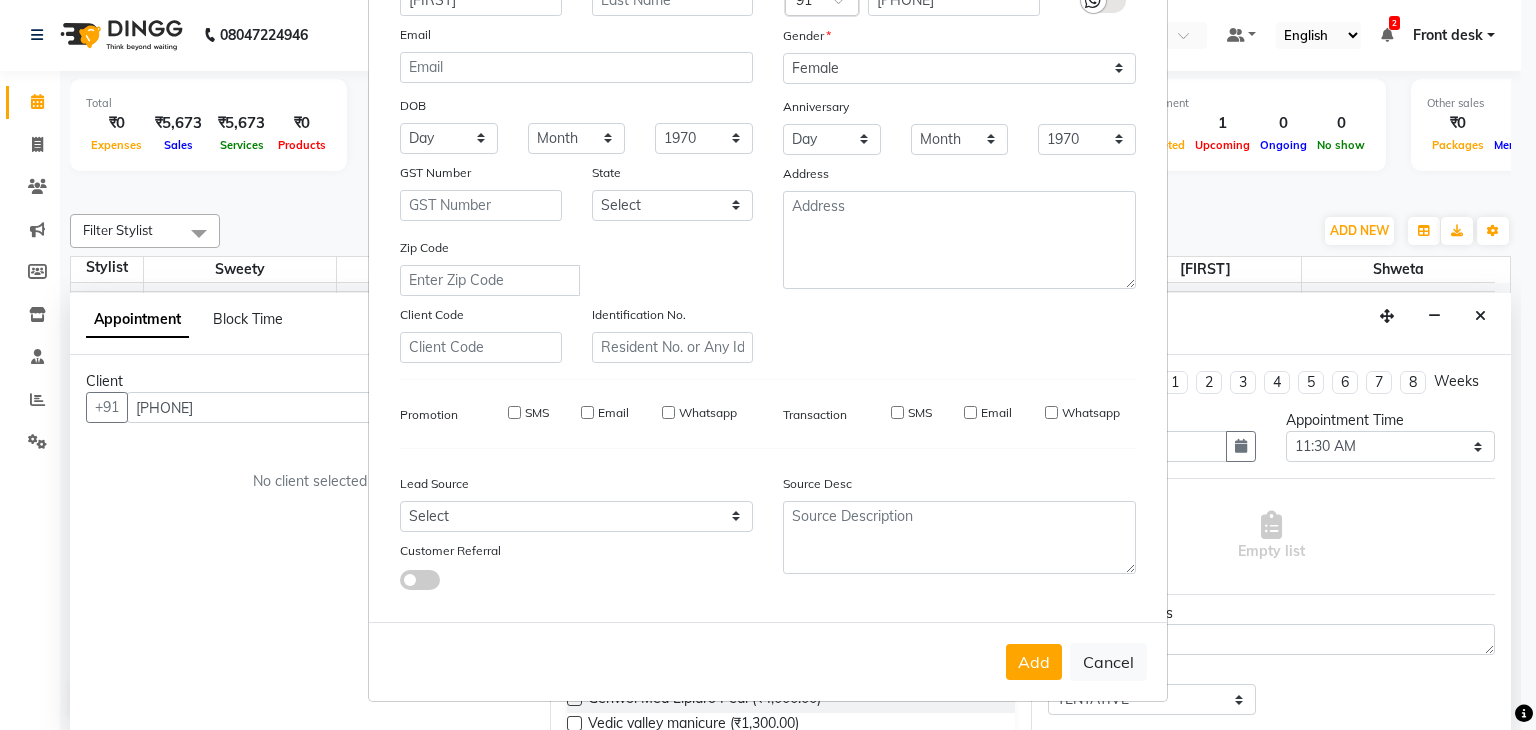 type 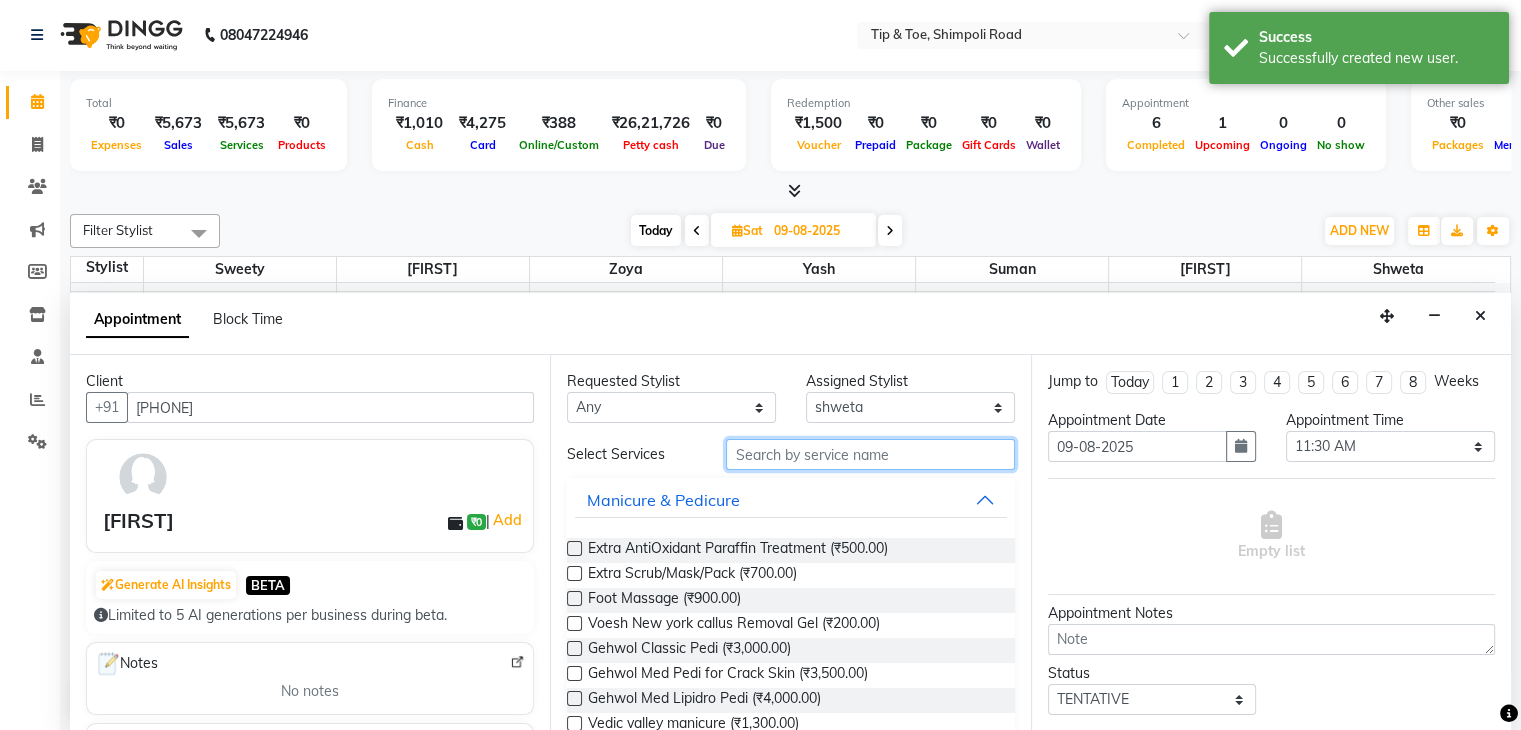 click at bounding box center [870, 454] 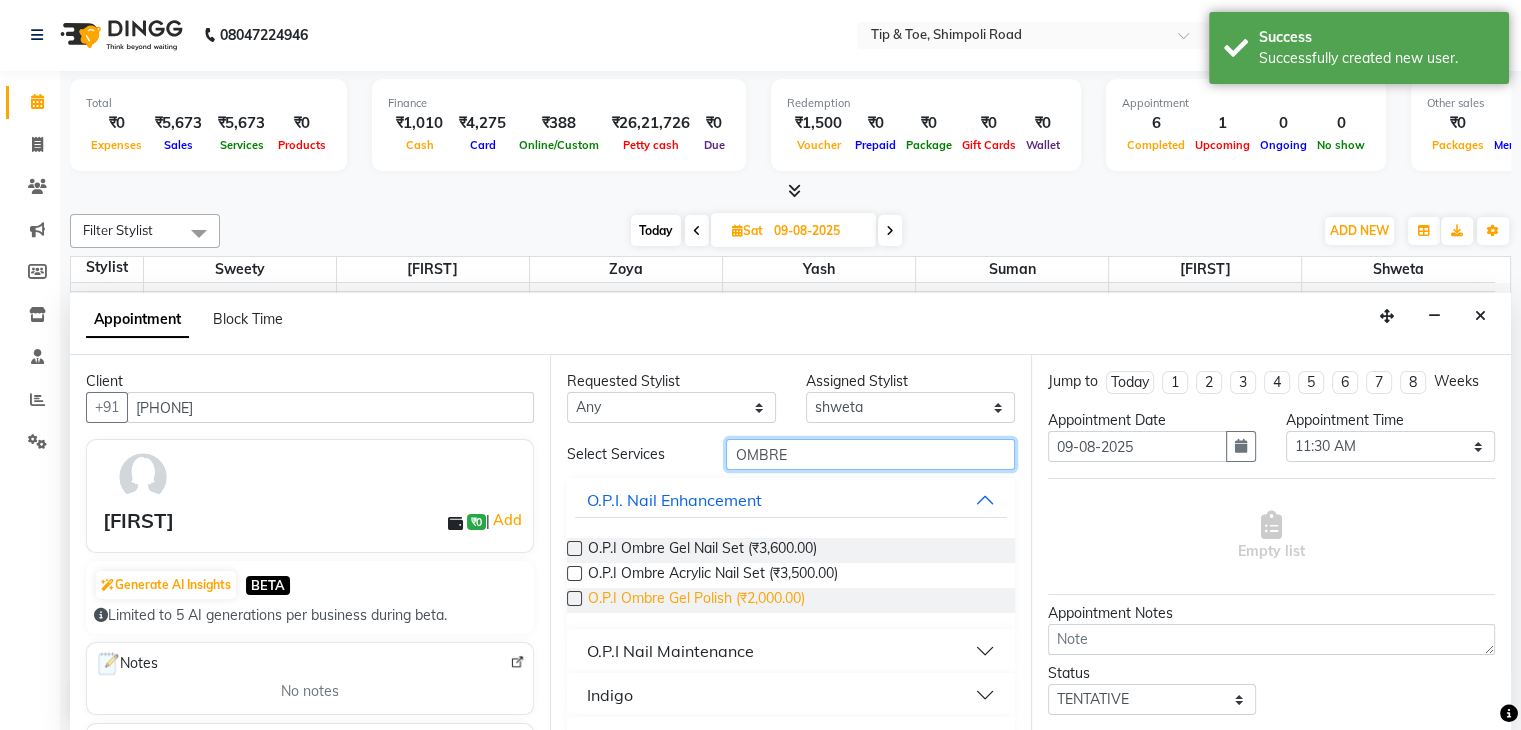 type on "OMBRE" 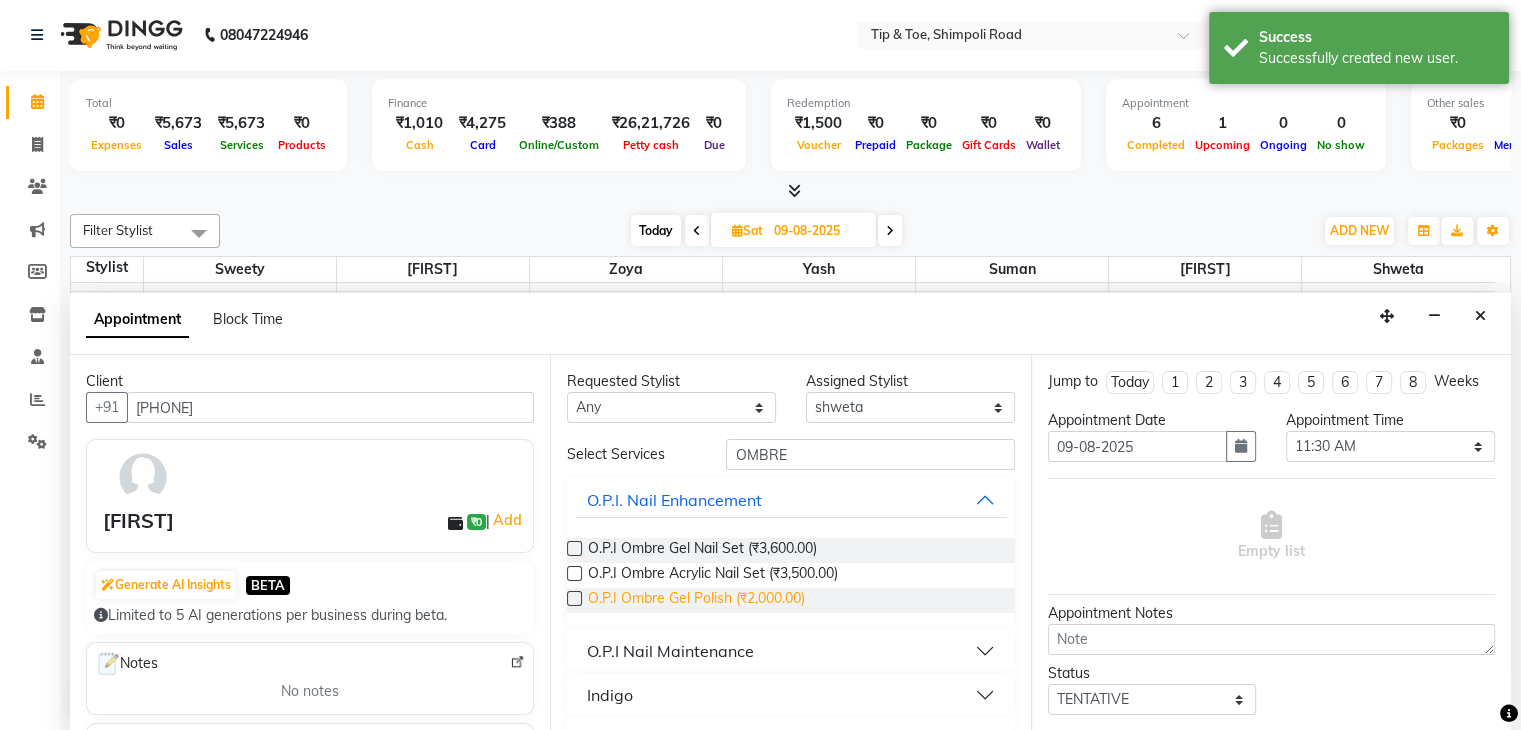 click on "O.P.I Ombre Gel Polish (₹2,000.00)" at bounding box center [696, 600] 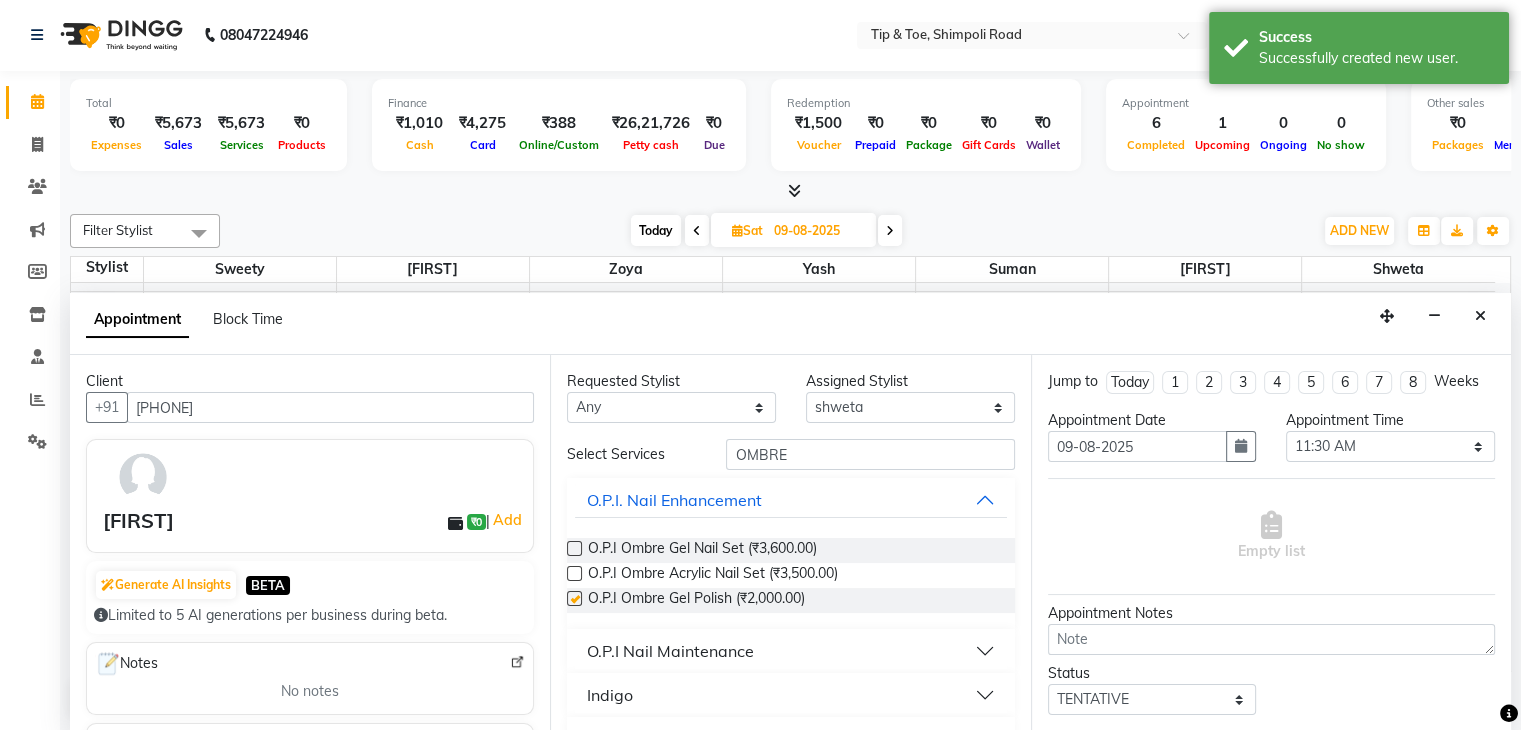 checkbox on "false" 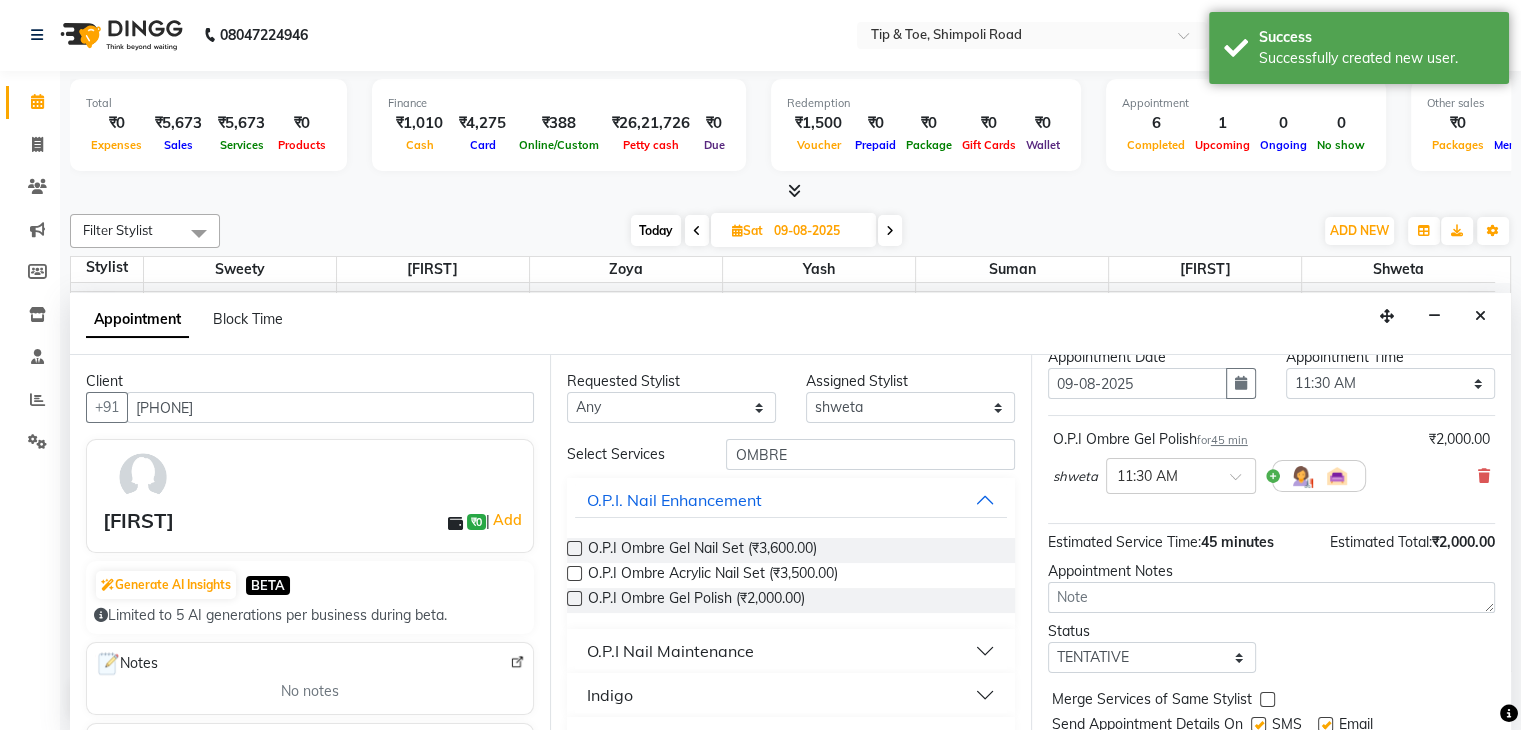 scroll, scrollTop: 130, scrollLeft: 0, axis: vertical 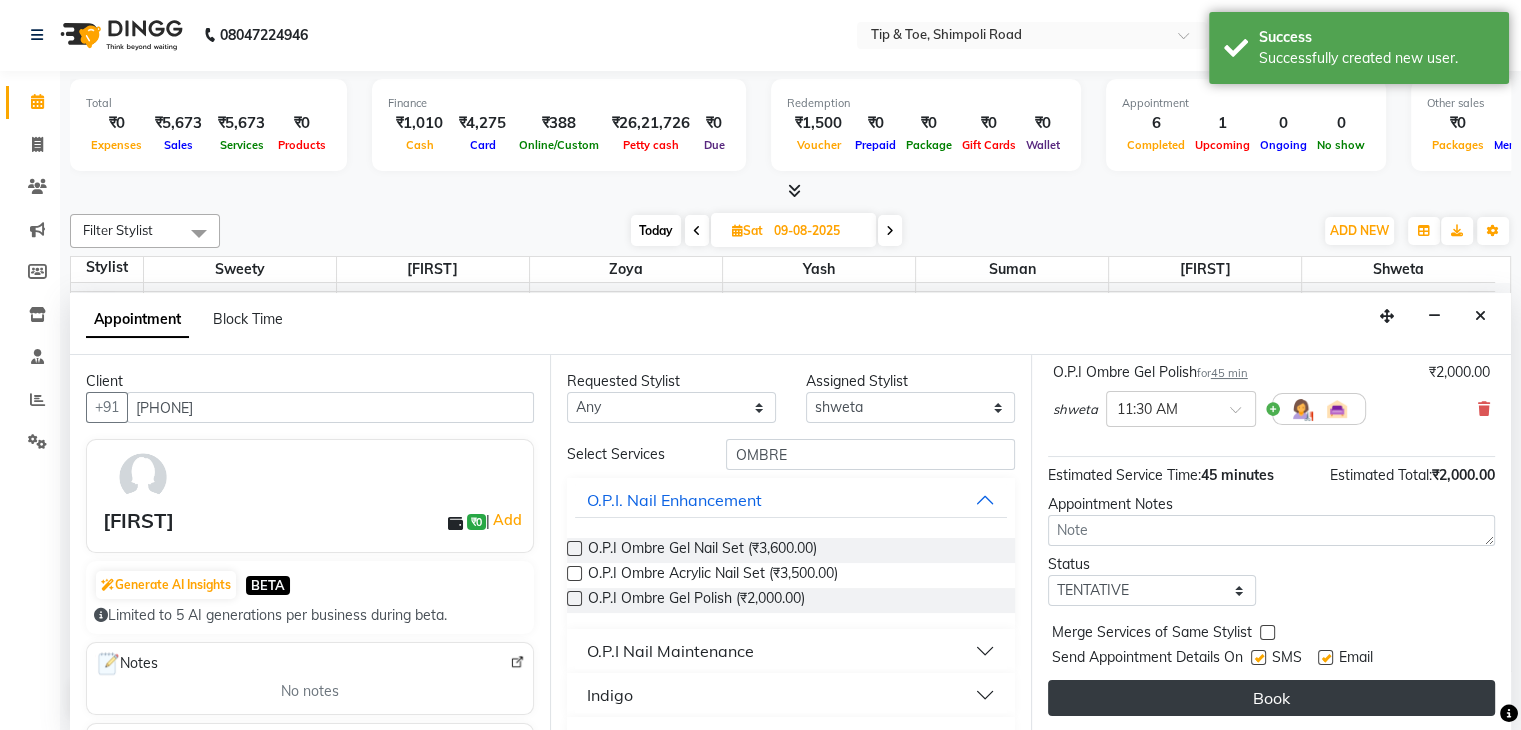 click on "Book" at bounding box center (1271, 698) 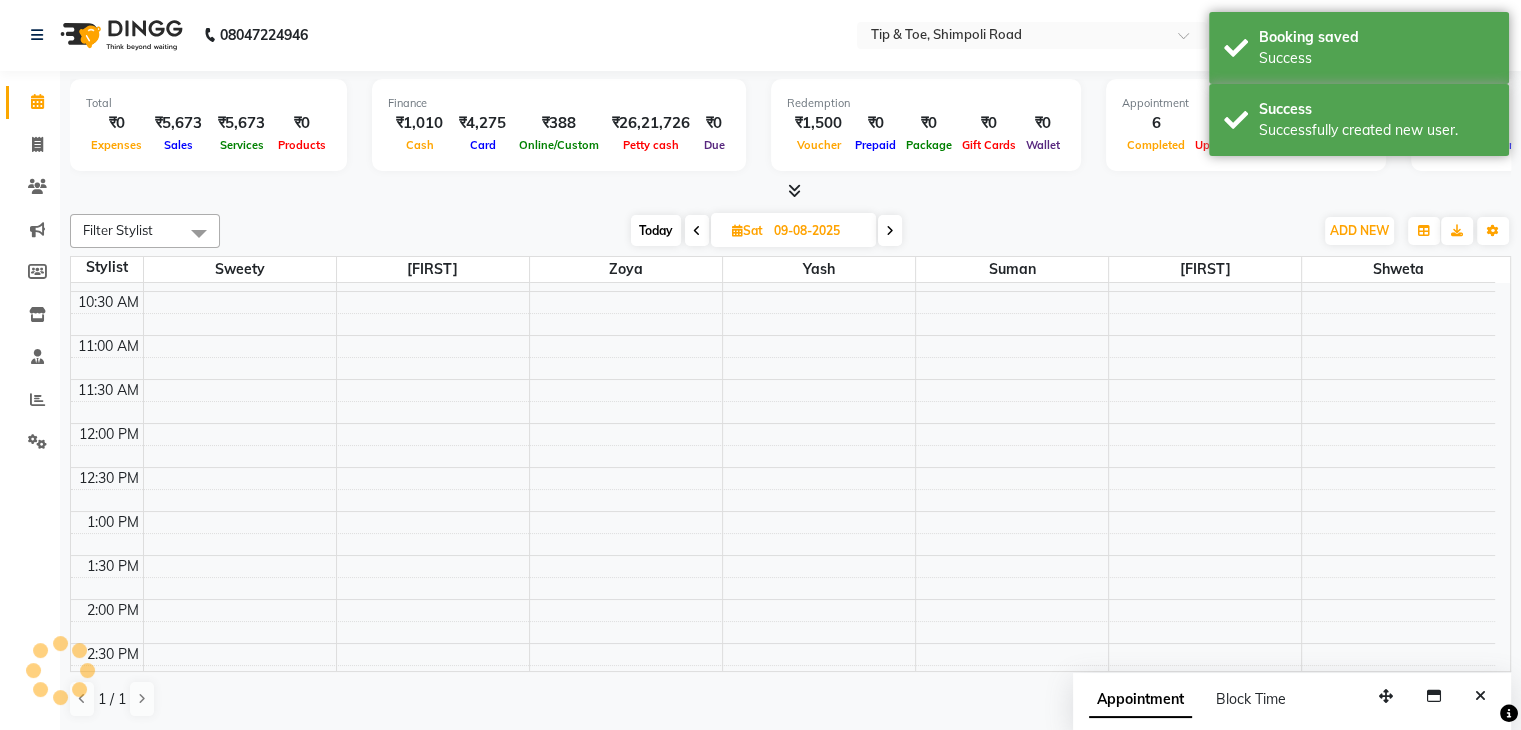scroll, scrollTop: 0, scrollLeft: 0, axis: both 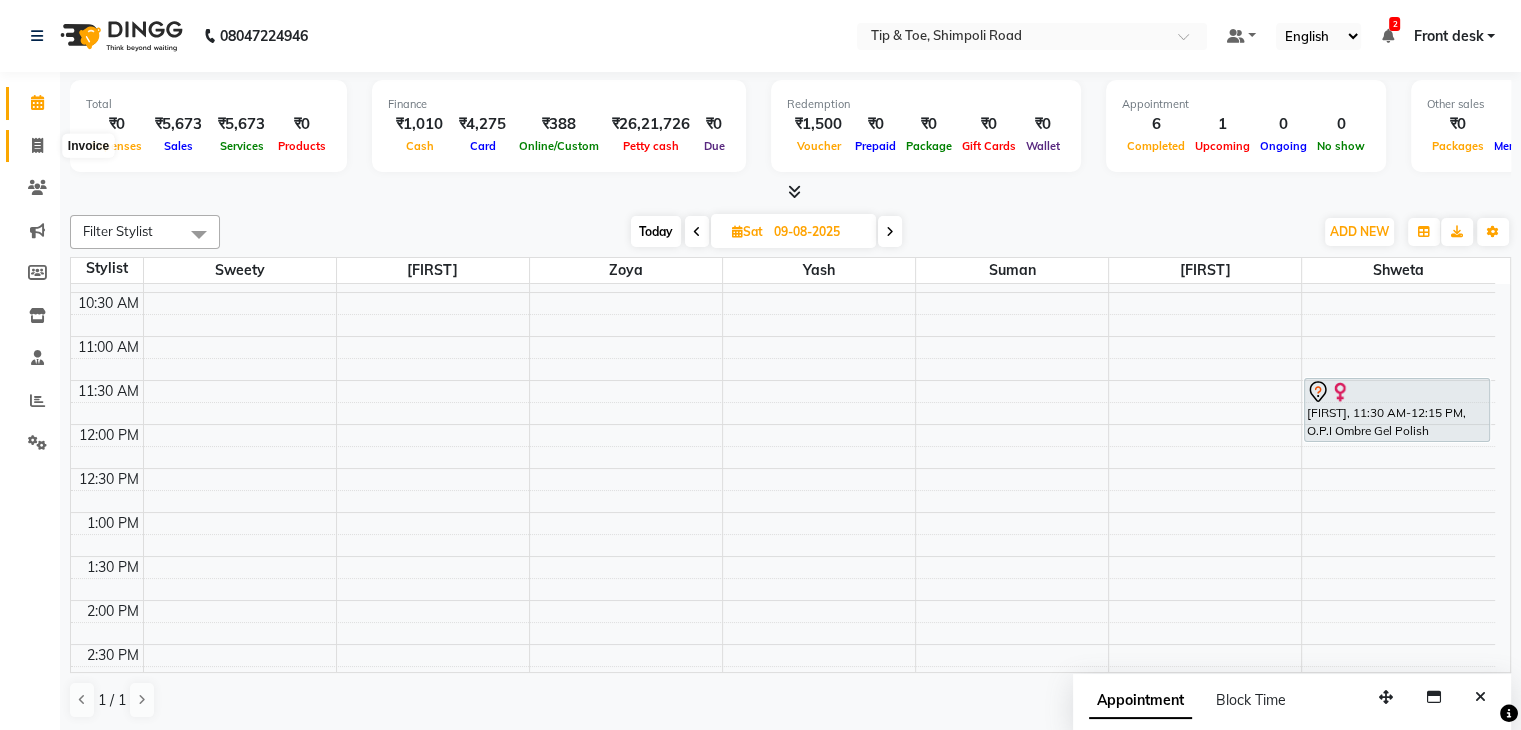 click 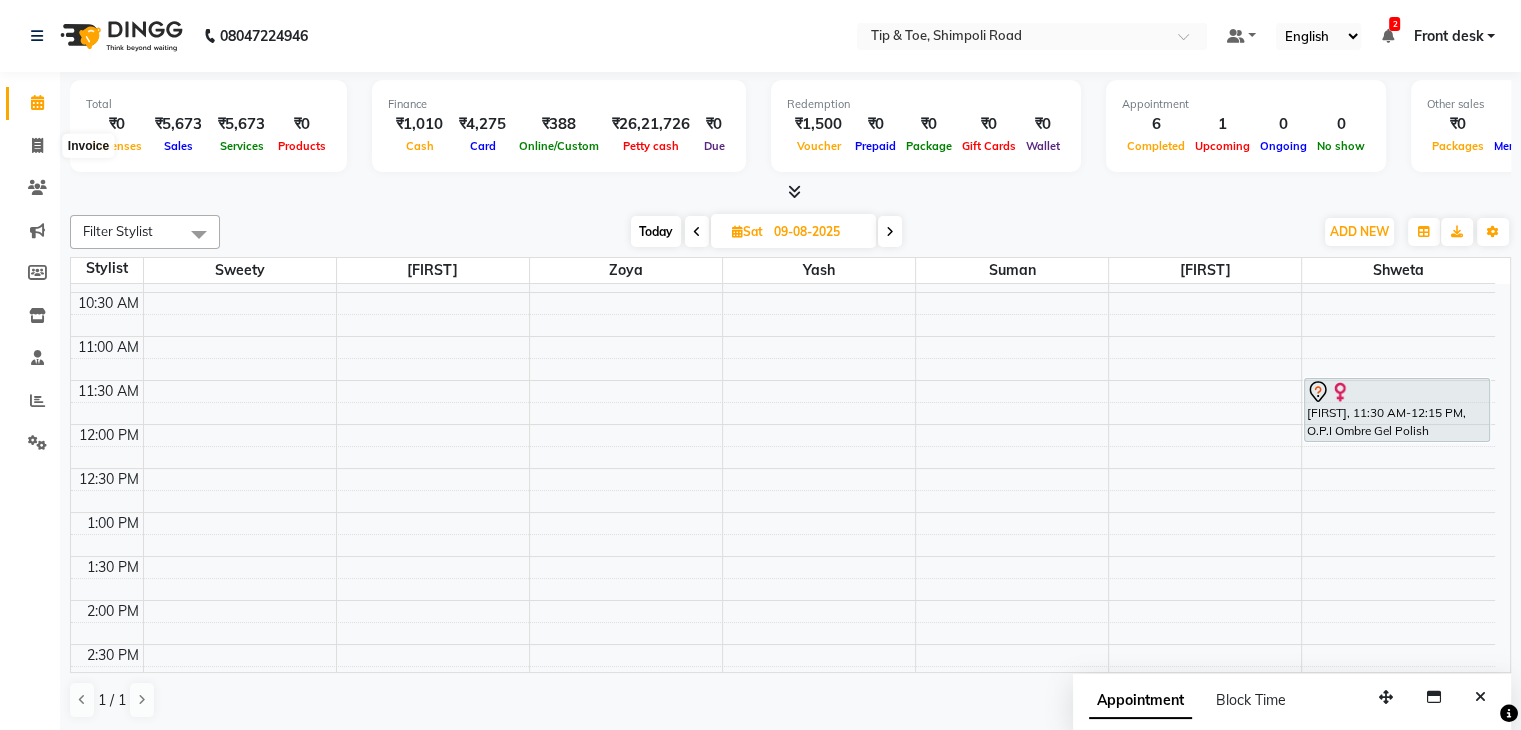 select on "service" 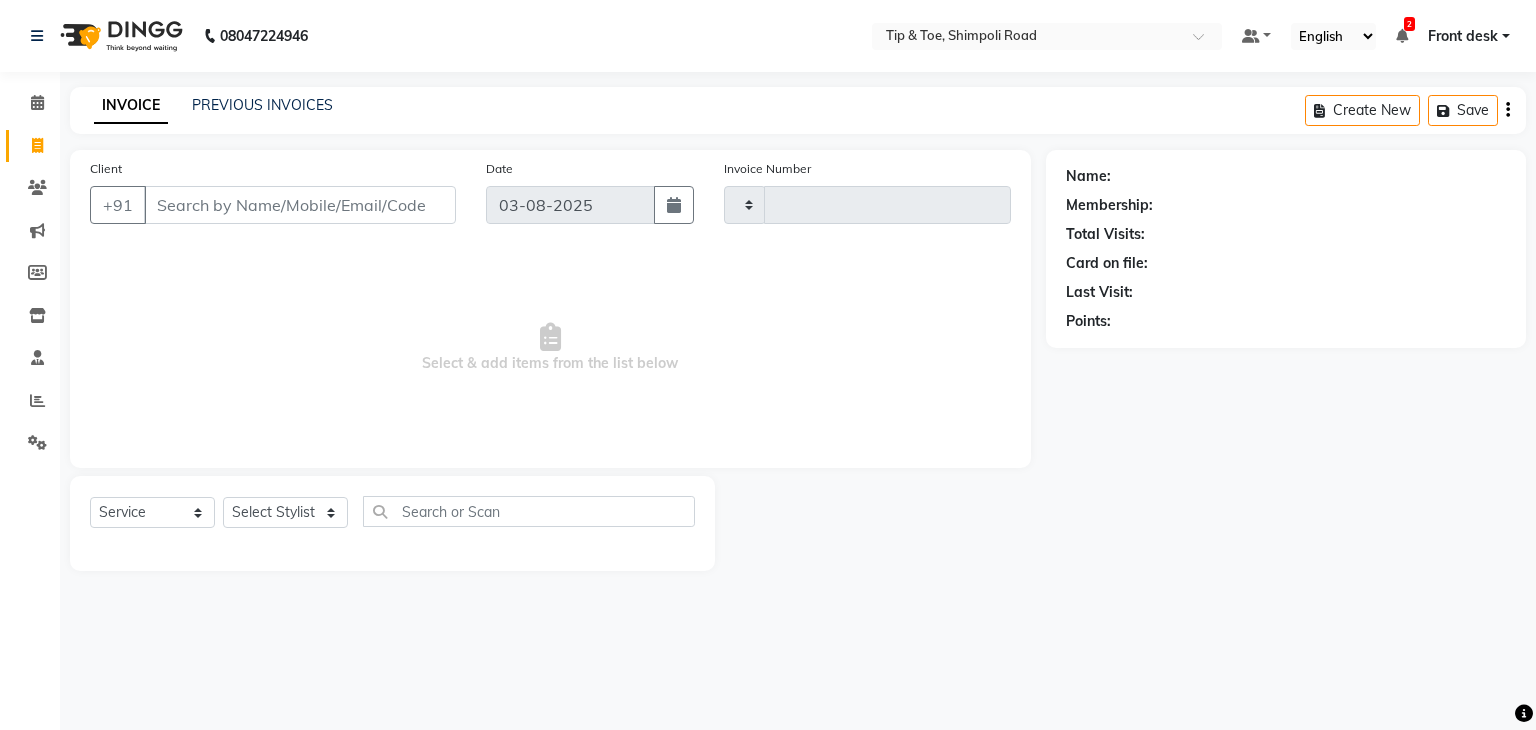 type on "0869" 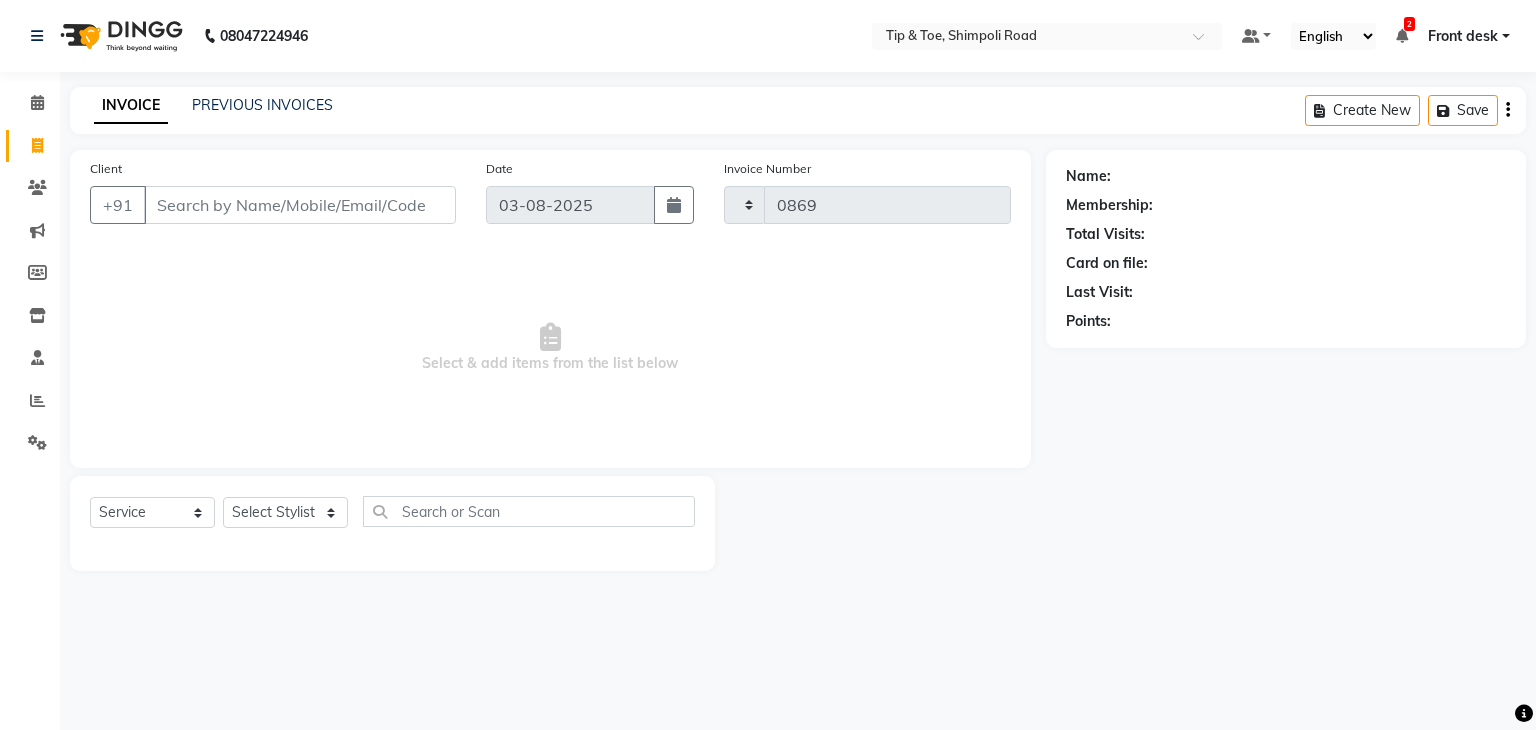 select on "5942" 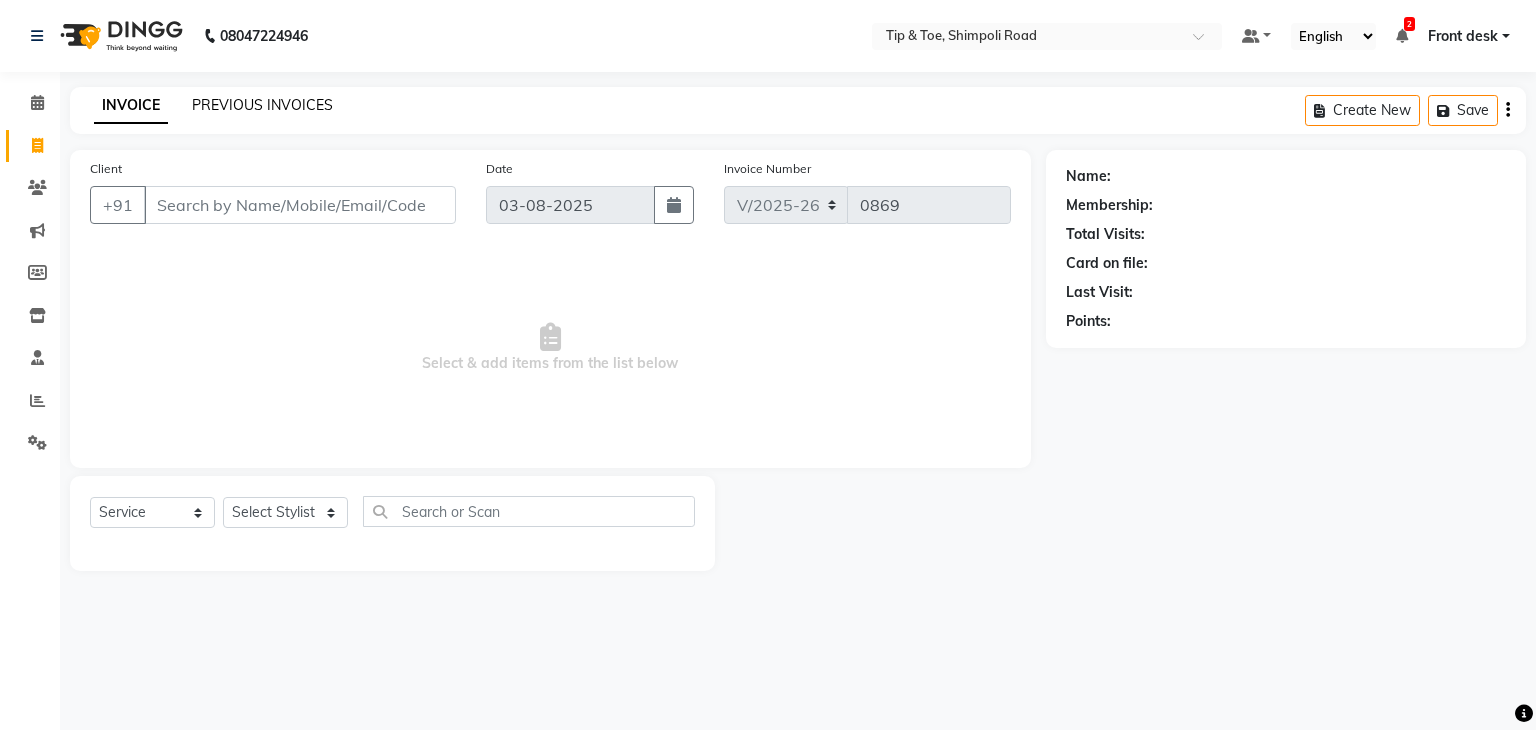 click on "PREVIOUS INVOICES" 